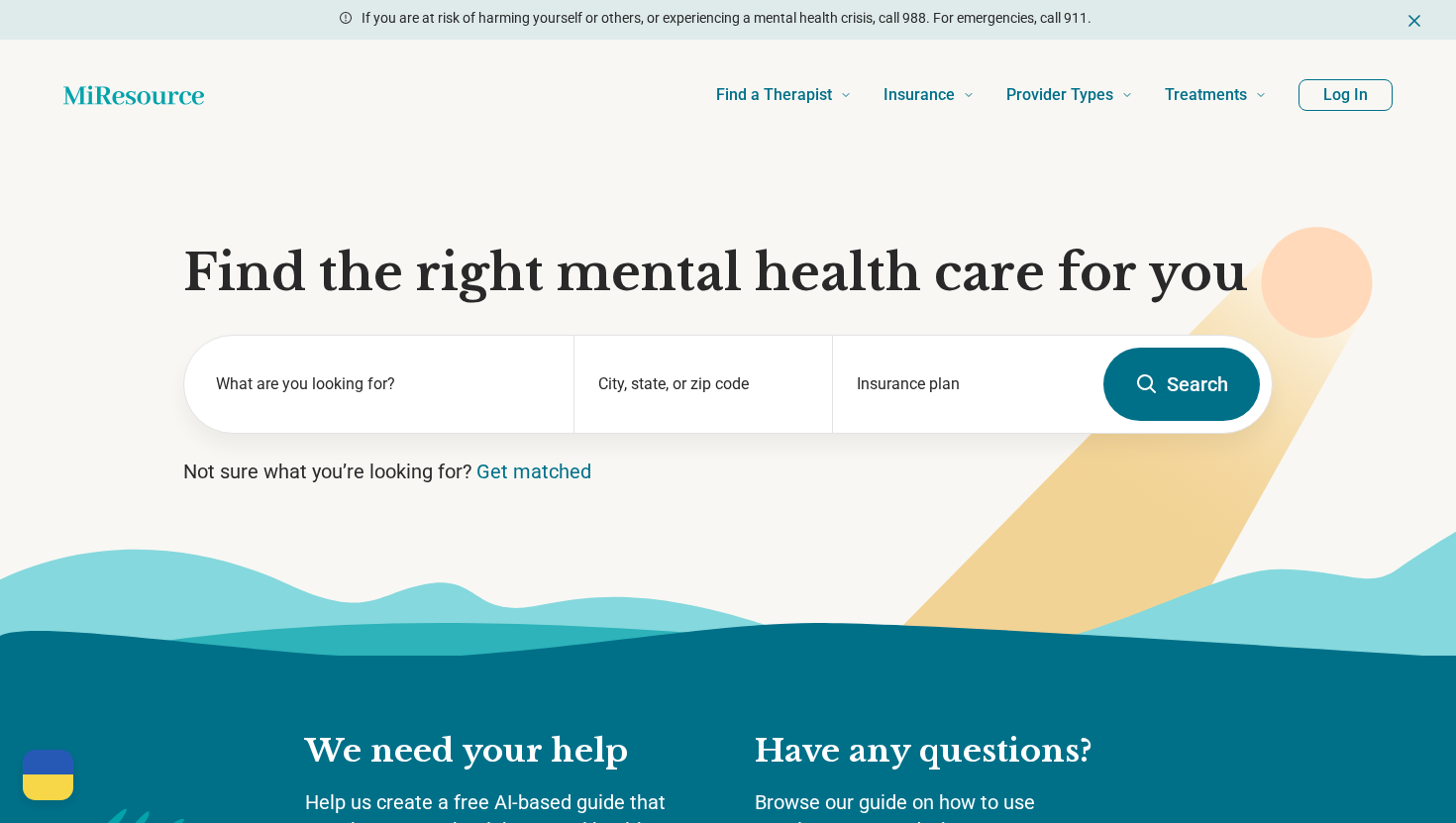scroll, scrollTop: 28, scrollLeft: 0, axis: vertical 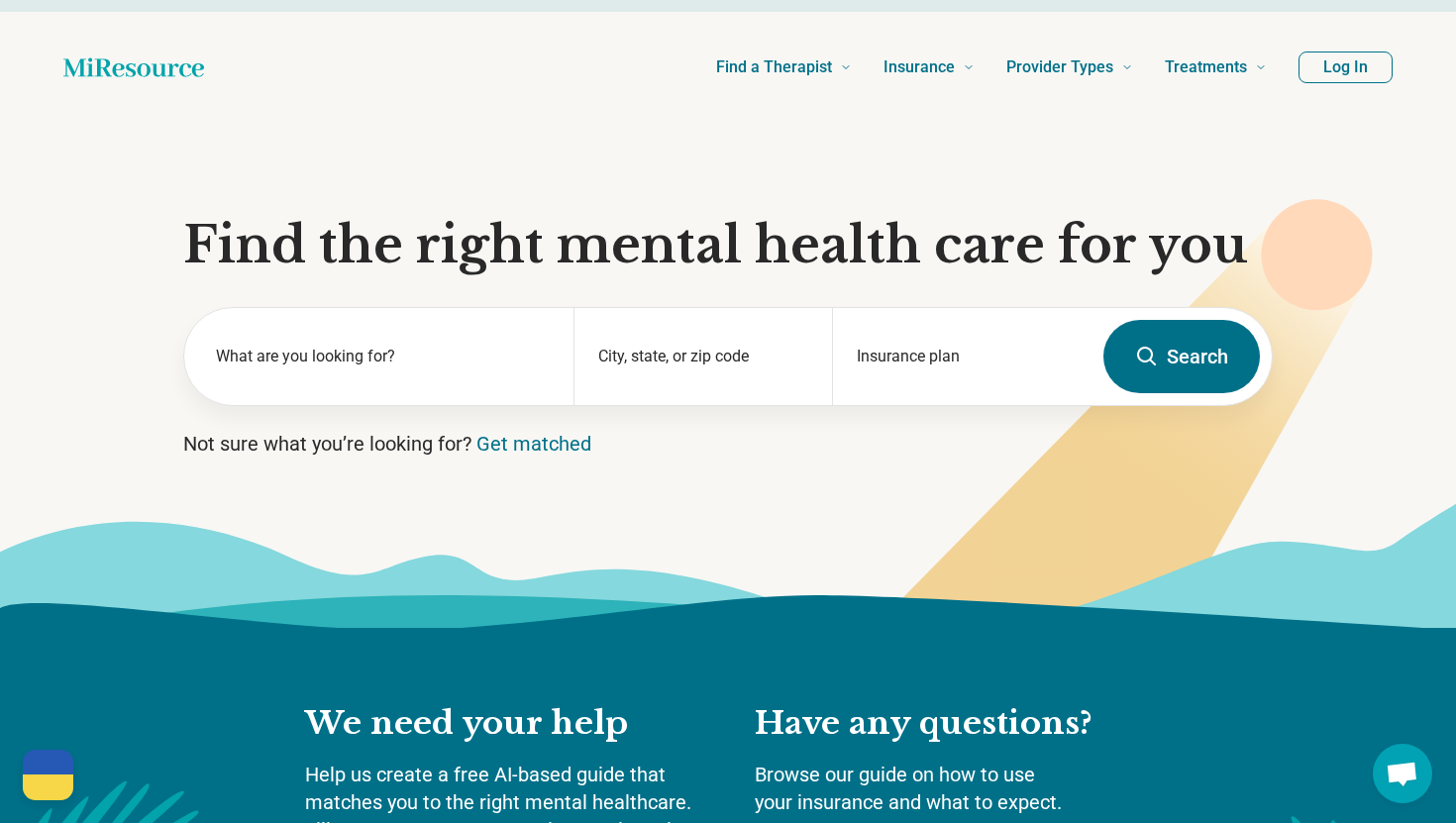 click on "Find the right mental health care for you What are you looking for? City, state, or zip code Insurance plan Search Not sure what you’re looking for?   Get matched" at bounding box center (728, 375) 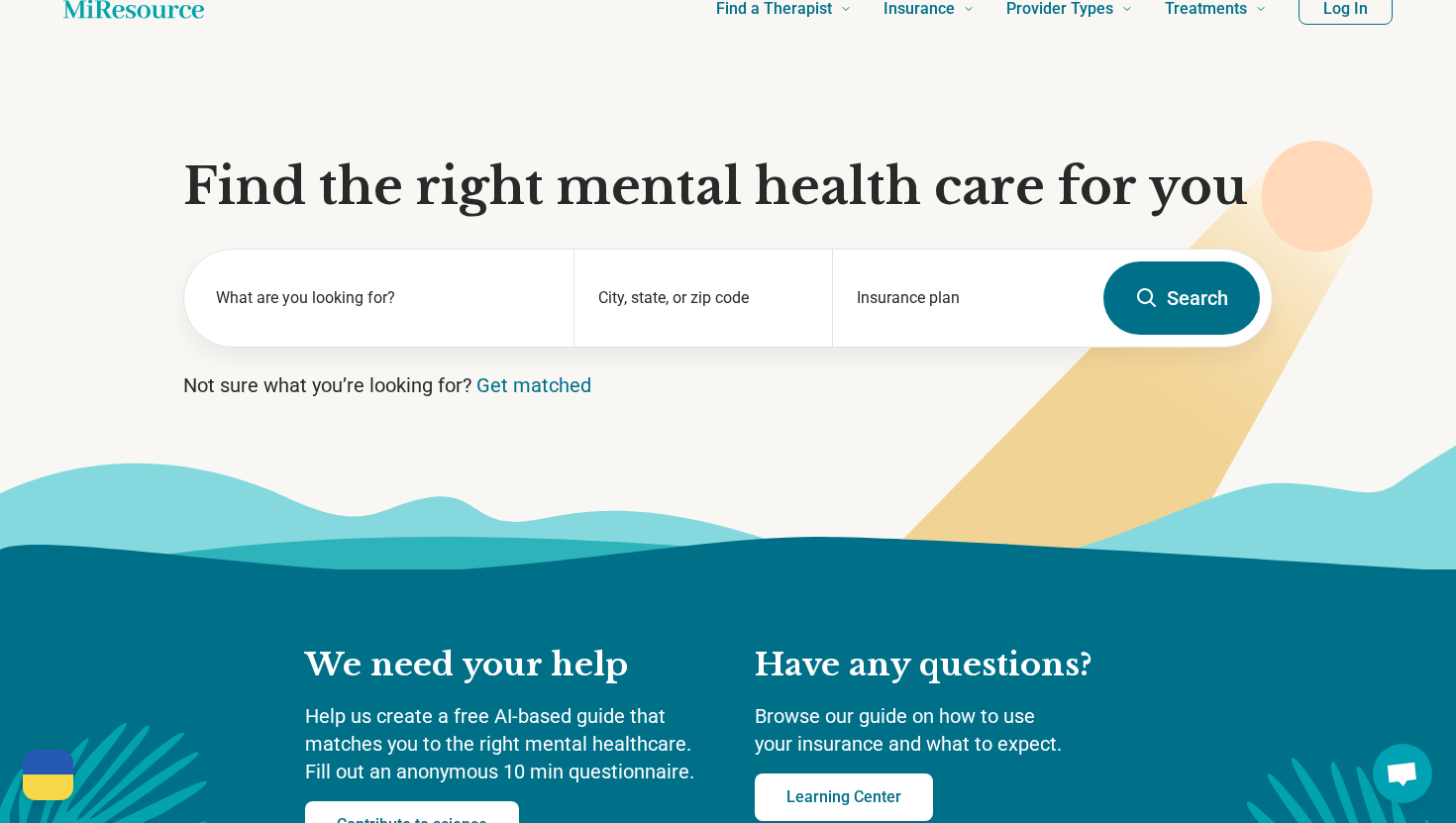 scroll, scrollTop: 87, scrollLeft: 0, axis: vertical 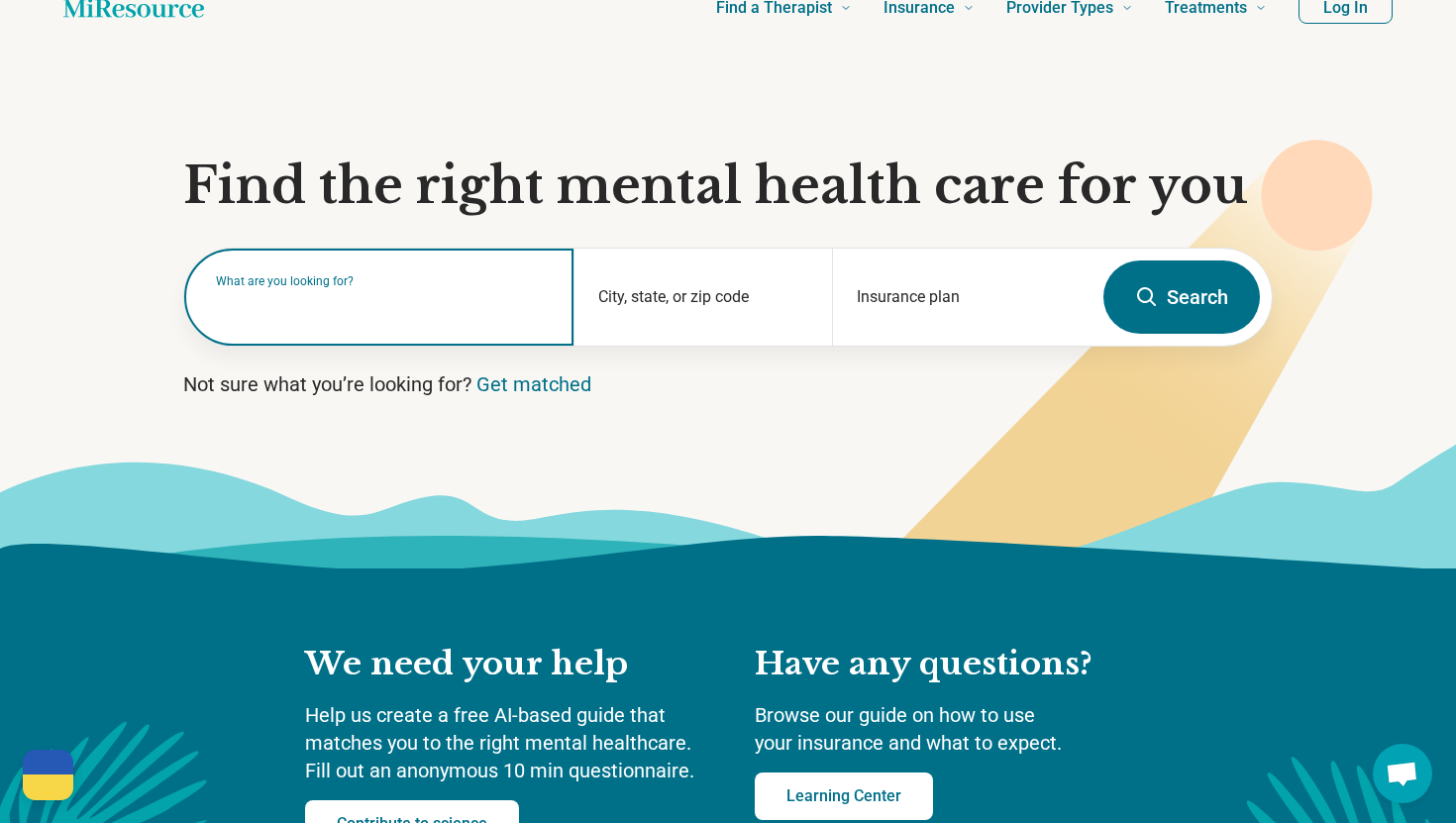 click at bounding box center (382, 307) 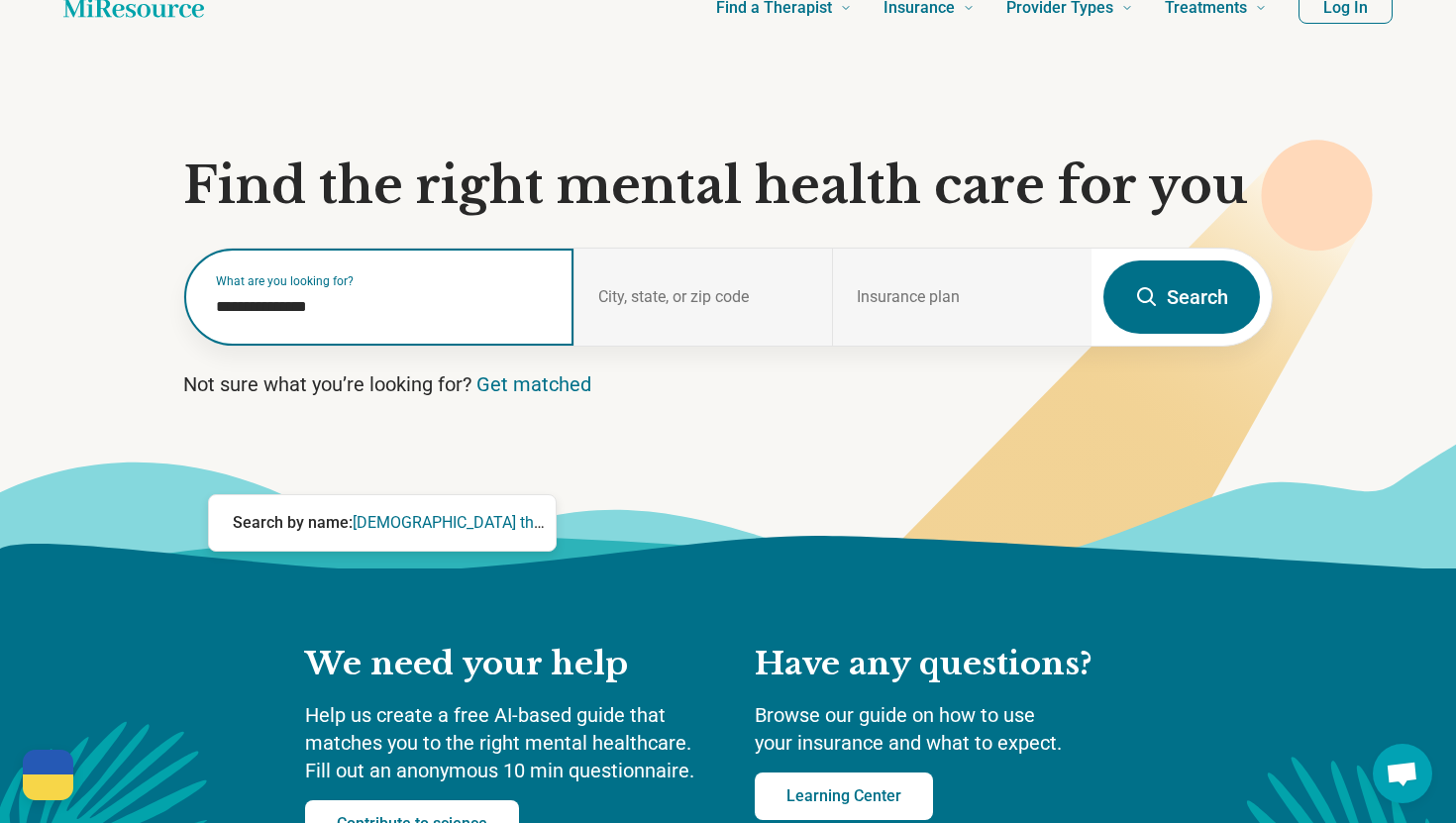 type on "**********" 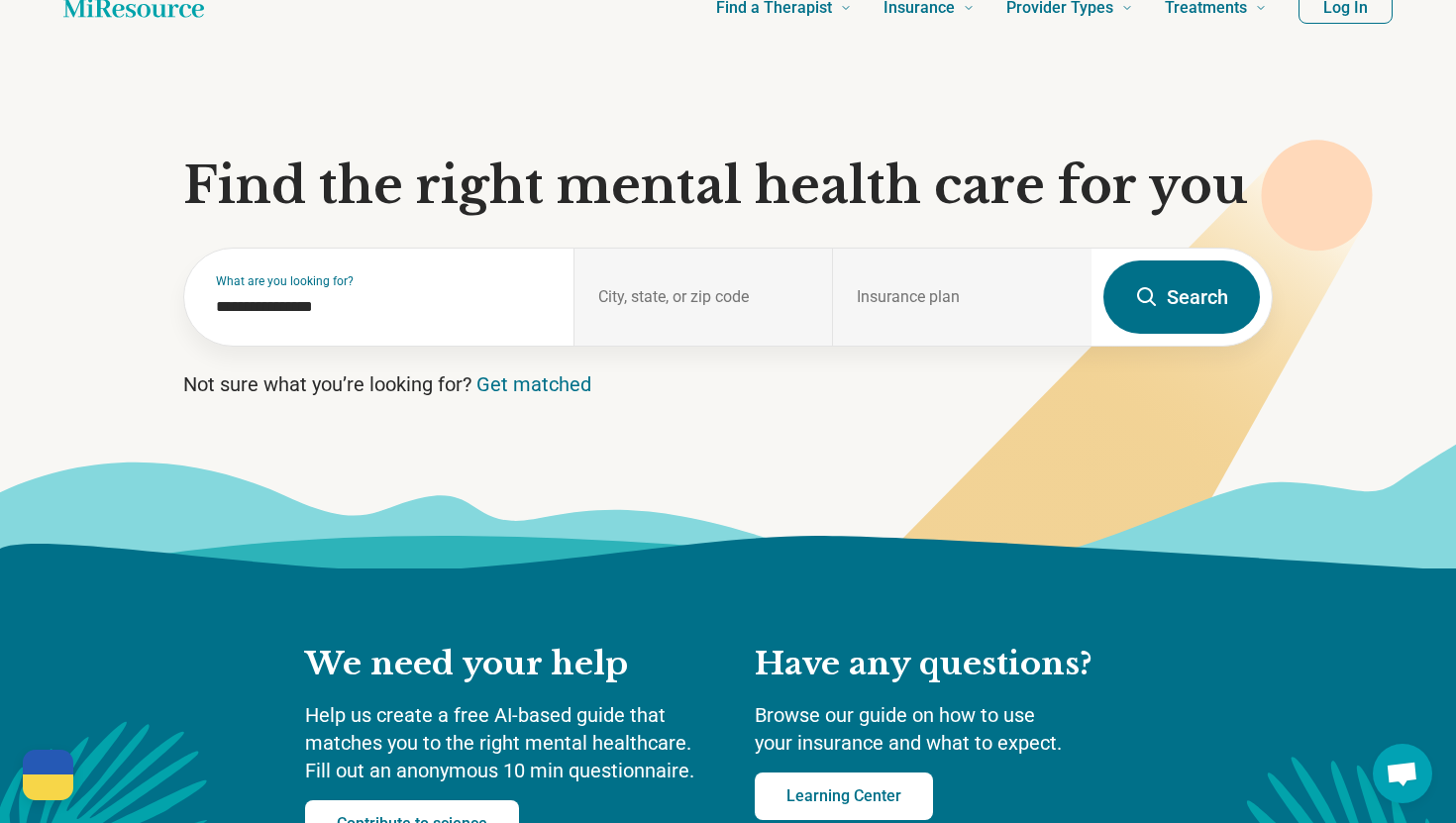 scroll, scrollTop: 0, scrollLeft: 0, axis: both 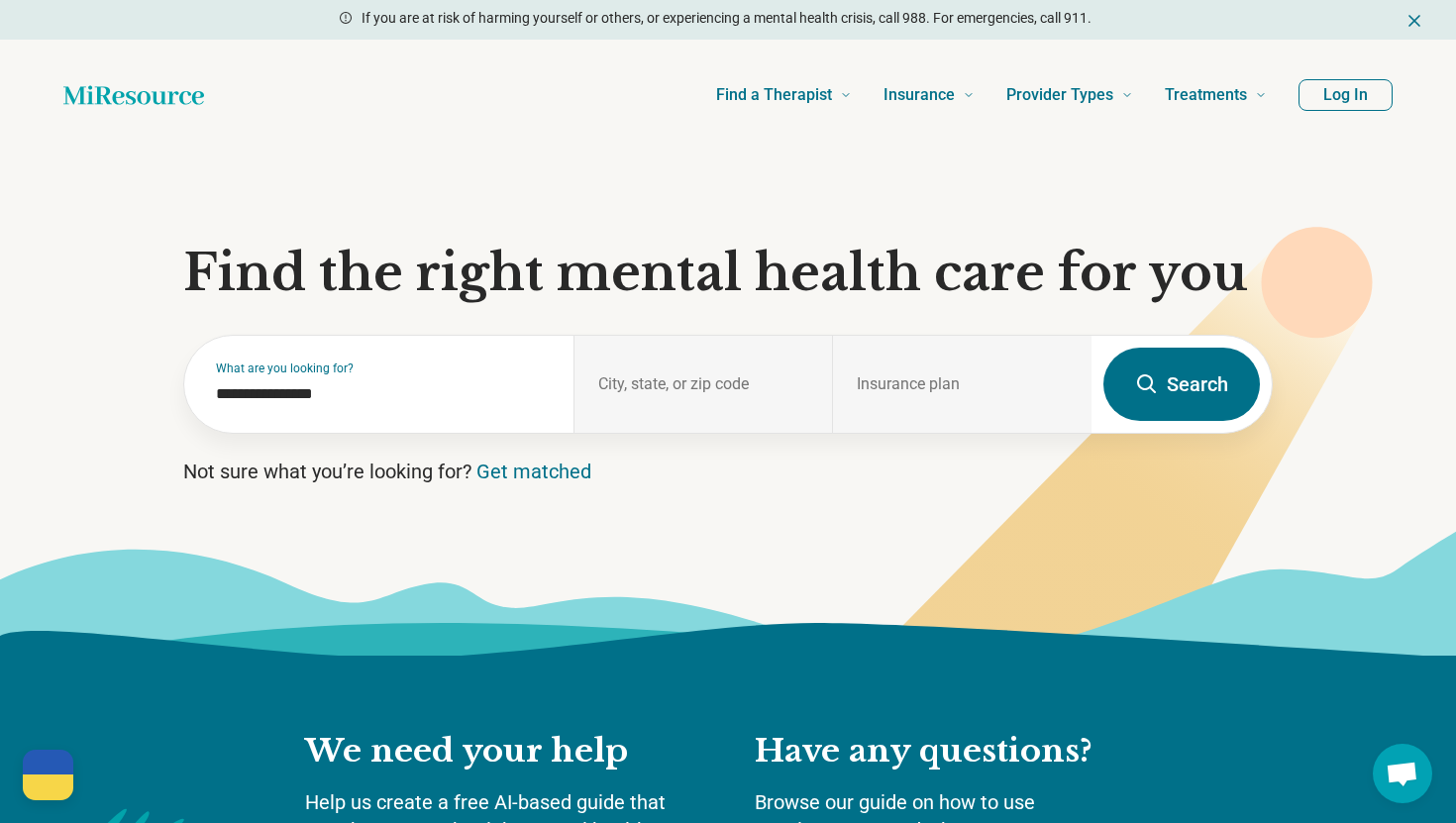 click on "8 options available. 2 options available. 1 option available. If you are at risk of harming yourself or others, or experiencing a mental health crisis, call 988. For emergencies, call 911.   Find a Therapist Mental Health Conditions [MEDICAL_DATA] Anxiety [MEDICAL_DATA] [MEDICAL_DATA] Bipolar [MEDICAL_DATA] [MEDICAL_DATA] [MEDICAL_DATA] OCD Panic Phobias [MEDICAL_DATA] [MEDICAL_DATA] [MEDICAL_DATA] [MEDICAL_DATA] Behavioral and Coping Challenges Alcohol Anger Issues [MEDICAL_DATA] [MEDICAL_DATA] Drug Use Gambling Hoarding [MEDICAL_DATA] OCPD [MEDICAL_DATA] [MEDICAL_DATA] Skin Picking [MEDICAL_DATA] Relationships & Life Events Adoption Divorce End of Life Grief & Loss [MEDICAL_DATA] Infidelity Life Transitions Parenting Pregnancy Loss Relationships Identity and Emotional Wellbeing Abuse Body Image Bullying Childhood Abuse [MEDICAL_DATA] Domestic Abuse Gender Identity Loneliness Sexual Assault [MEDICAL_DATA] [MEDICAL_DATA] Trauma Career & Performance Burnout Career [MEDICAL_DATA] [MEDICAL_DATA] Self Esteem Sleep Insurance" at bounding box center [728, 2062] 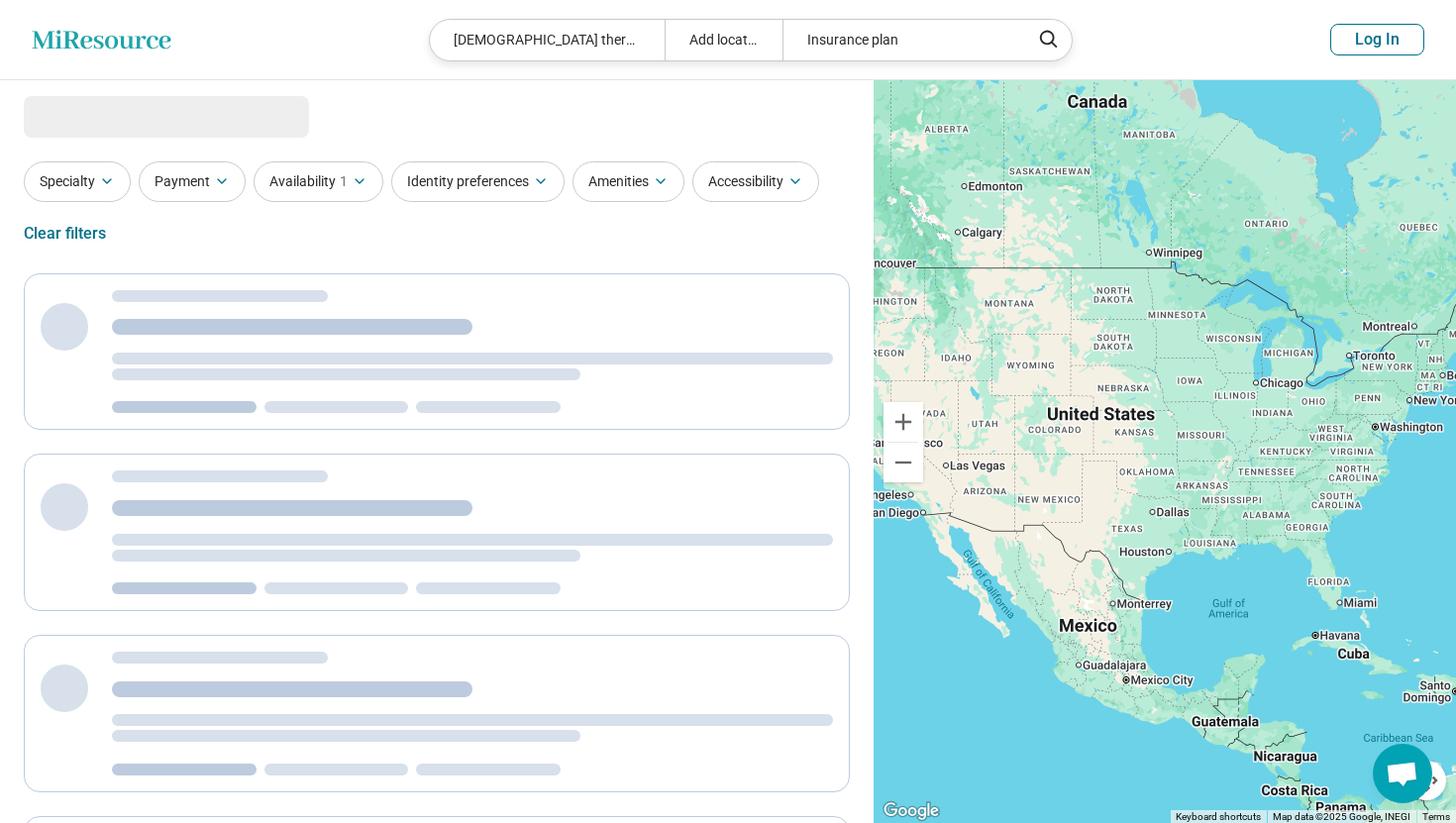 select on "***" 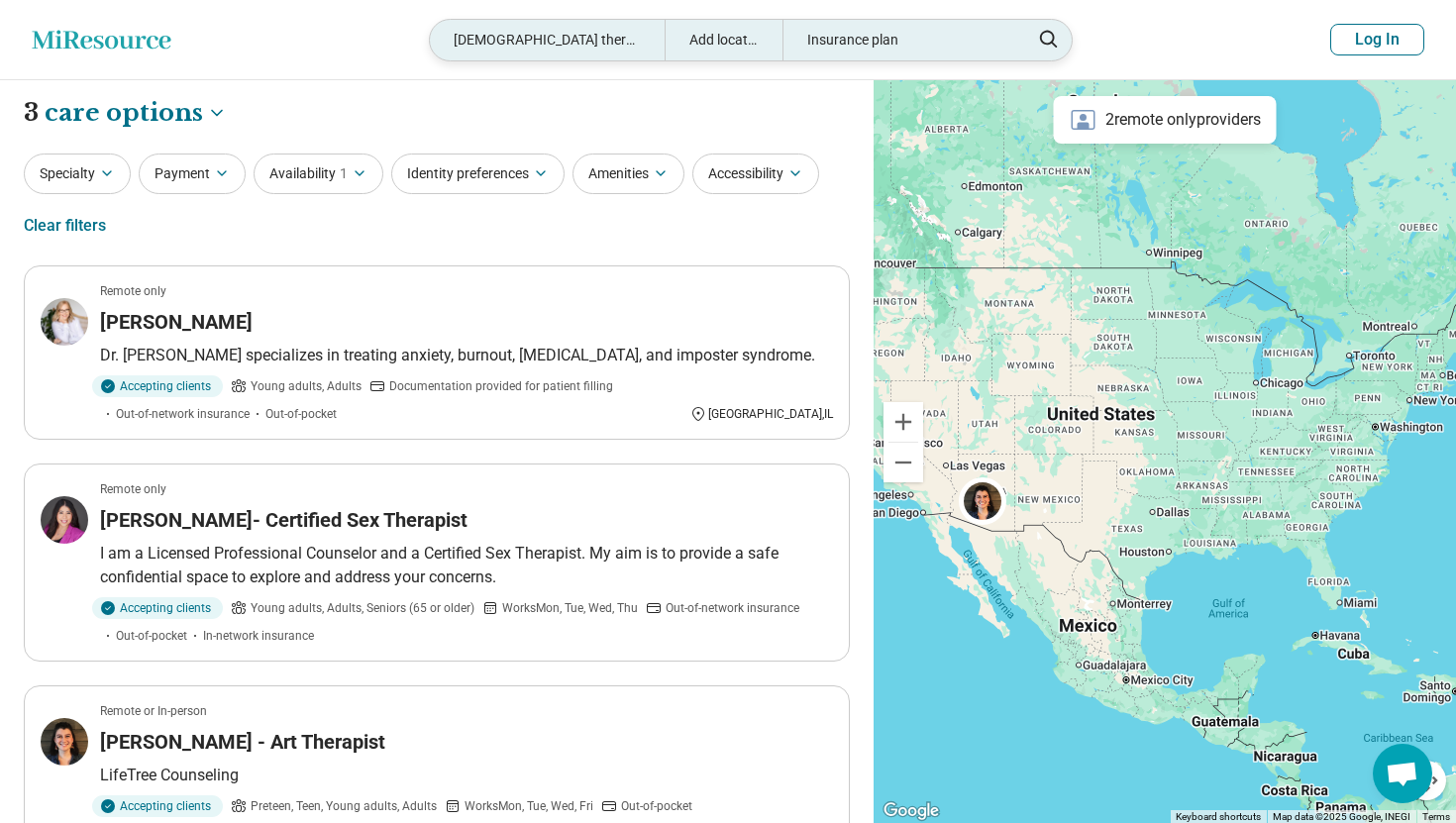 click on "Add location" at bounding box center (723, 40) 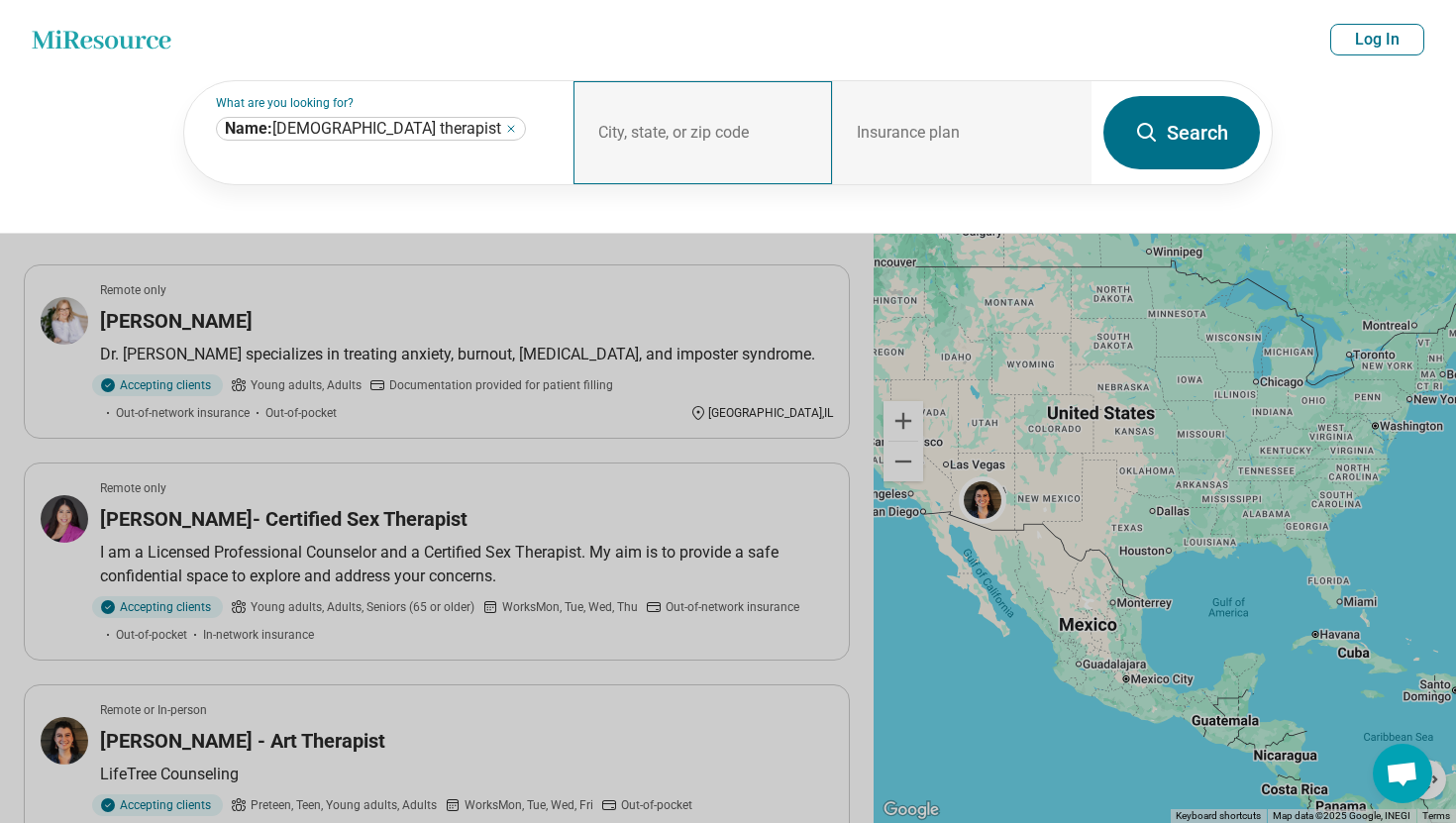click on "City, state, or zip code" at bounding box center [703, 133] 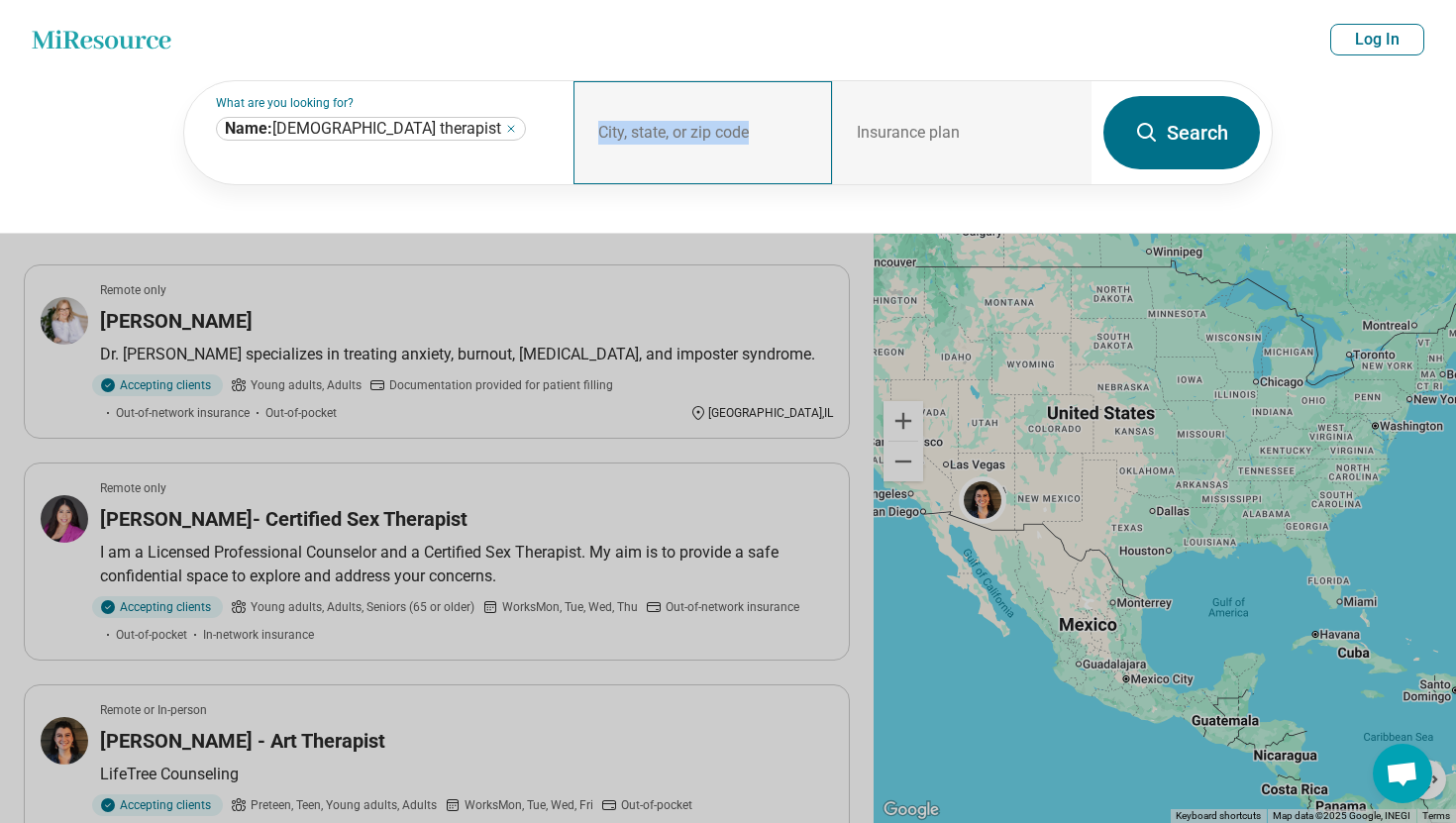 click on "City, state, or zip code" at bounding box center (703, 133) 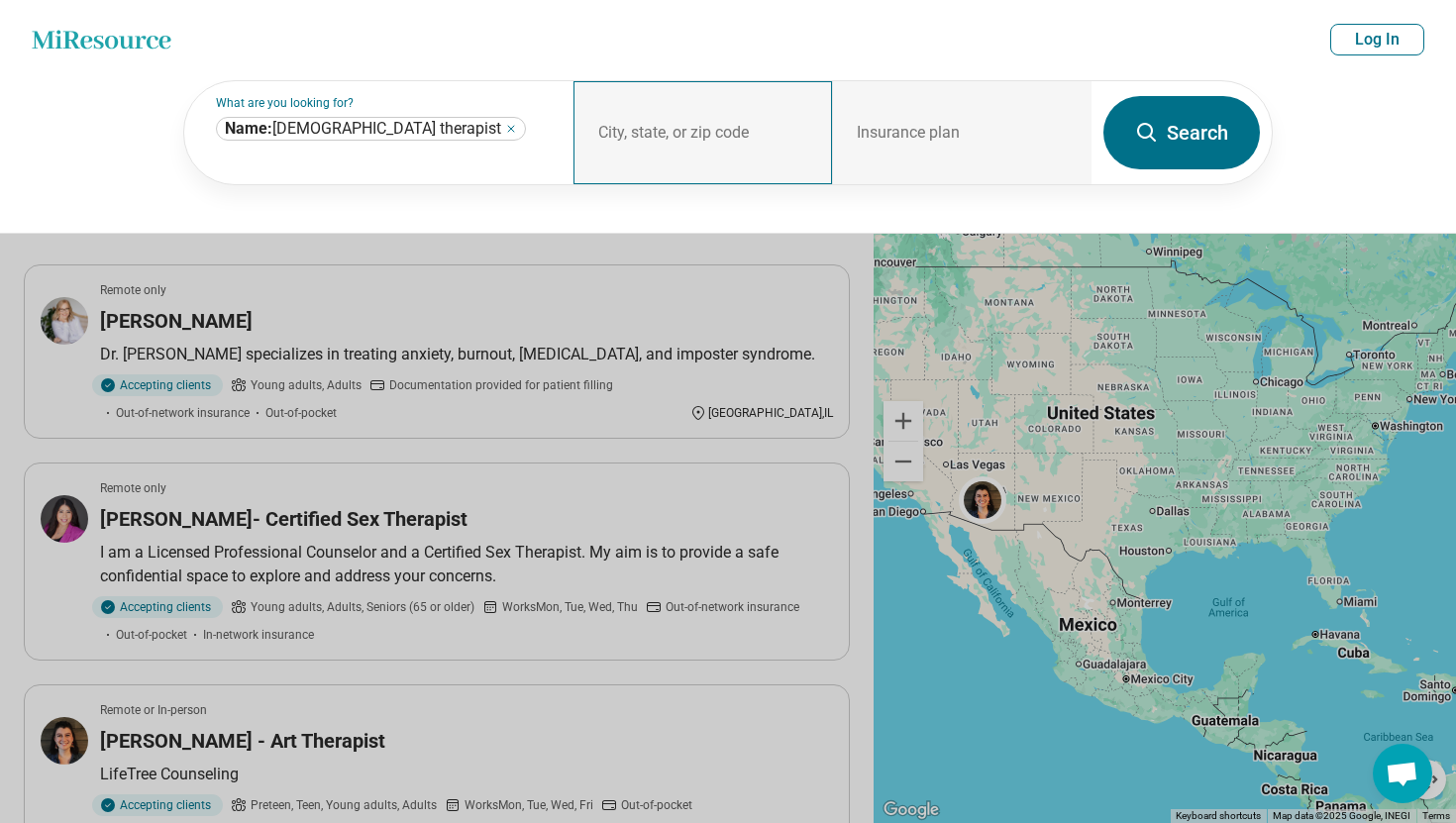 click on "City, state, or zip code" at bounding box center [703, 133] 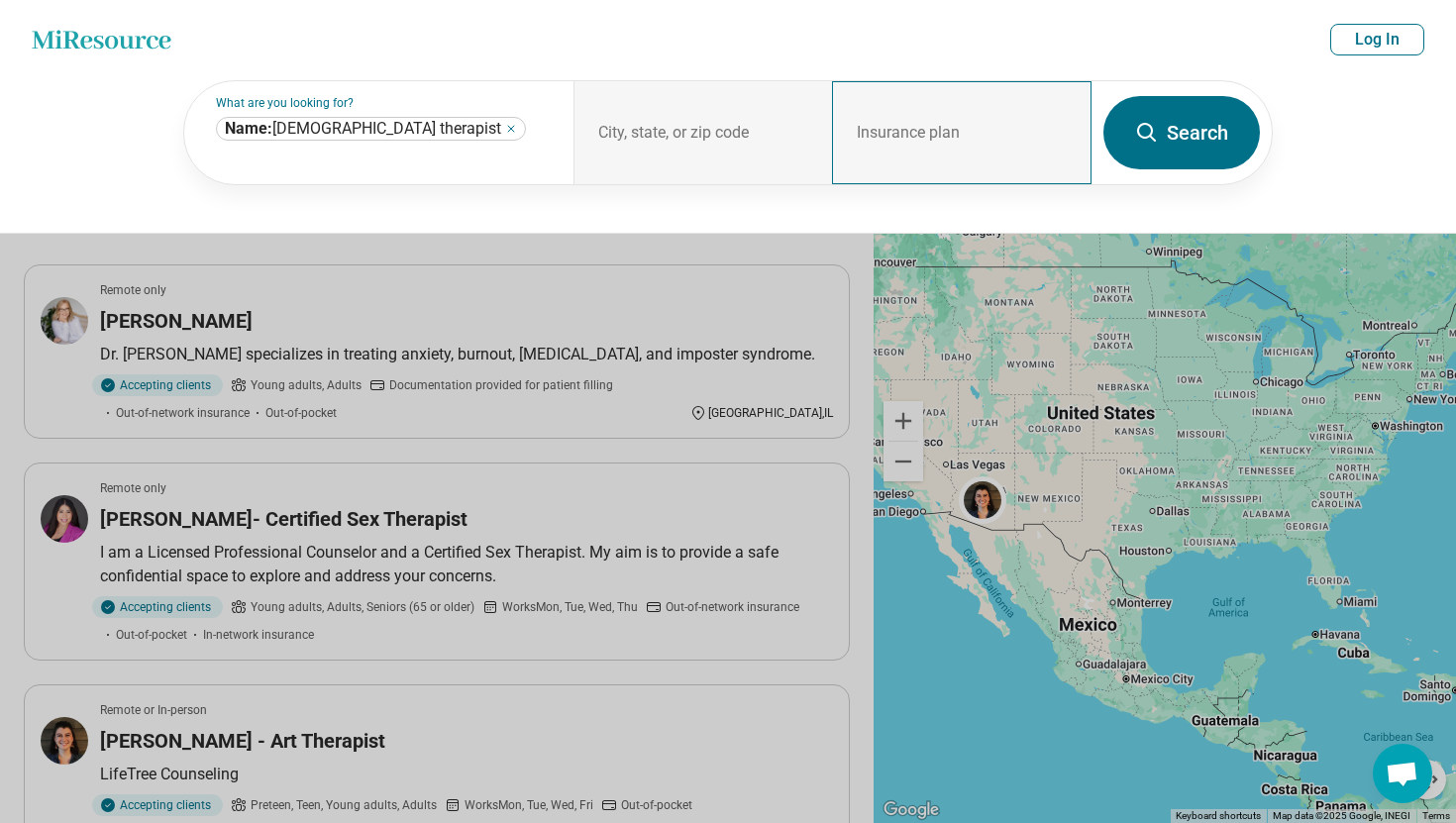 click on "Insurance plan" at bounding box center [962, 133] 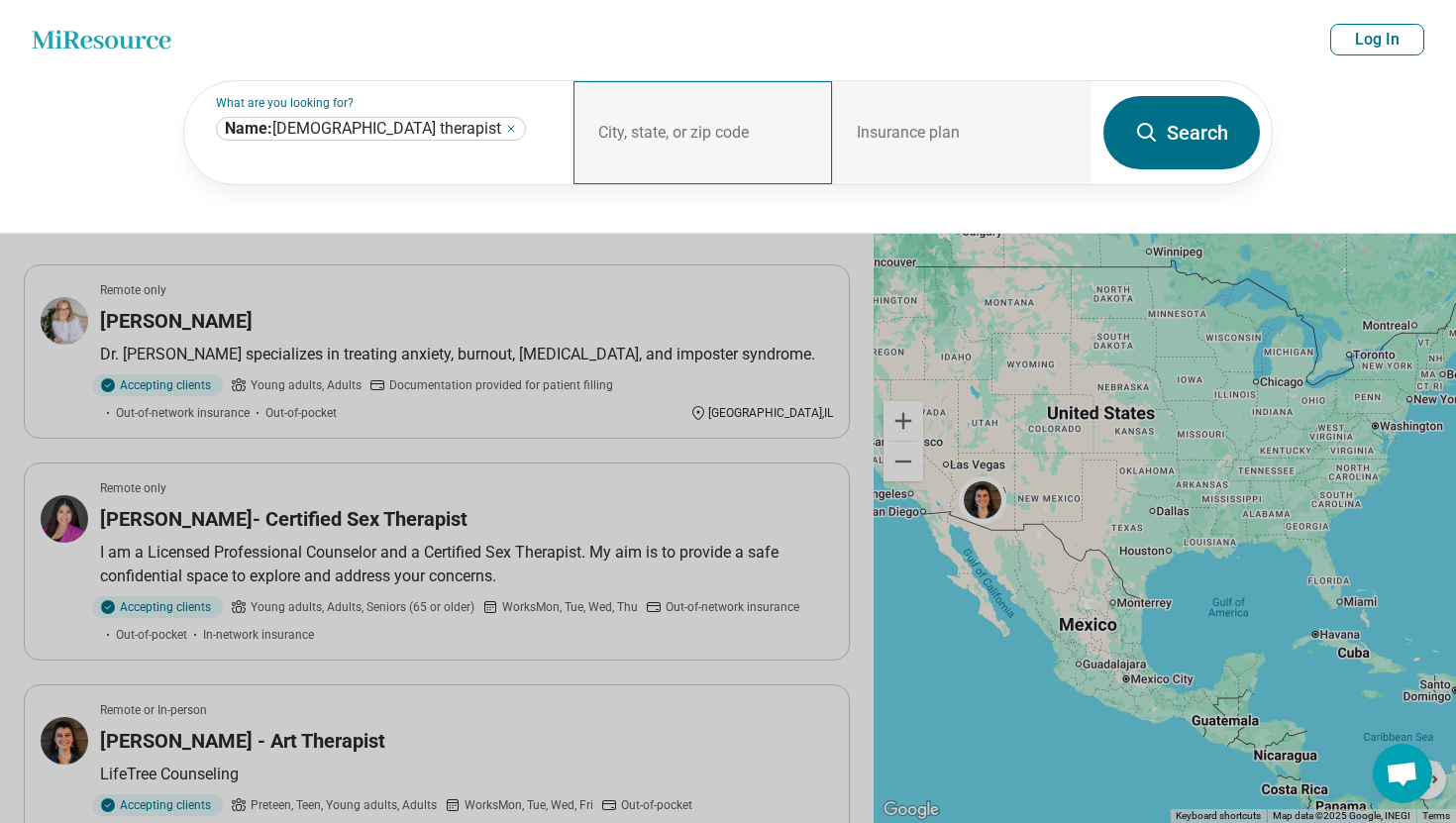click on "City, state, or zip code" at bounding box center [703, 133] 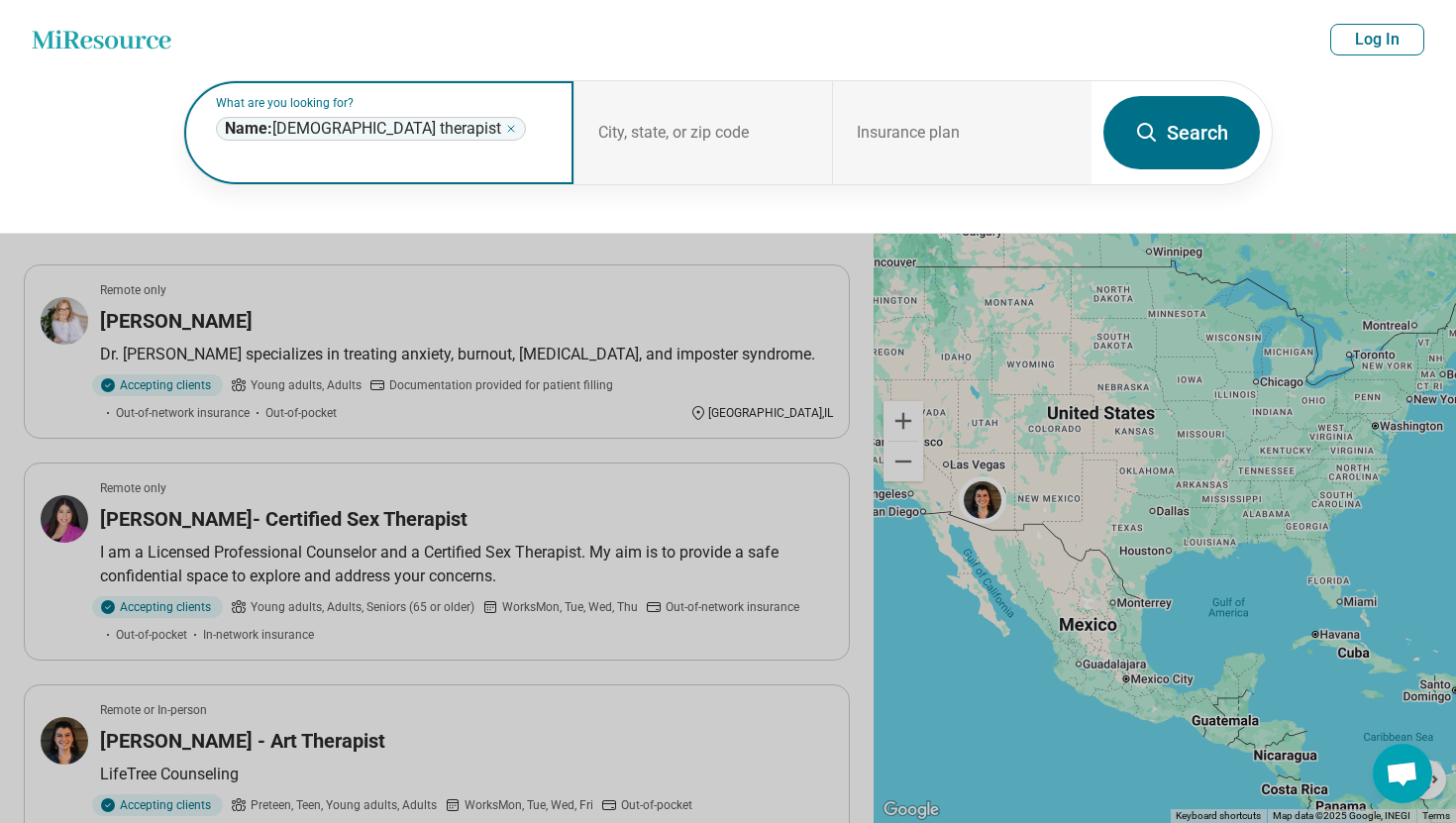 click 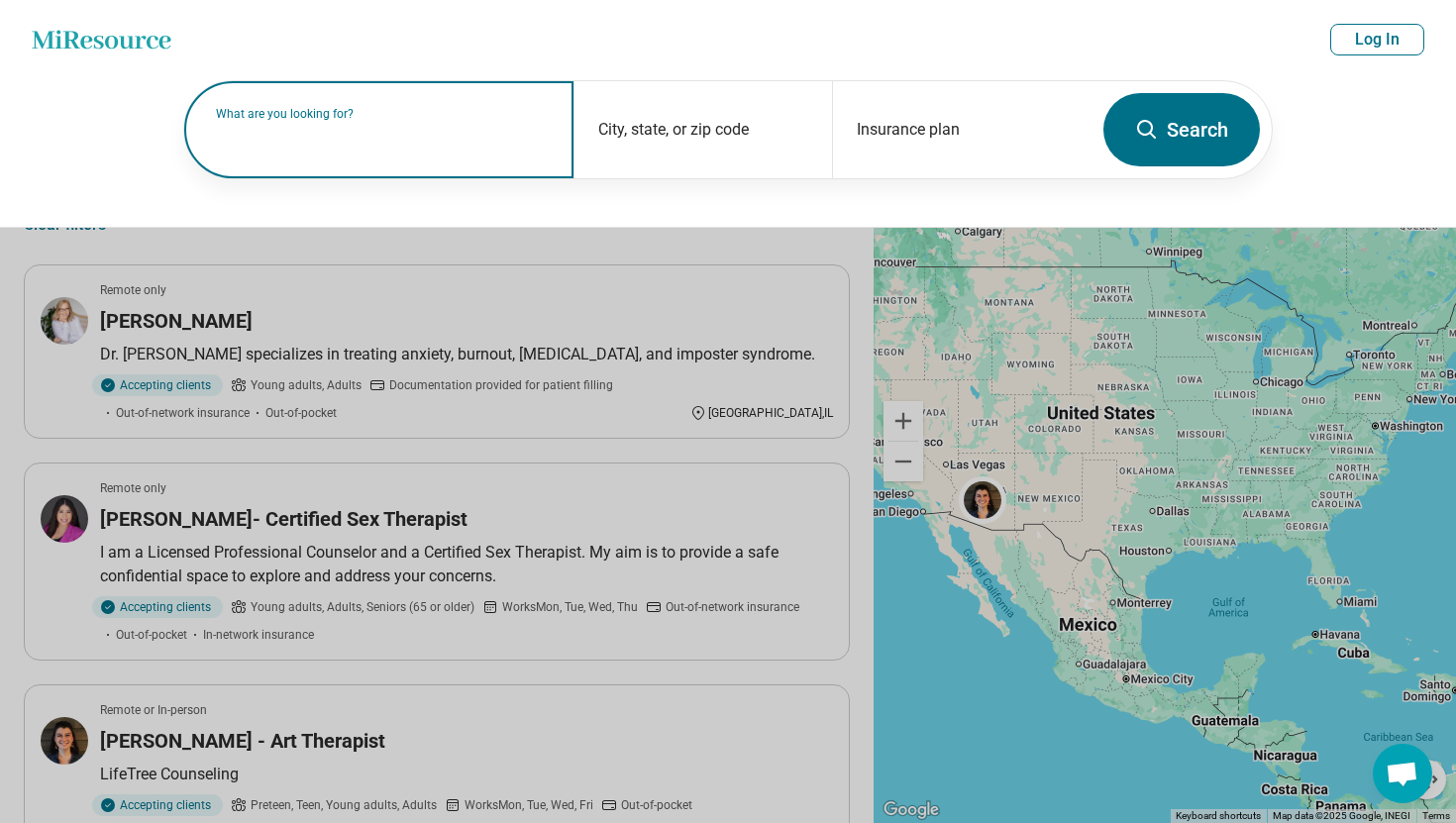 click on "What are you looking for?" at bounding box center [382, 114] 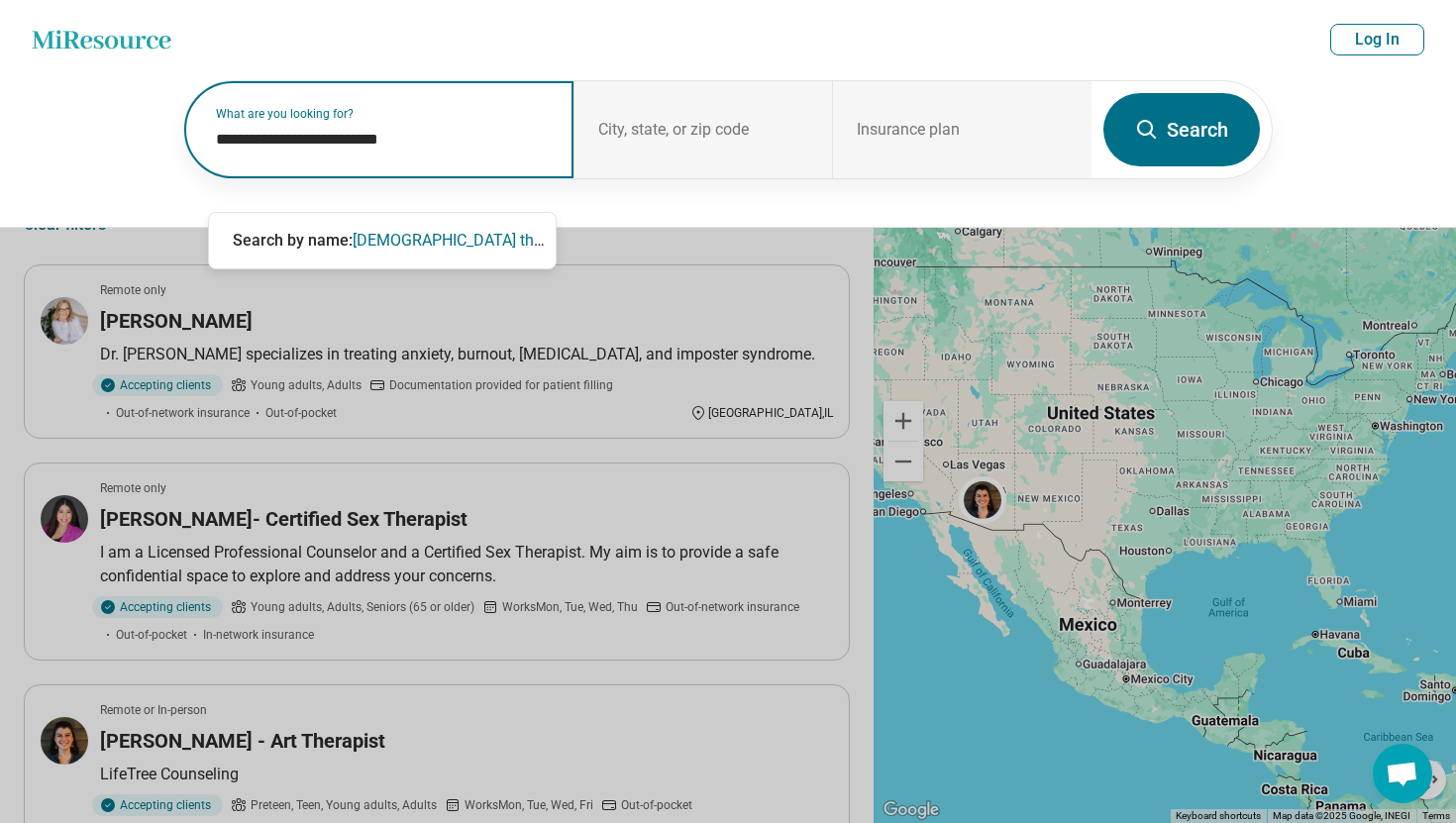 type on "**********" 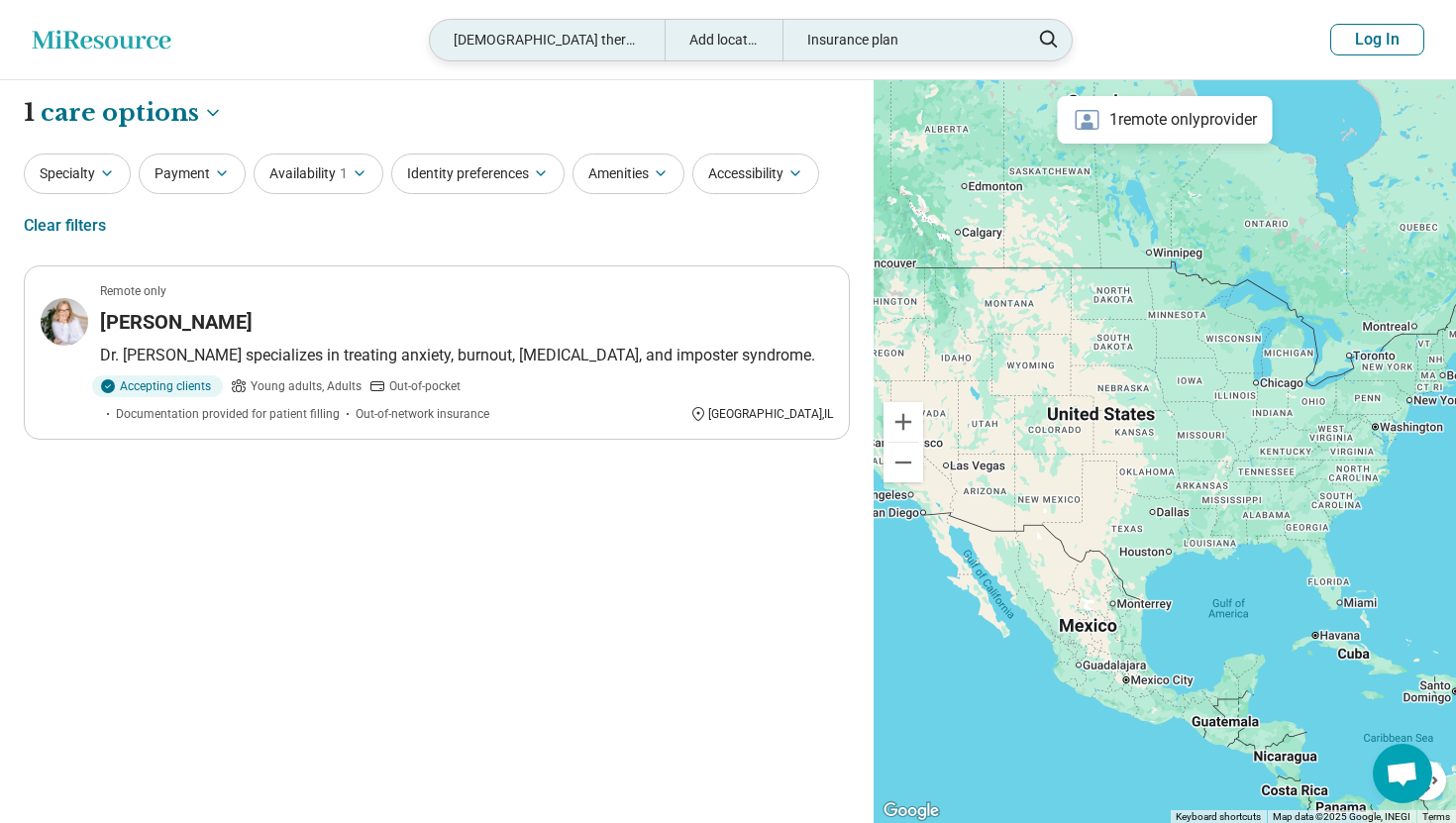 click on "Add location" at bounding box center (723, 40) 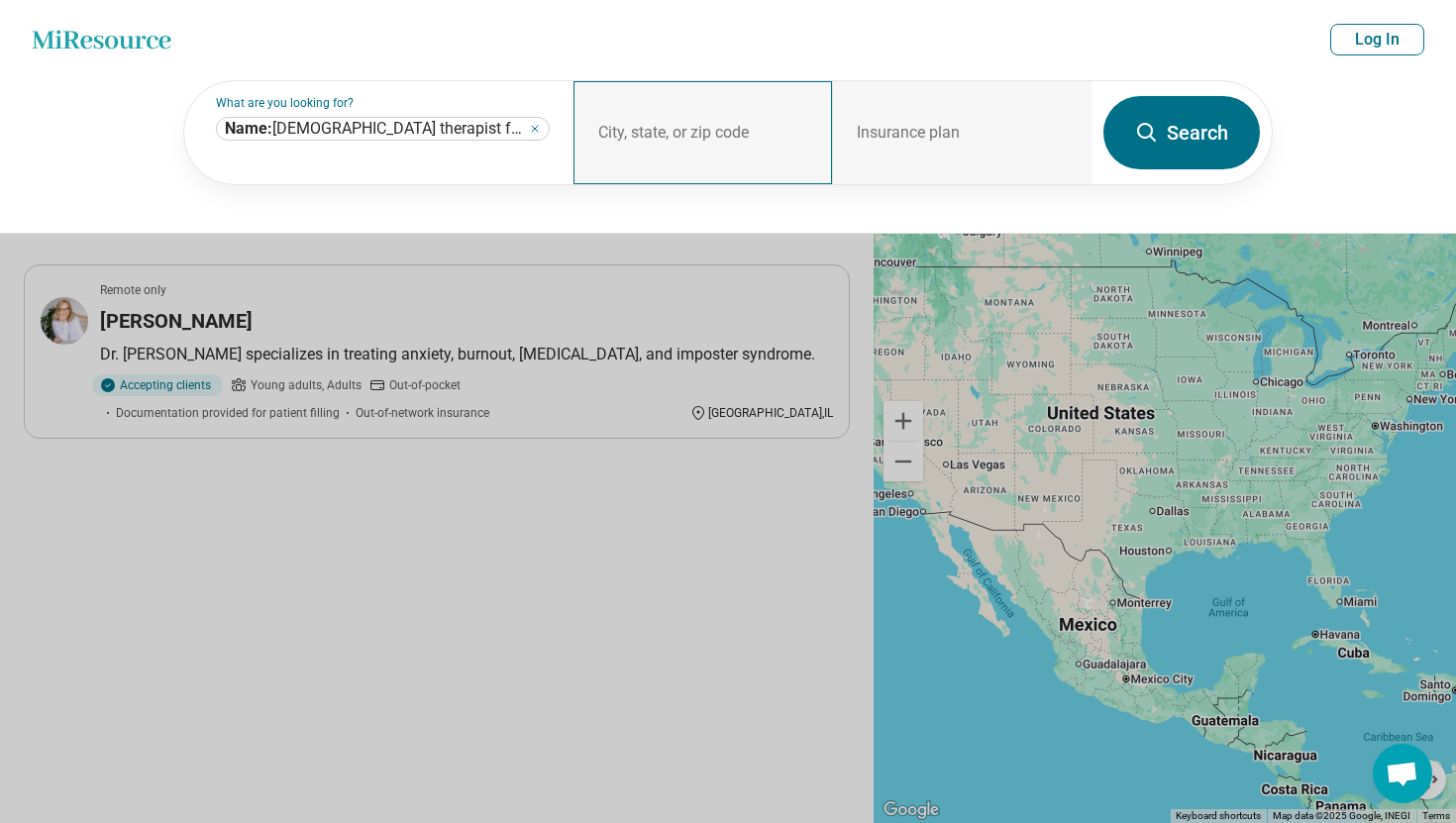 click on "City, state, or zip code" at bounding box center (703, 133) 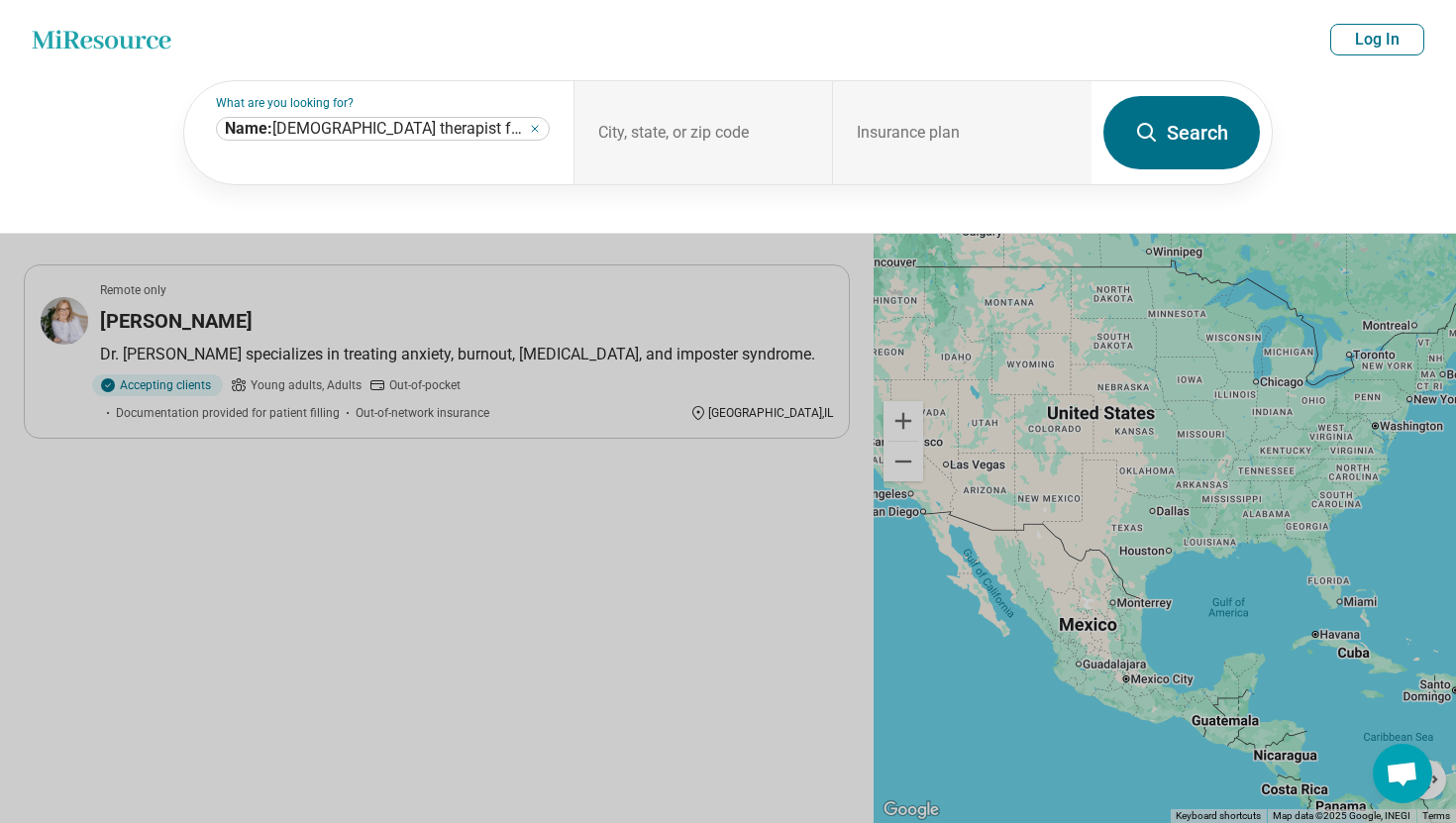 click on "Search" at bounding box center (1182, 133) 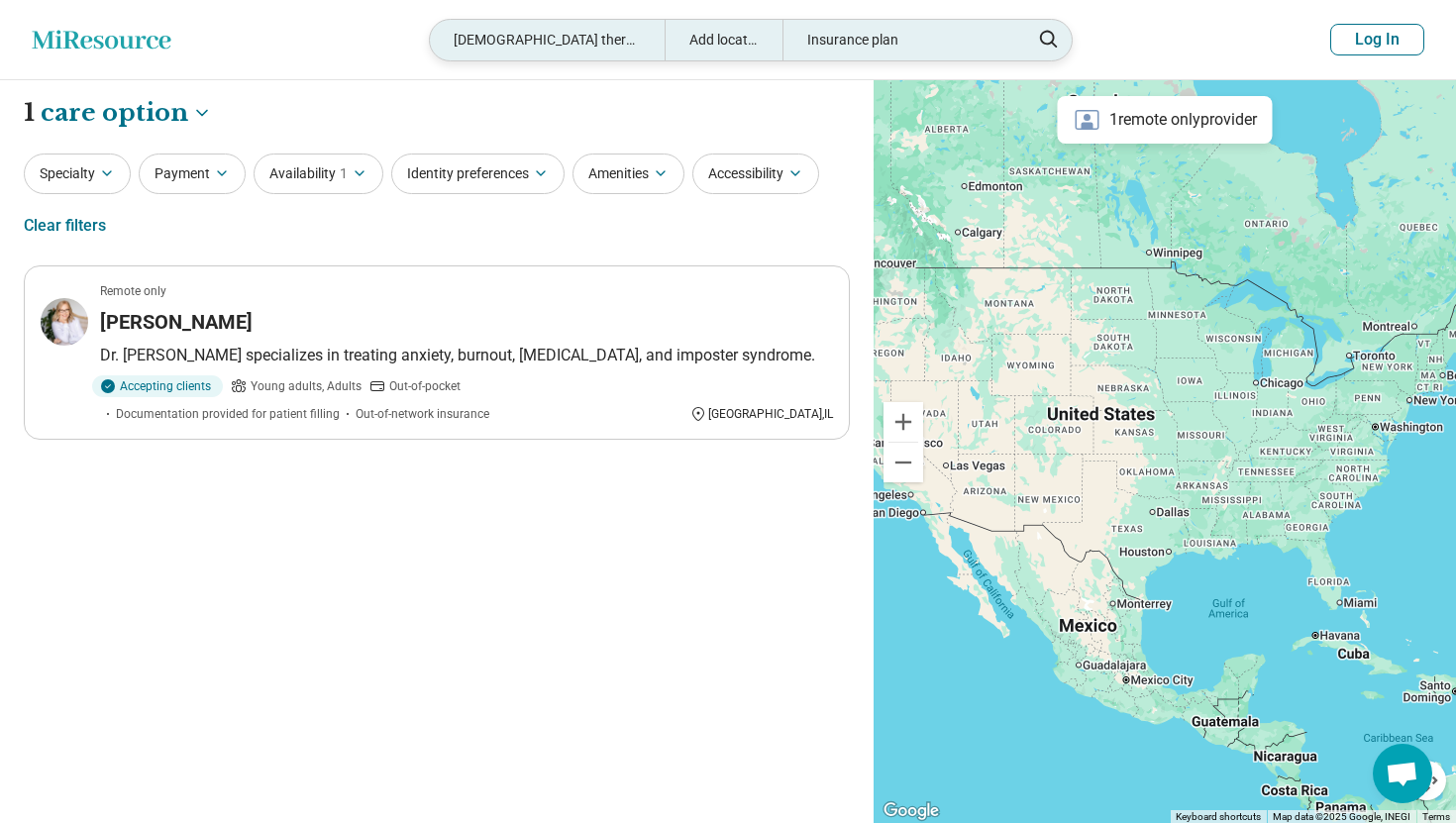 click on "Add location" at bounding box center (723, 40) 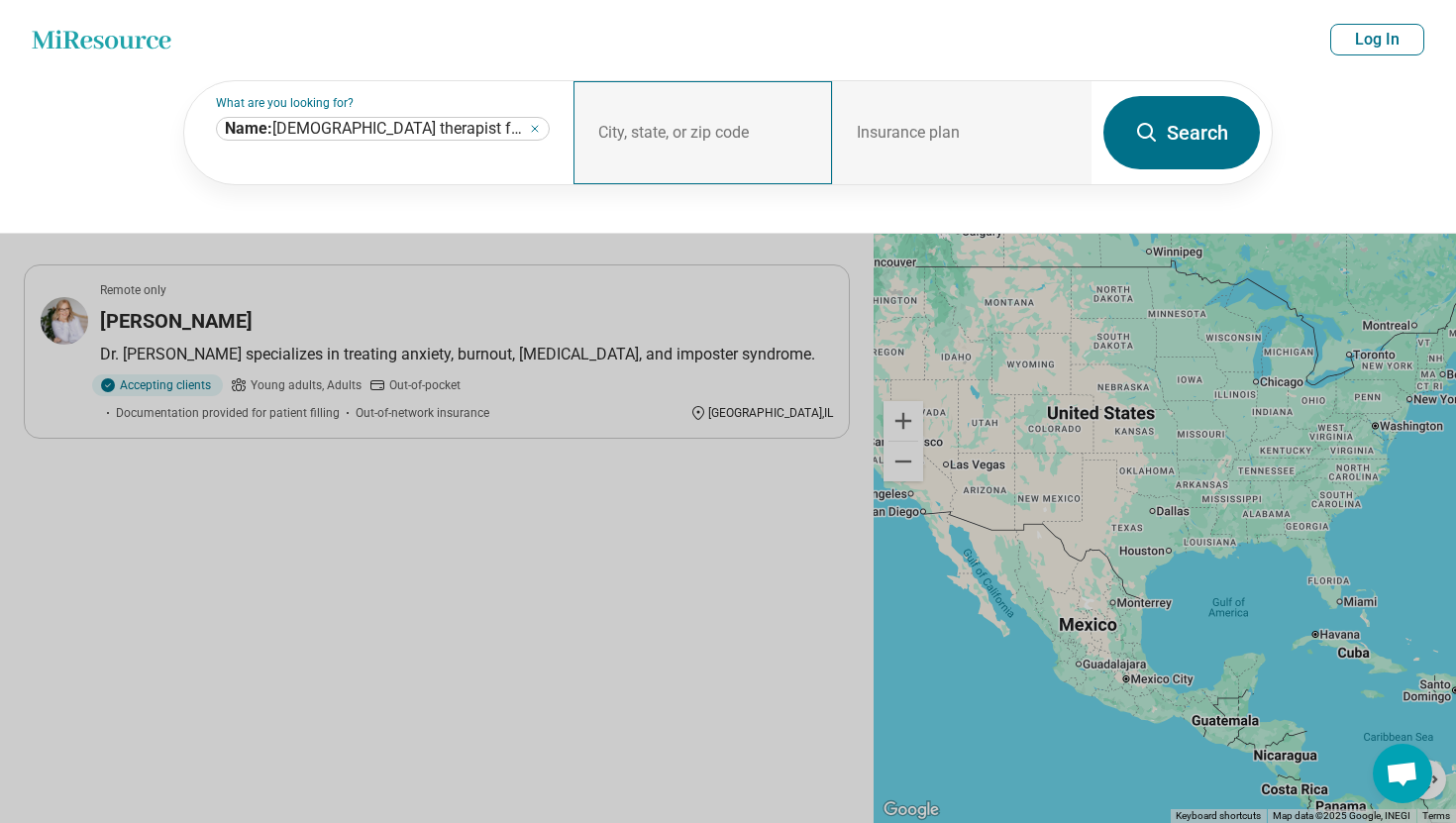 click on "City, state, or zip code" at bounding box center (703, 133) 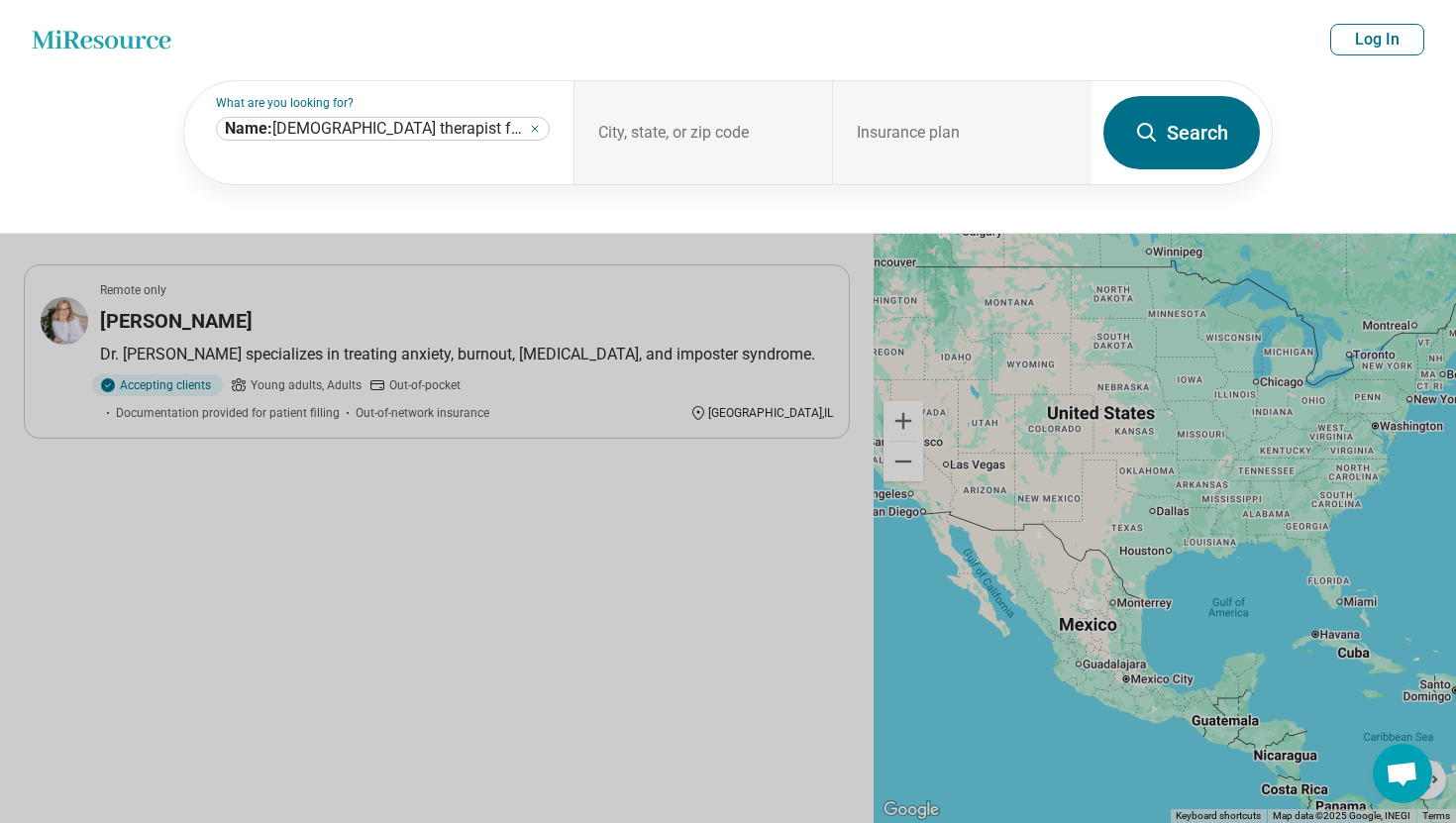 click at bounding box center [728, 411] 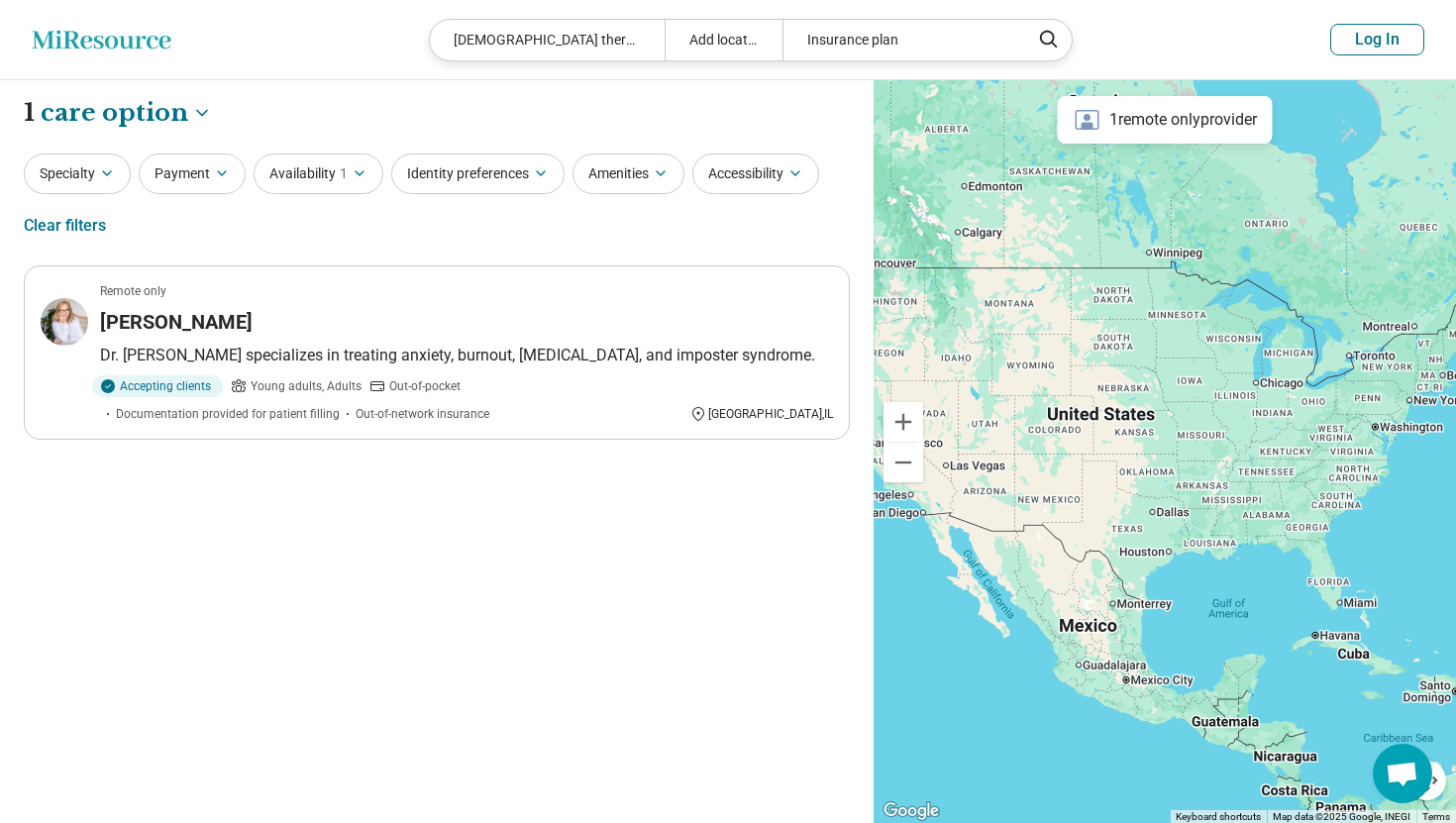 click on "Accessibility" at bounding box center (756, 173) 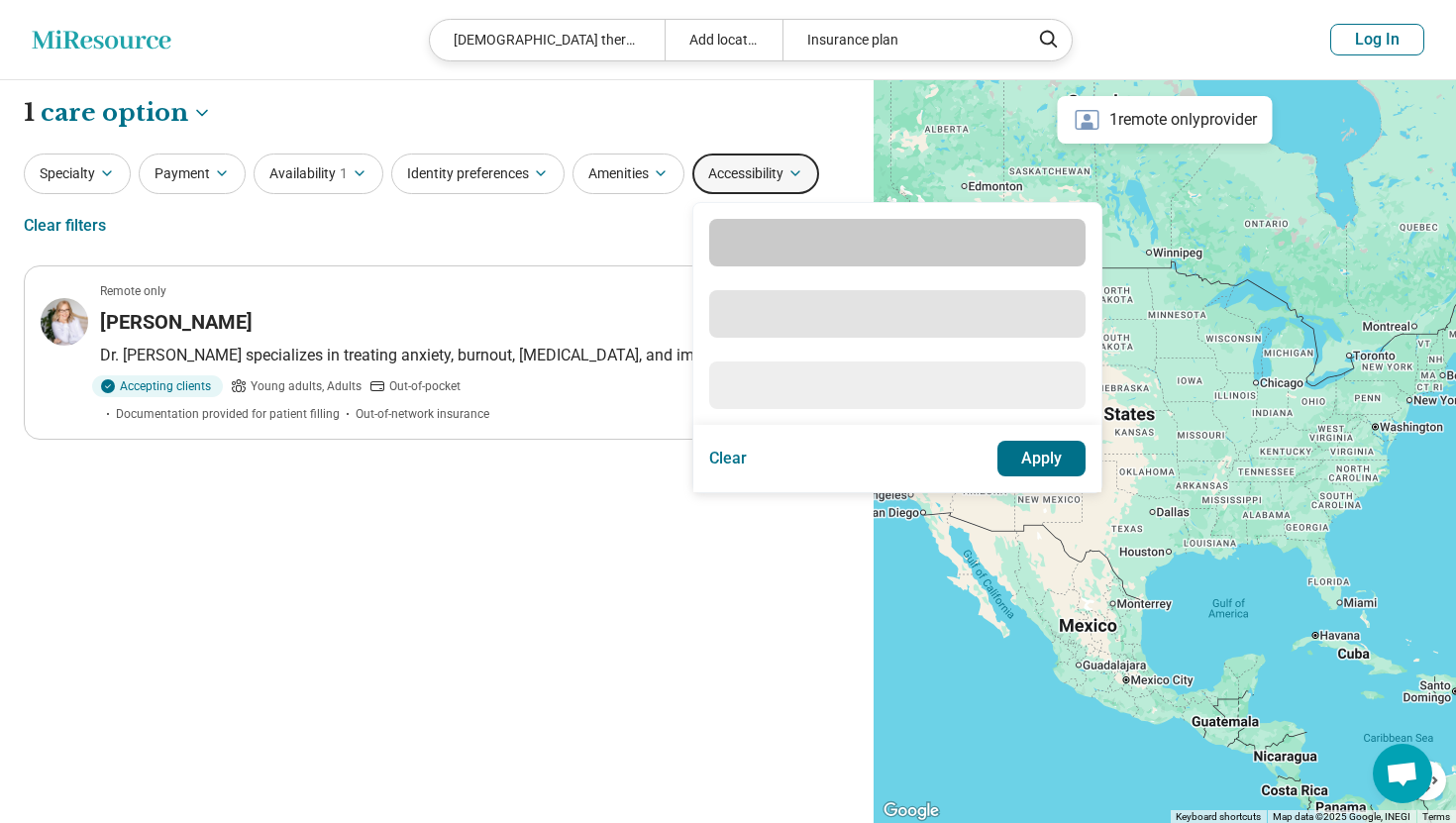 click on "Accessibility" at bounding box center [756, 173] 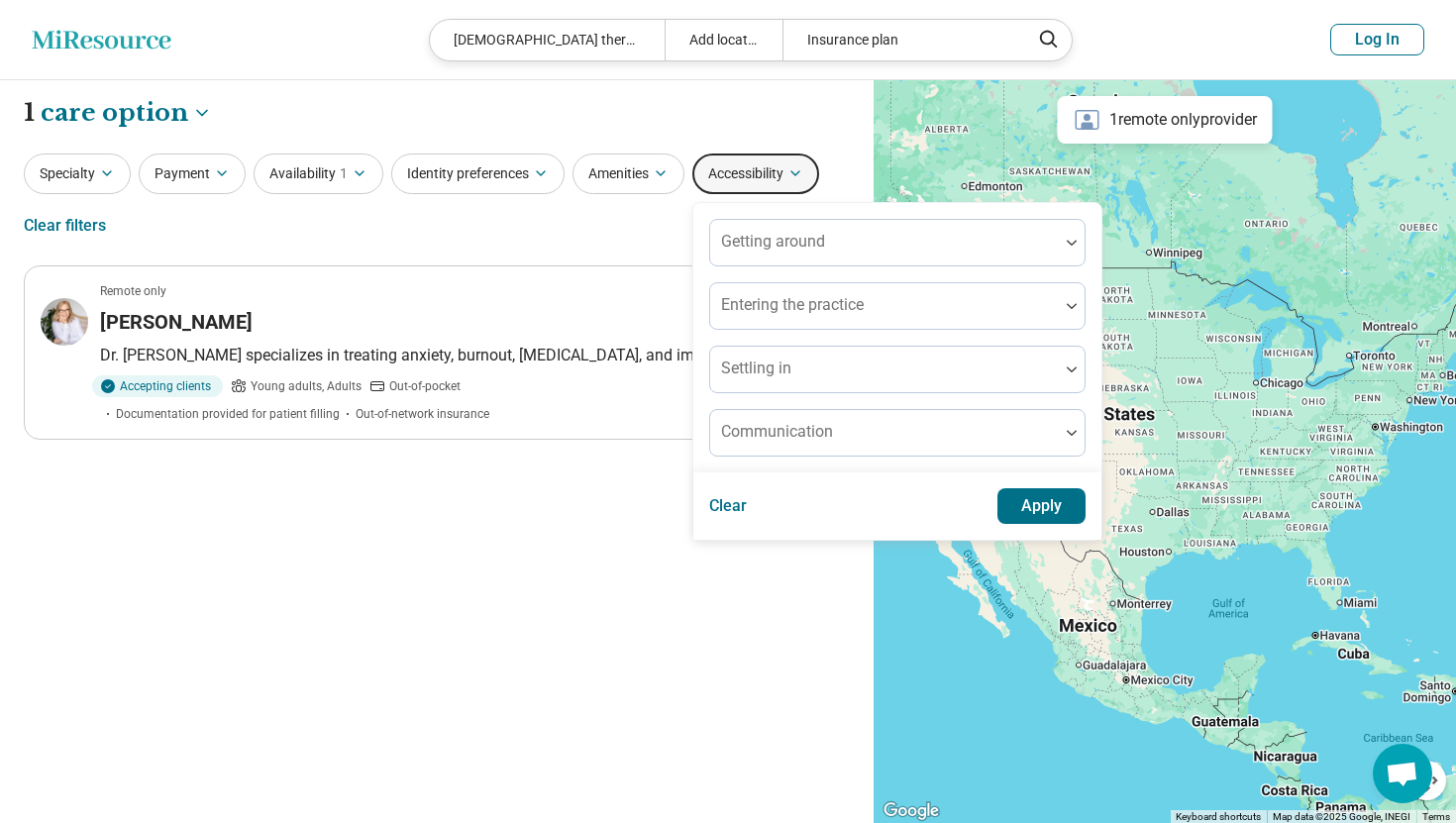click on "Specialty" at bounding box center [77, 173] 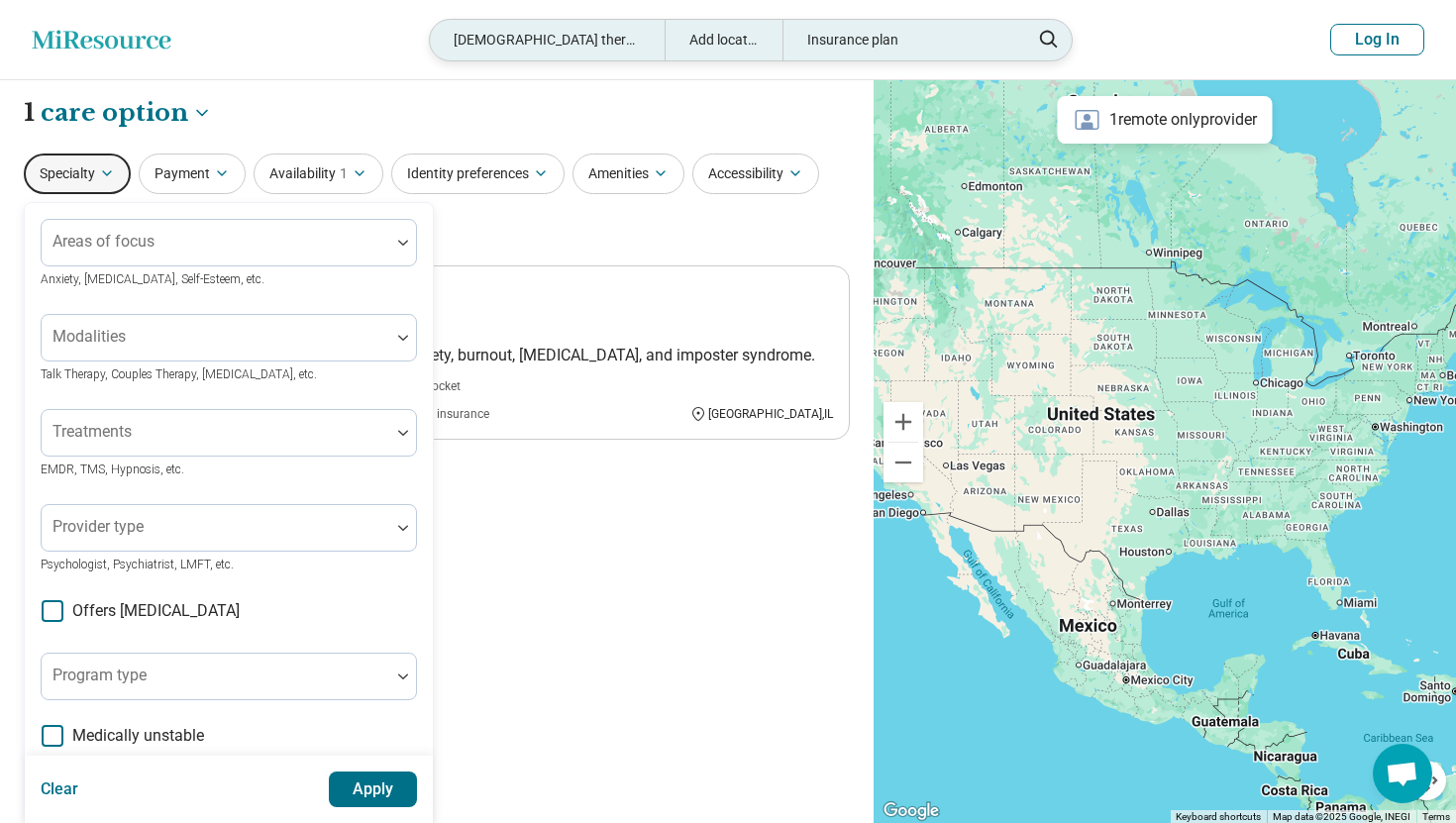 click on "[DEMOGRAPHIC_DATA] therapist for anxiety" at bounding box center (547, 40) 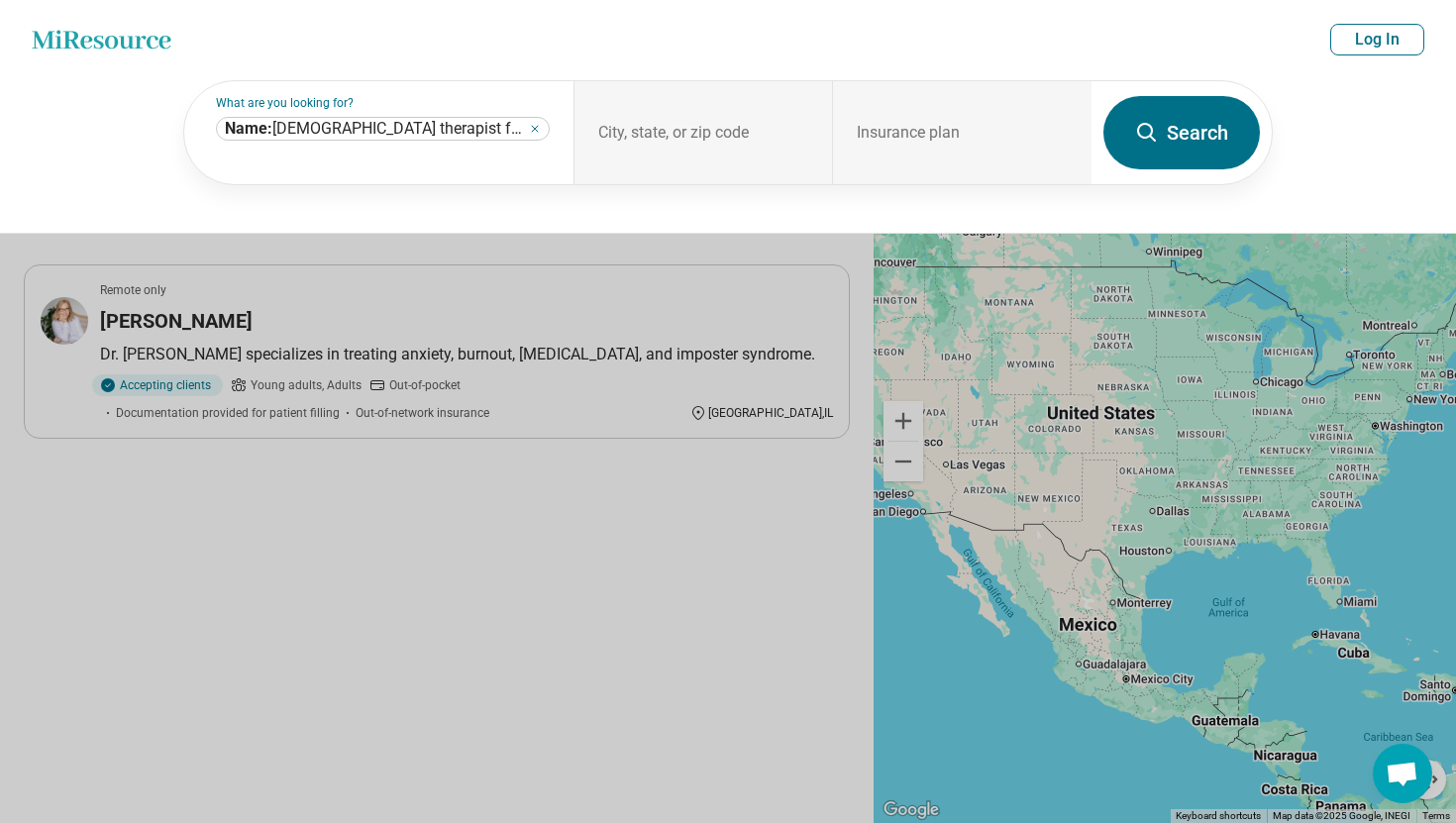 click on "Miresource logo [DEMOGRAPHIC_DATA] therapist for anxiety Add location Insurance plan Log In" at bounding box center (728, 40) 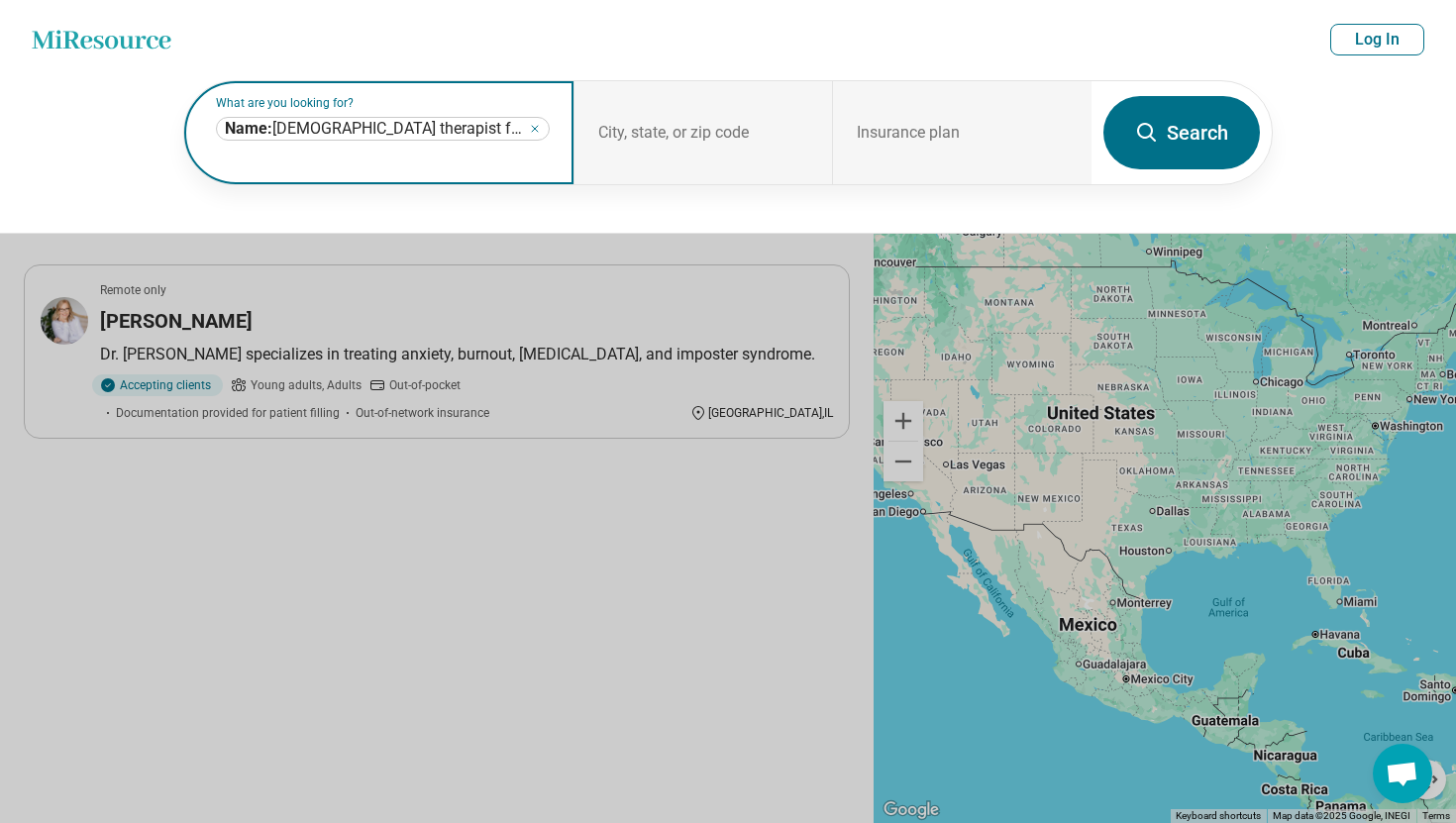 click on "**********" at bounding box center [382, 129] 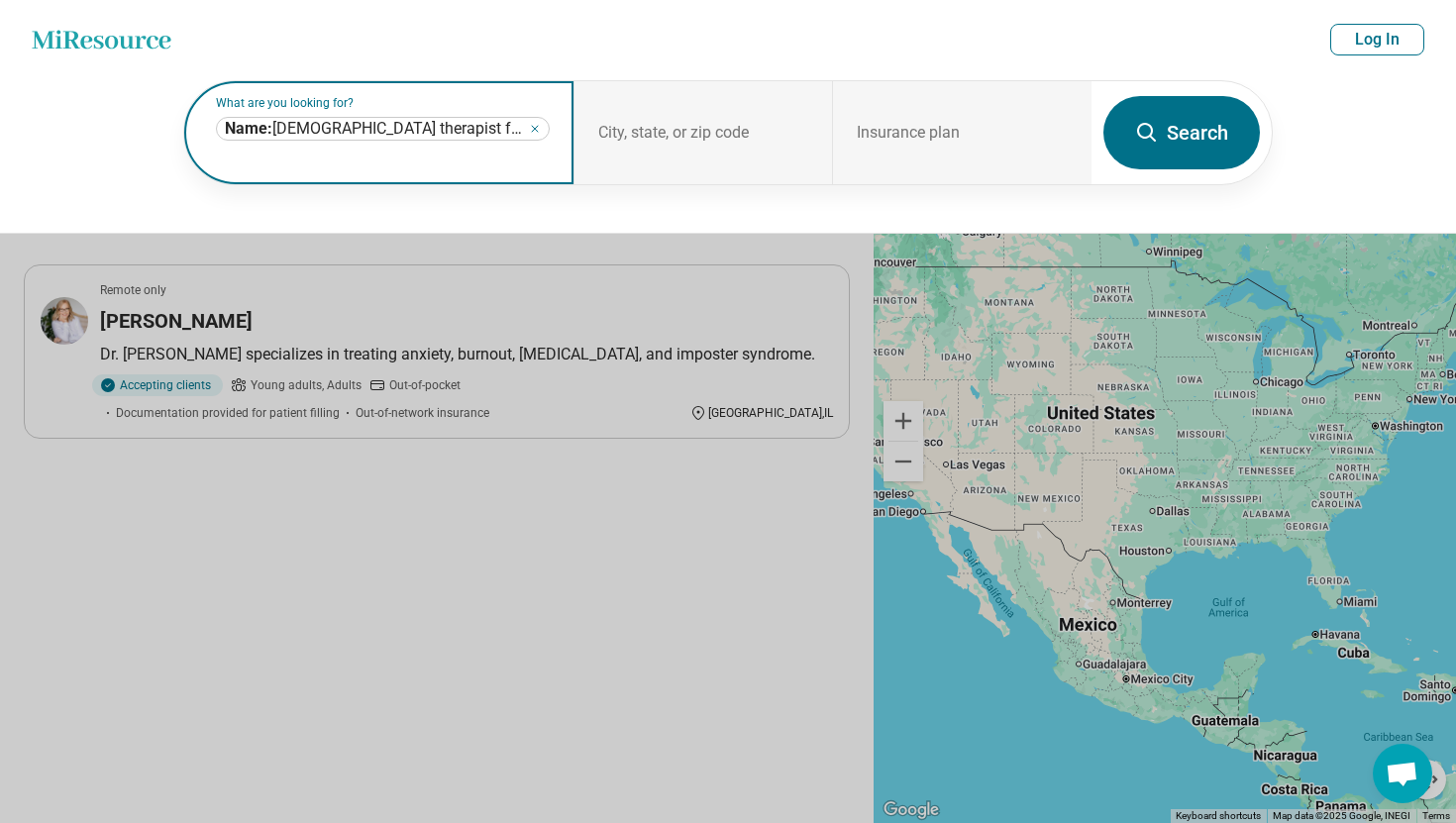 click 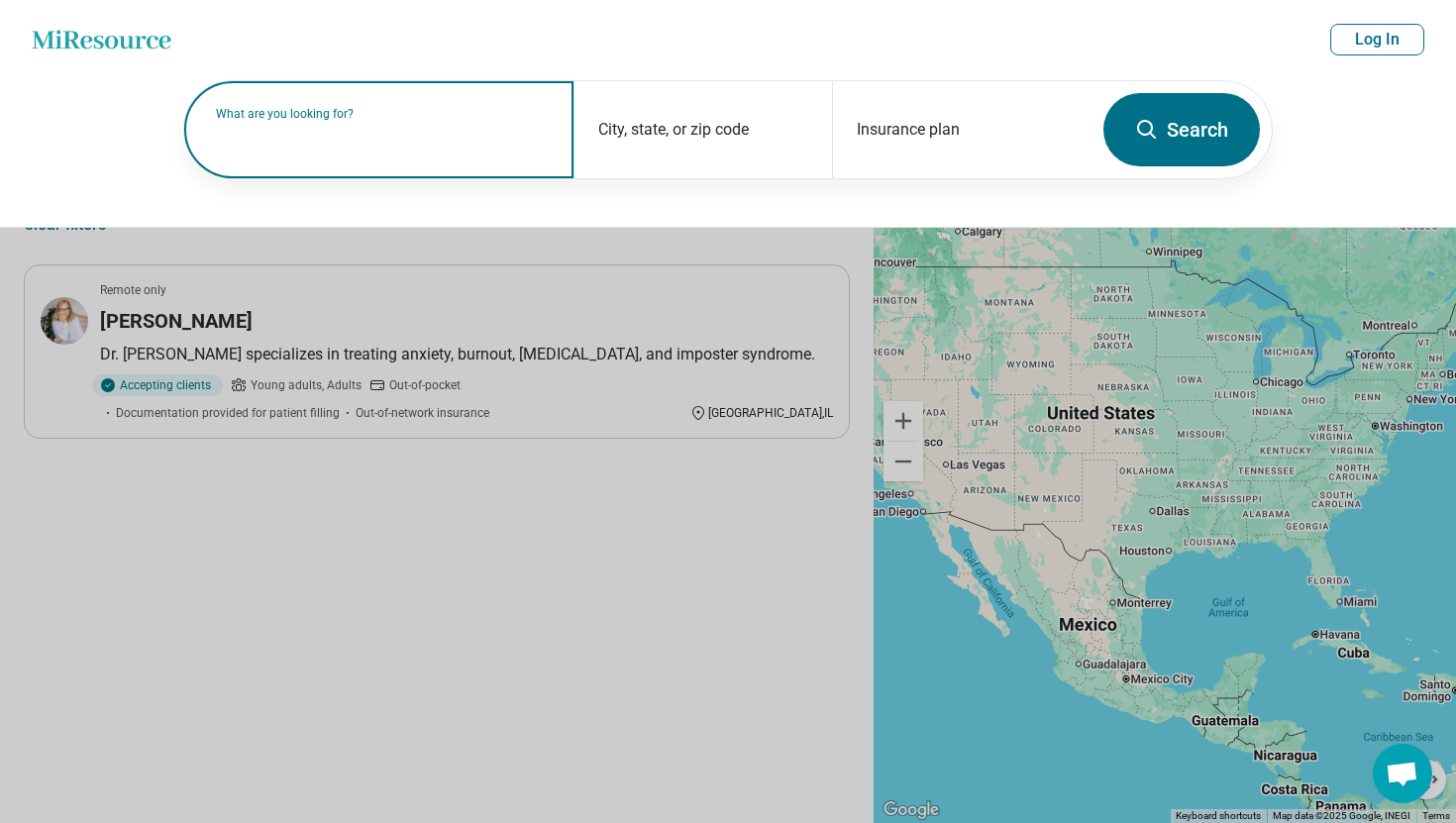 click on "What are you looking for?" at bounding box center (382, 114) 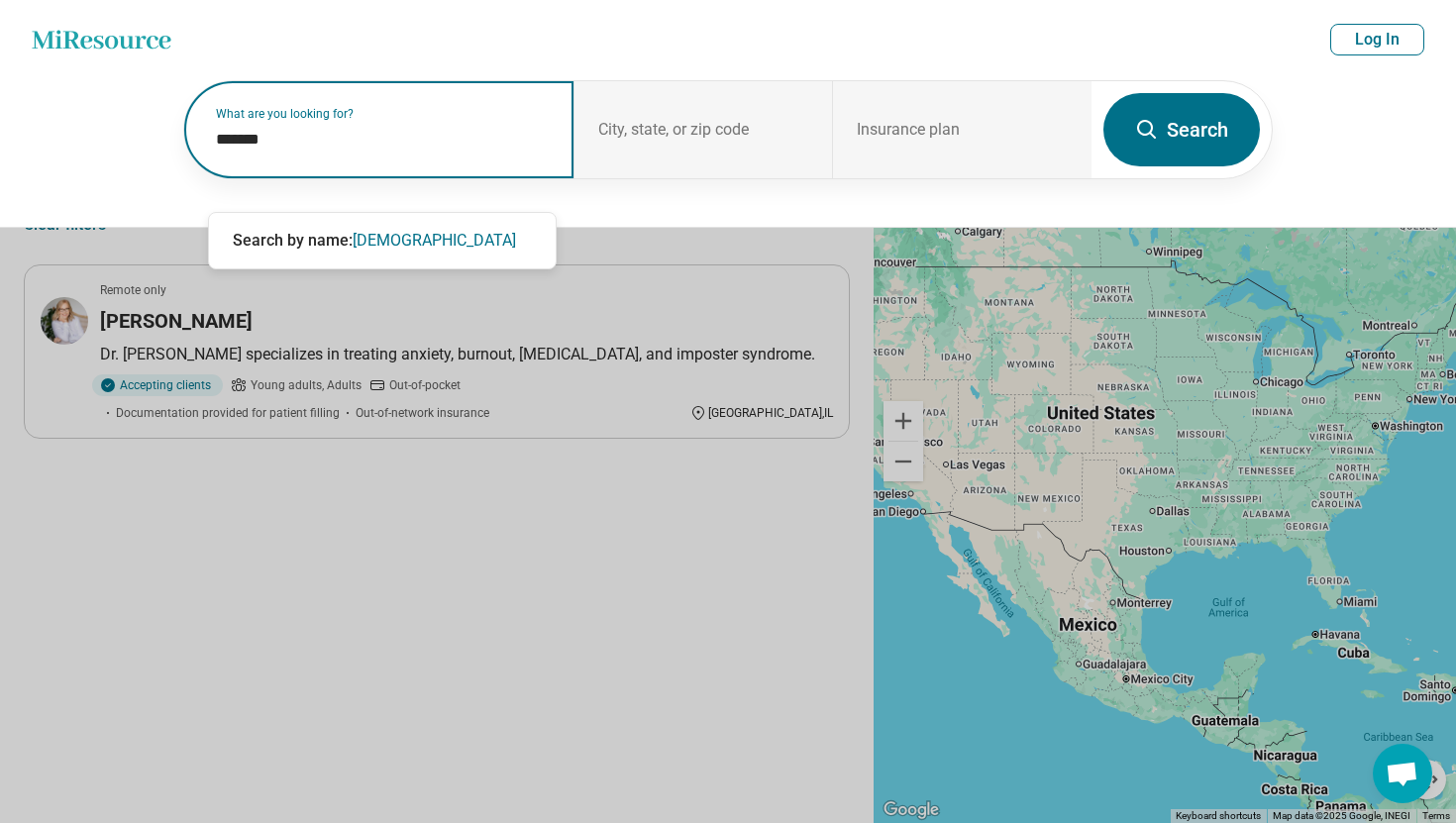 type on "******" 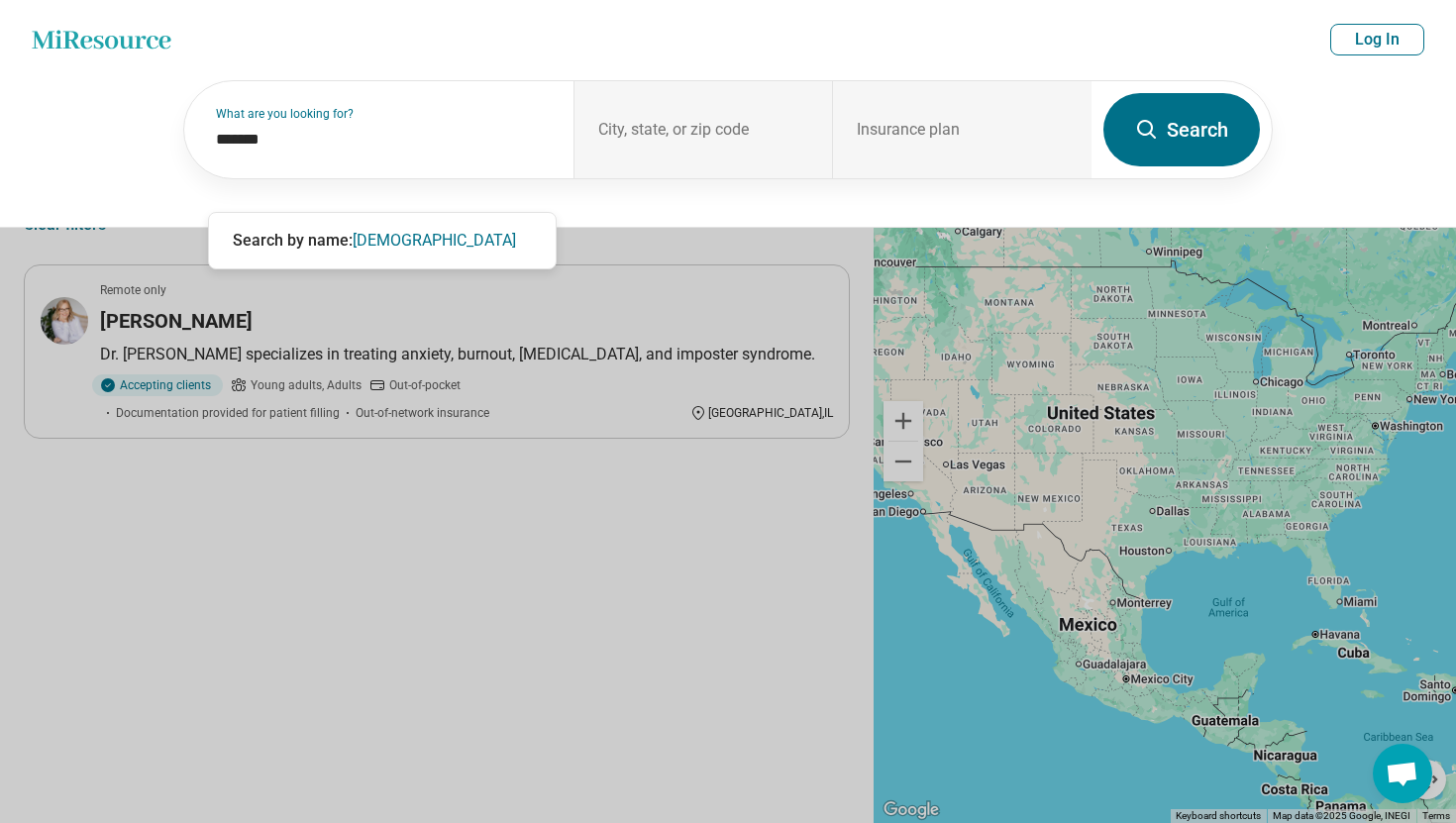 click on "Miresource logo [DEMOGRAPHIC_DATA] therapist for anxiety Add location Insurance plan Log In" at bounding box center [728, 40] 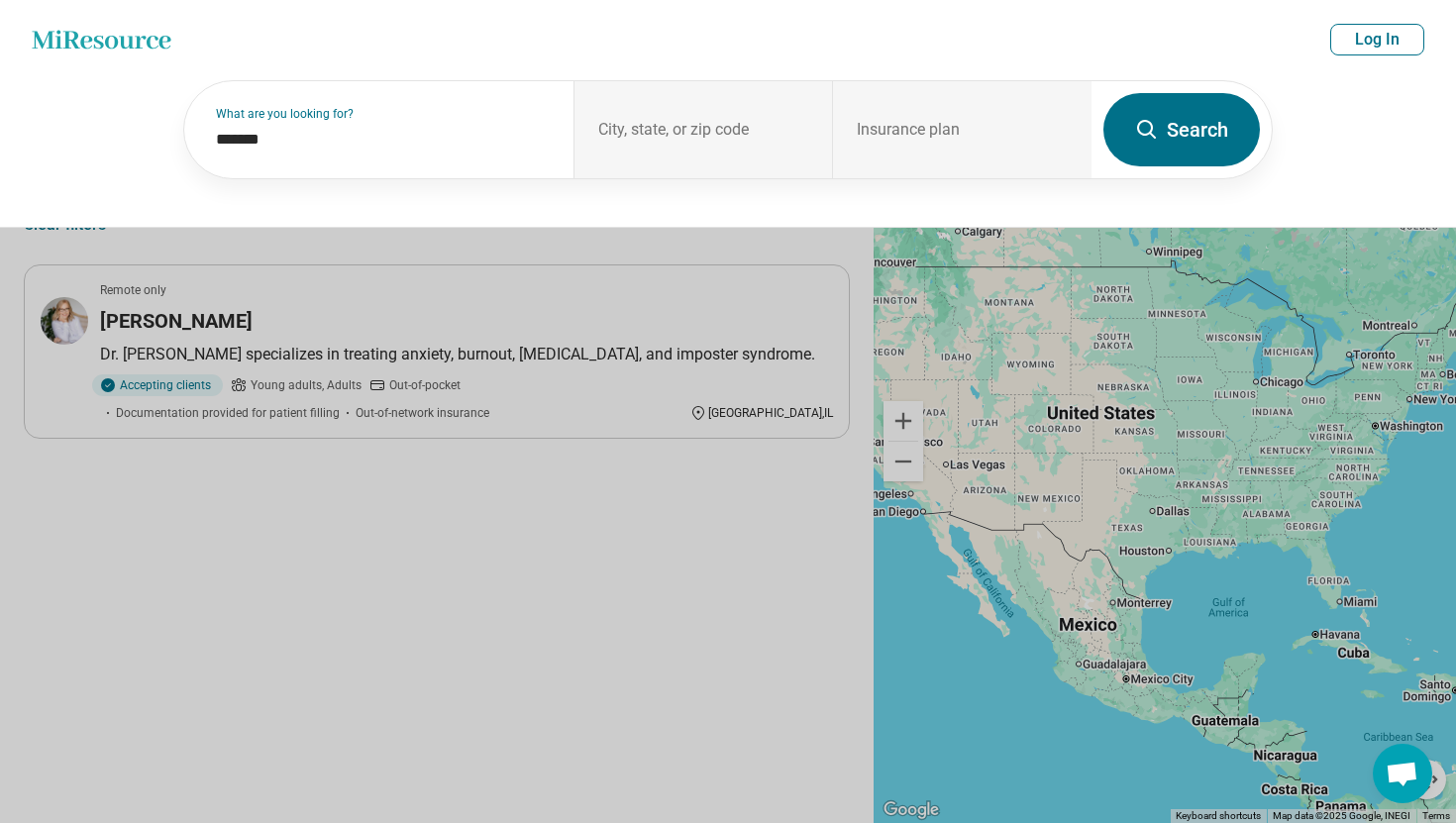 click on "Miresource logo" 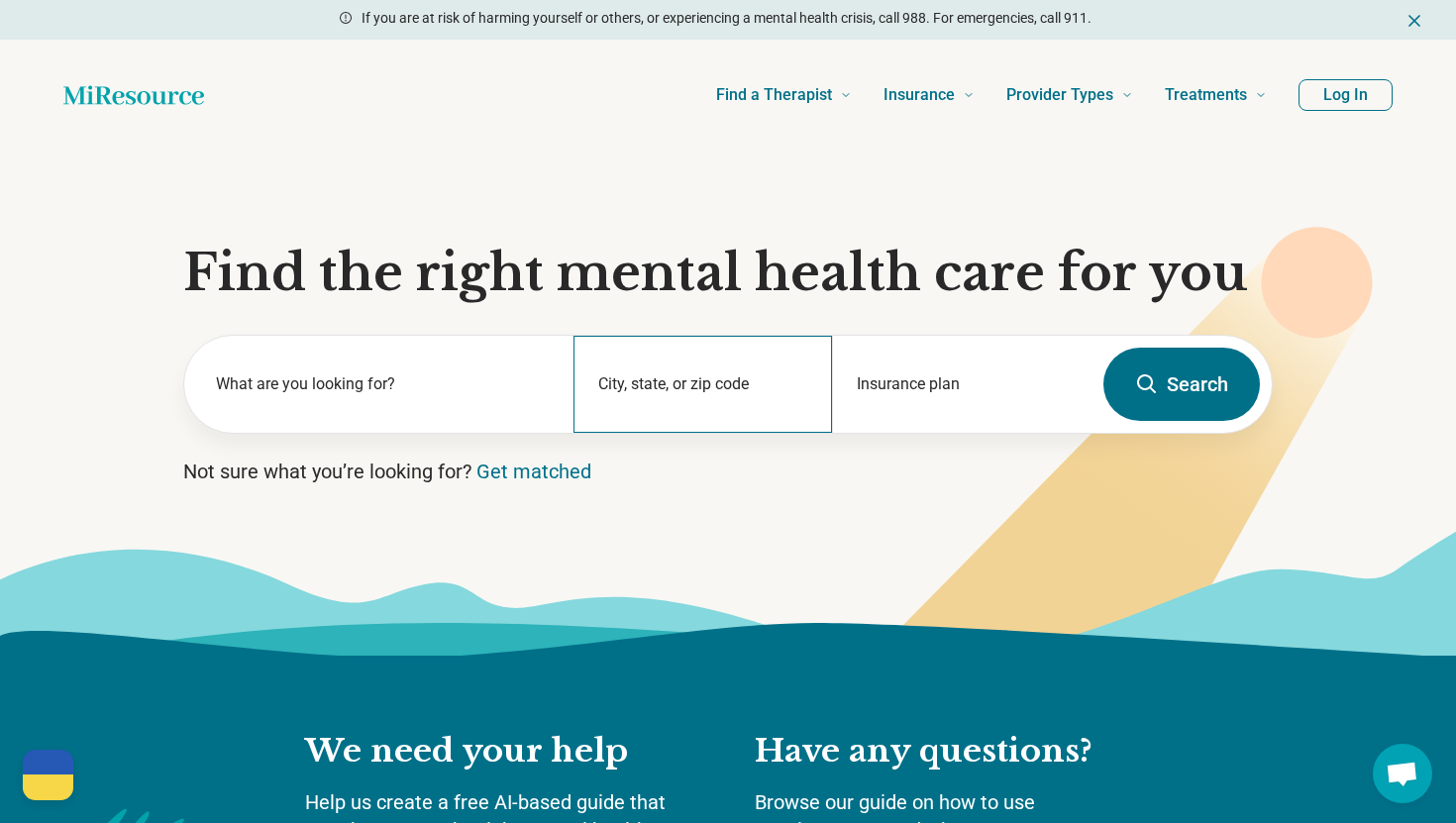click on "City, state, or zip code" at bounding box center (703, 384) 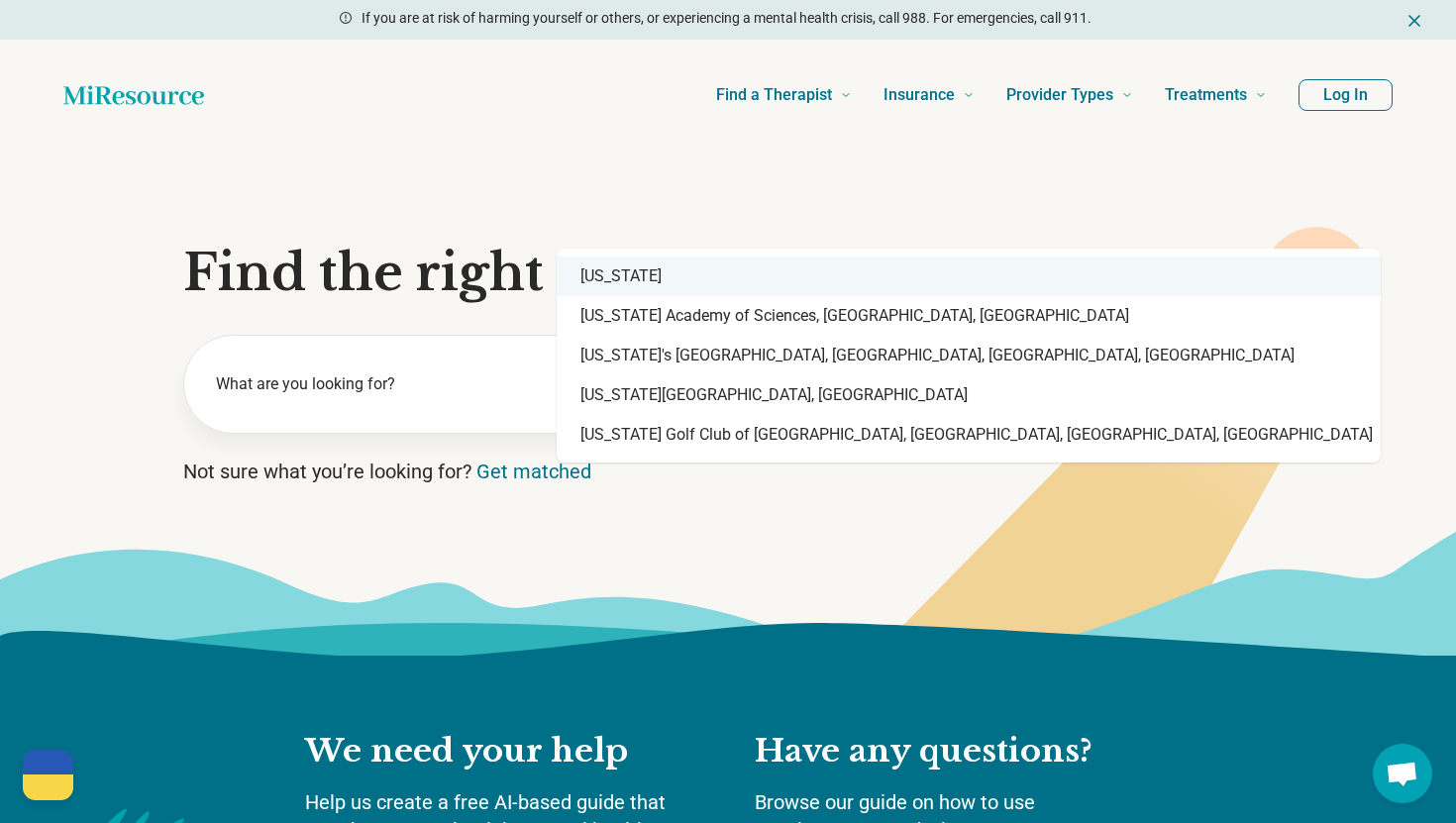 click on "[US_STATE]" at bounding box center (969, 276) 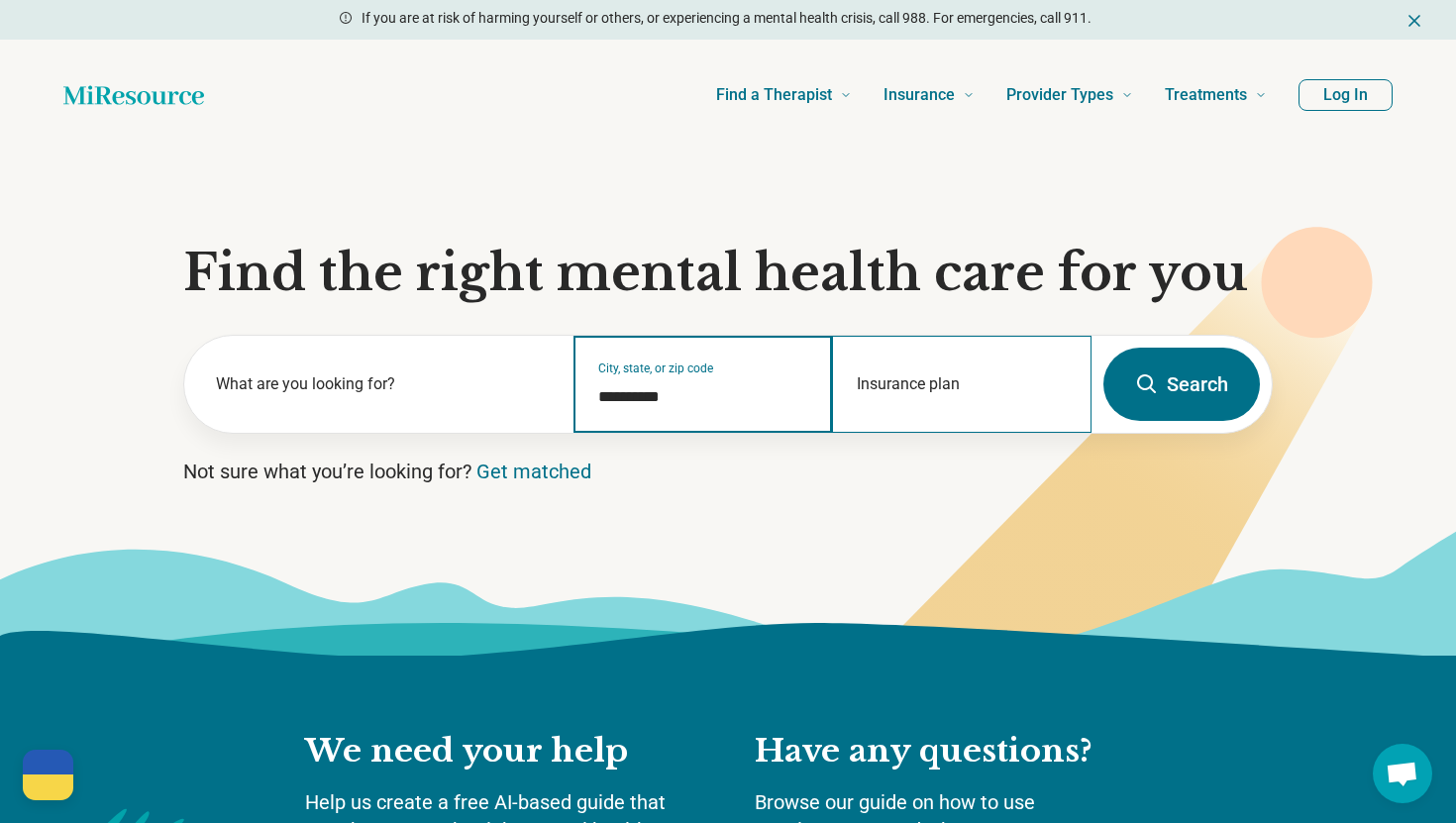 type on "**********" 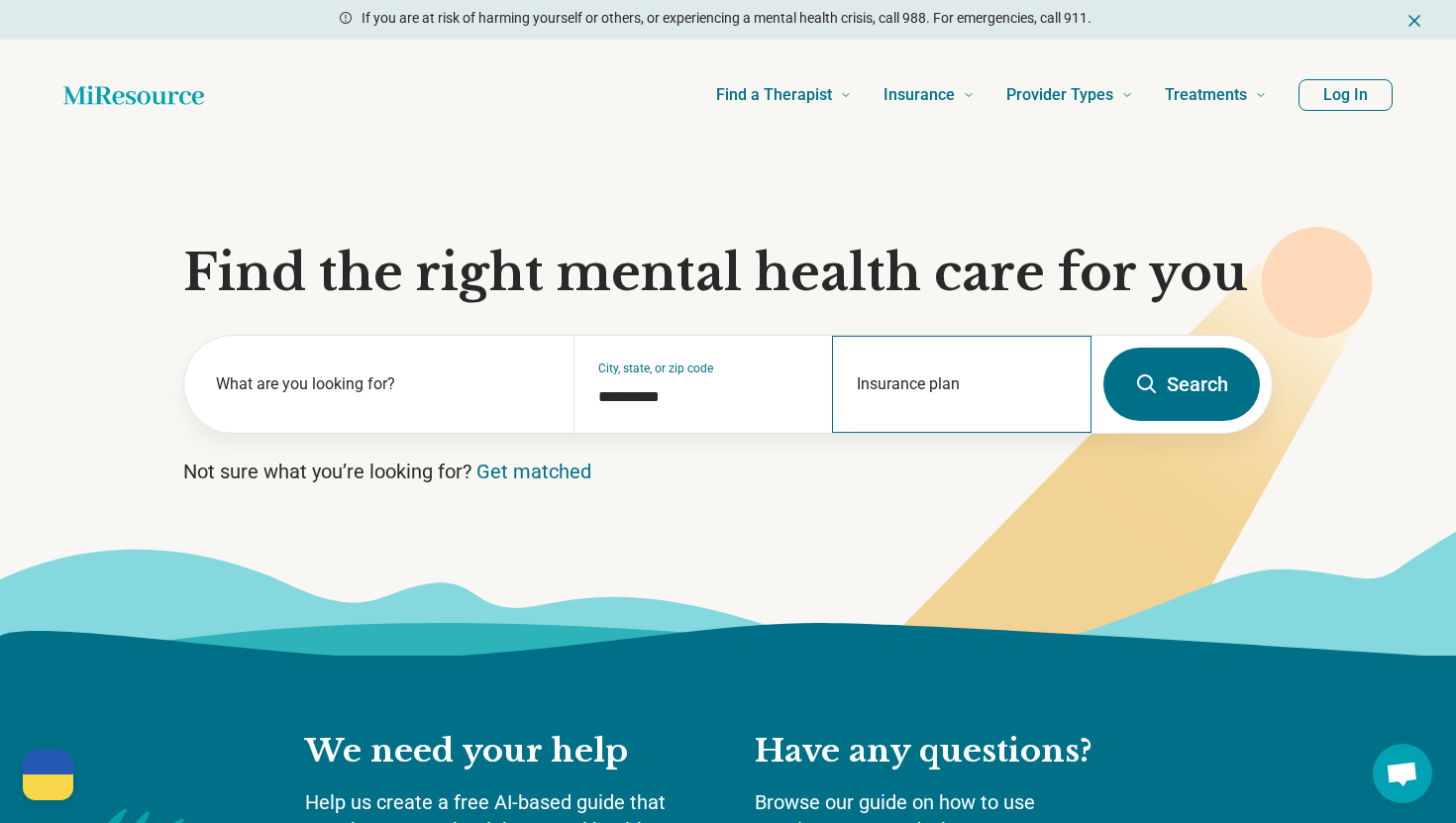 click on "Insurance plan" at bounding box center (962, 384) 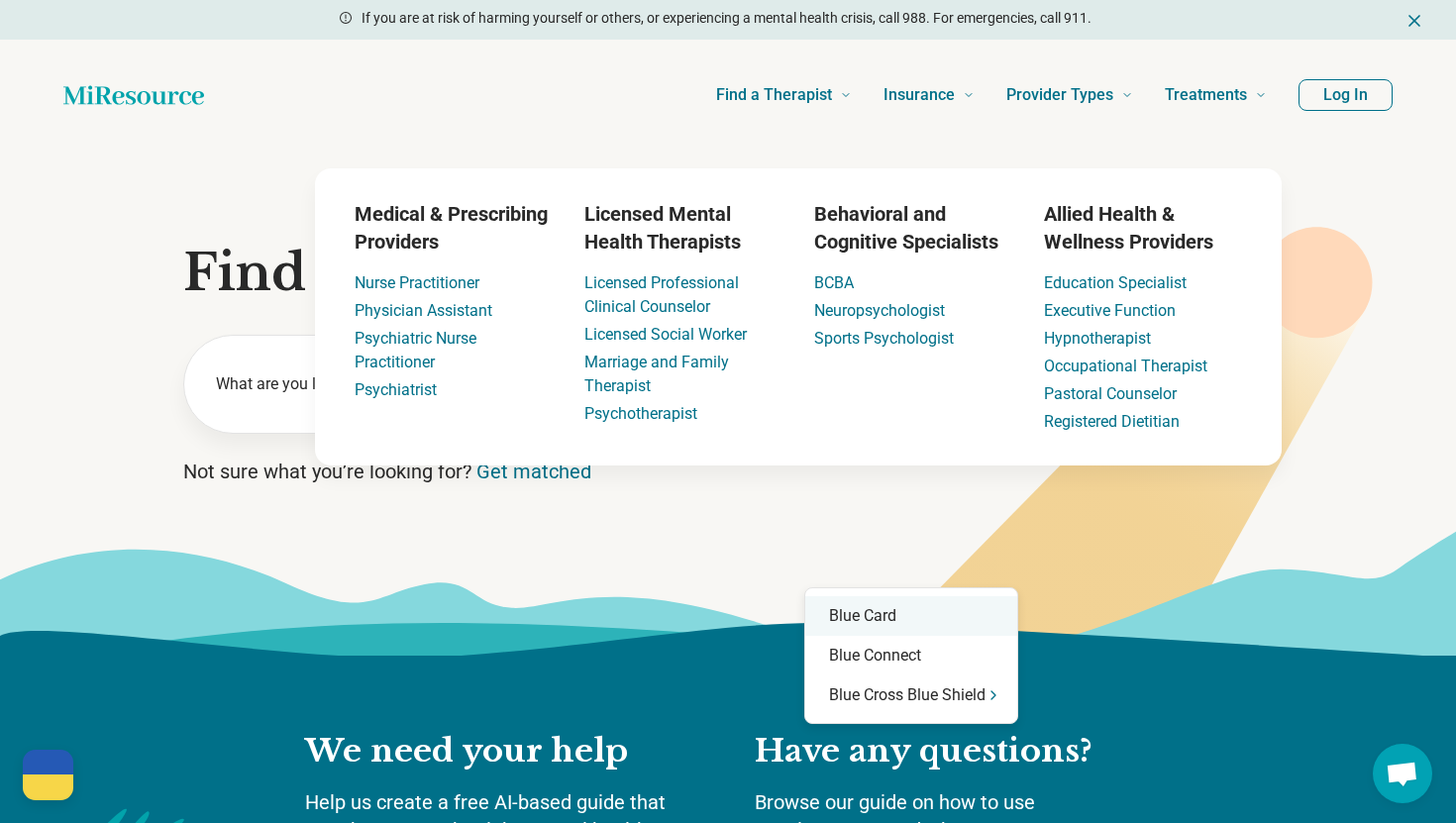type on "******" 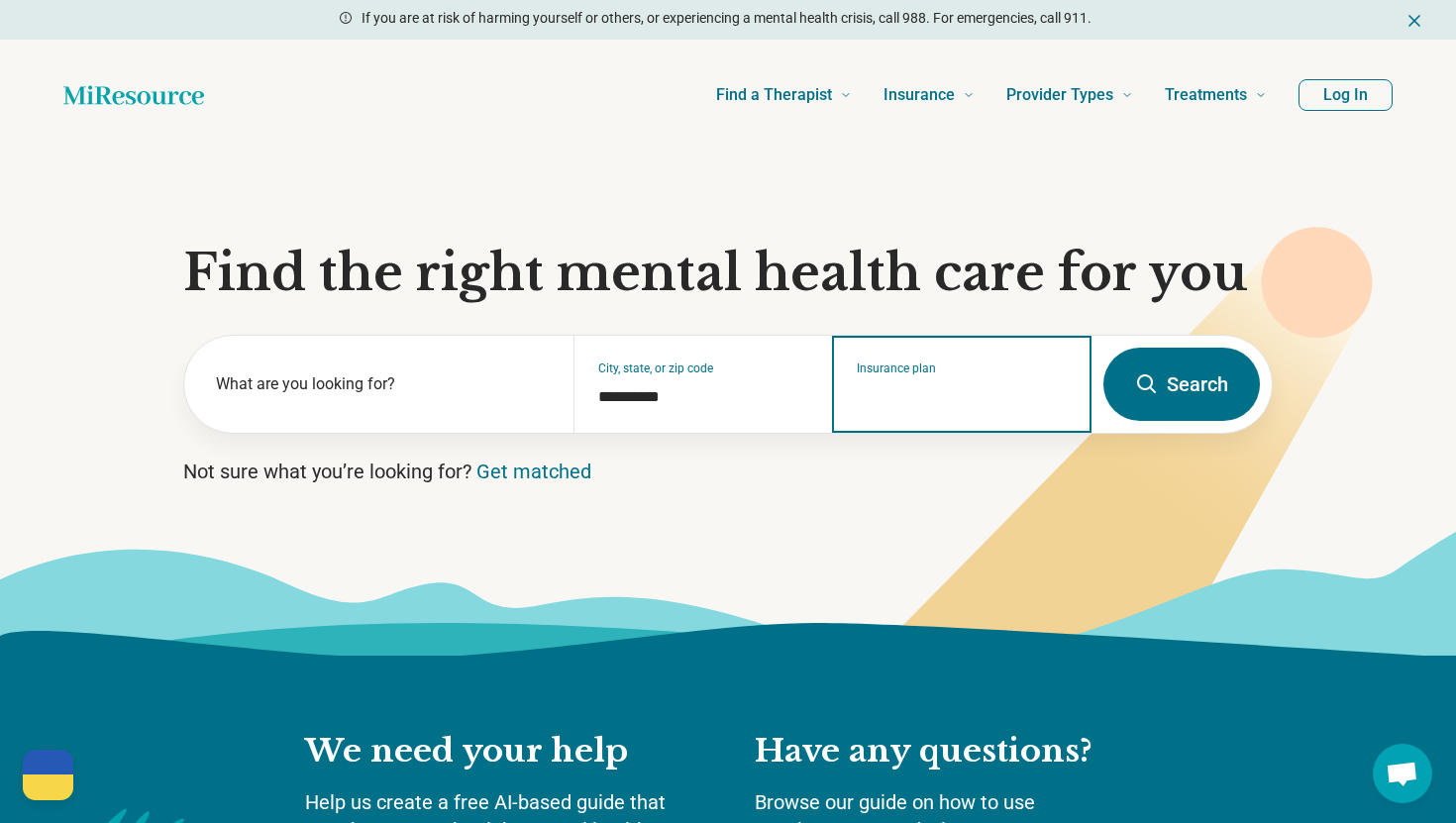 type on "*" 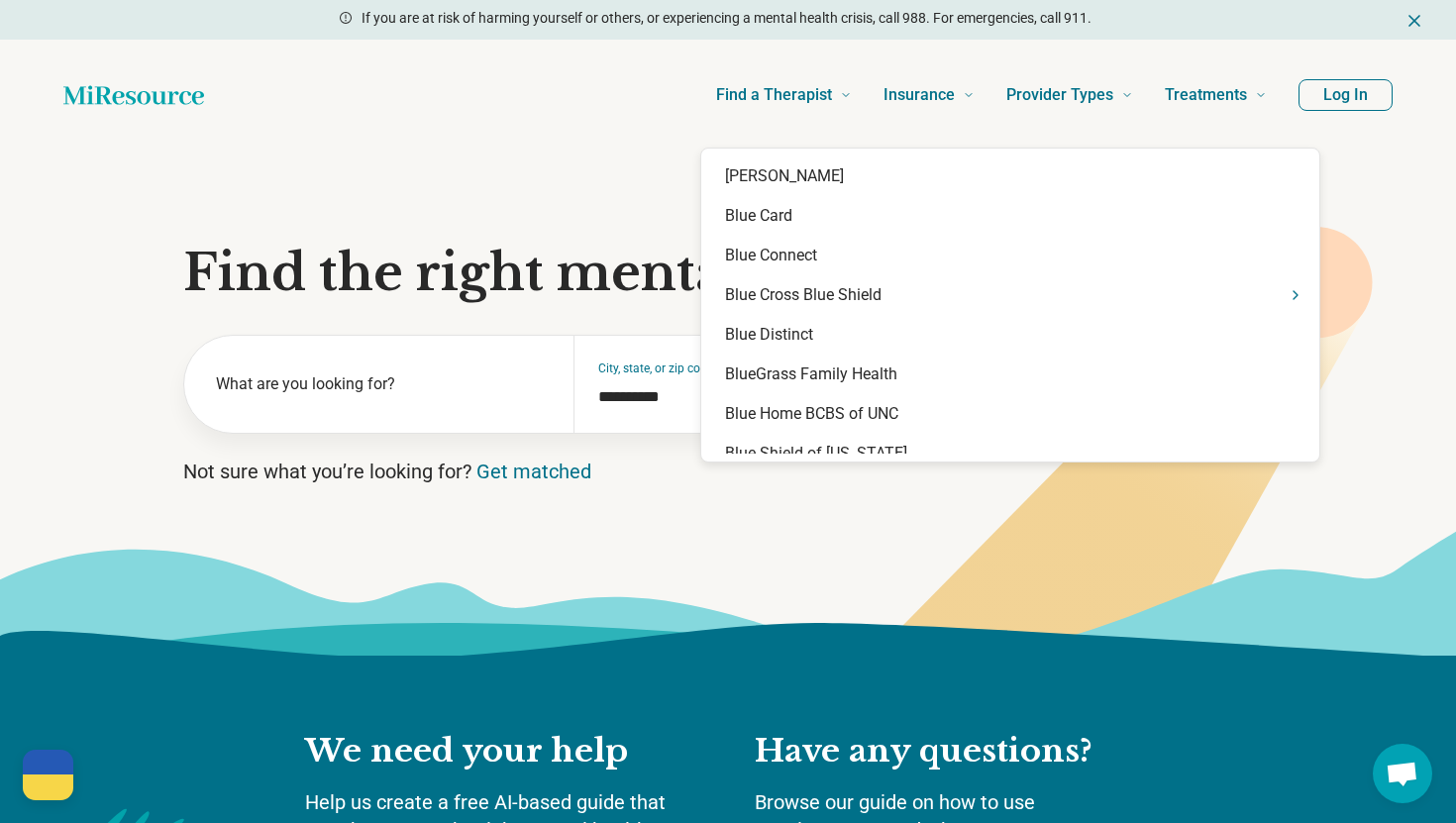 type on "****" 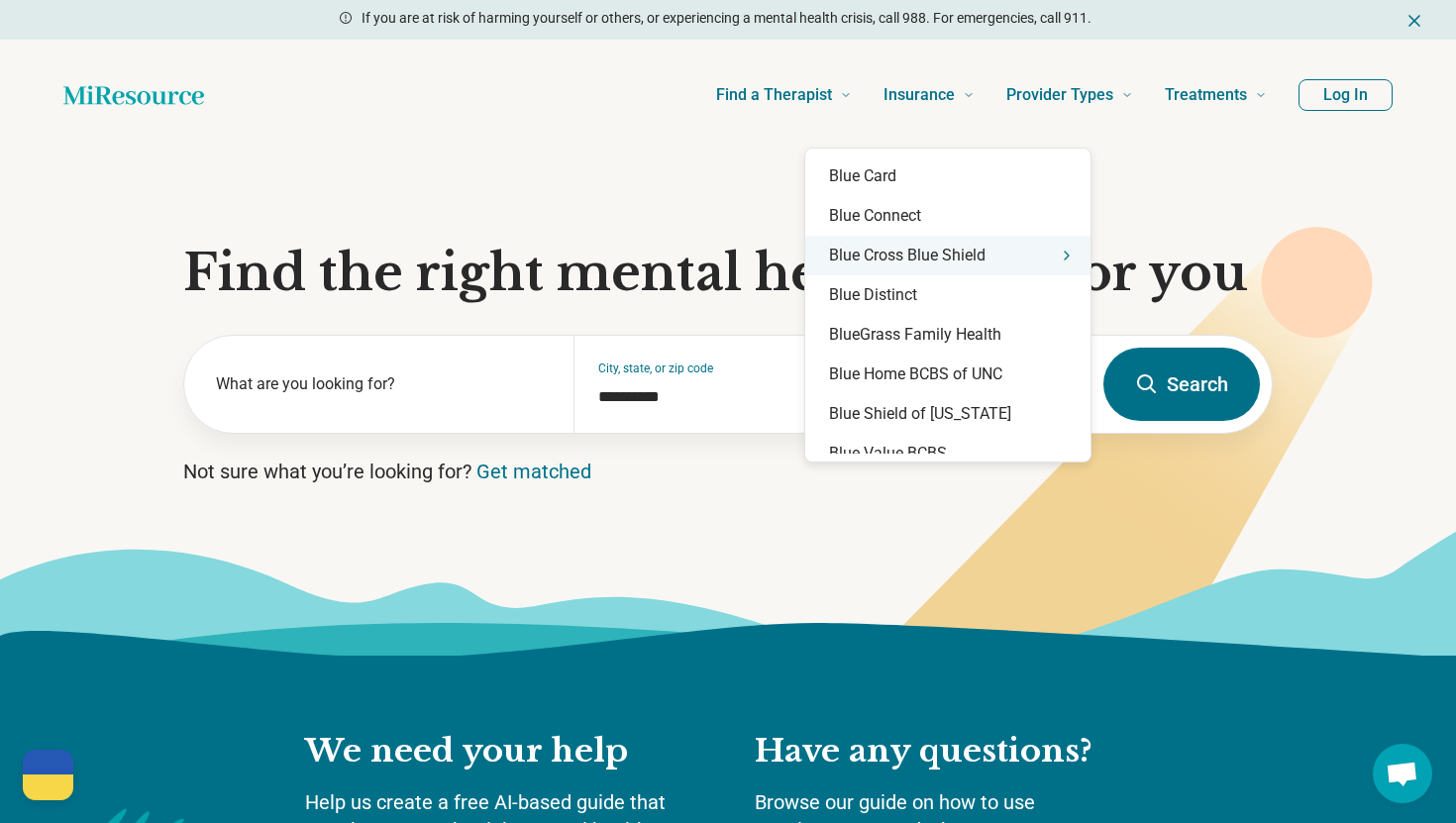 click on "Blue Cross Blue Shield" at bounding box center (948, 256) 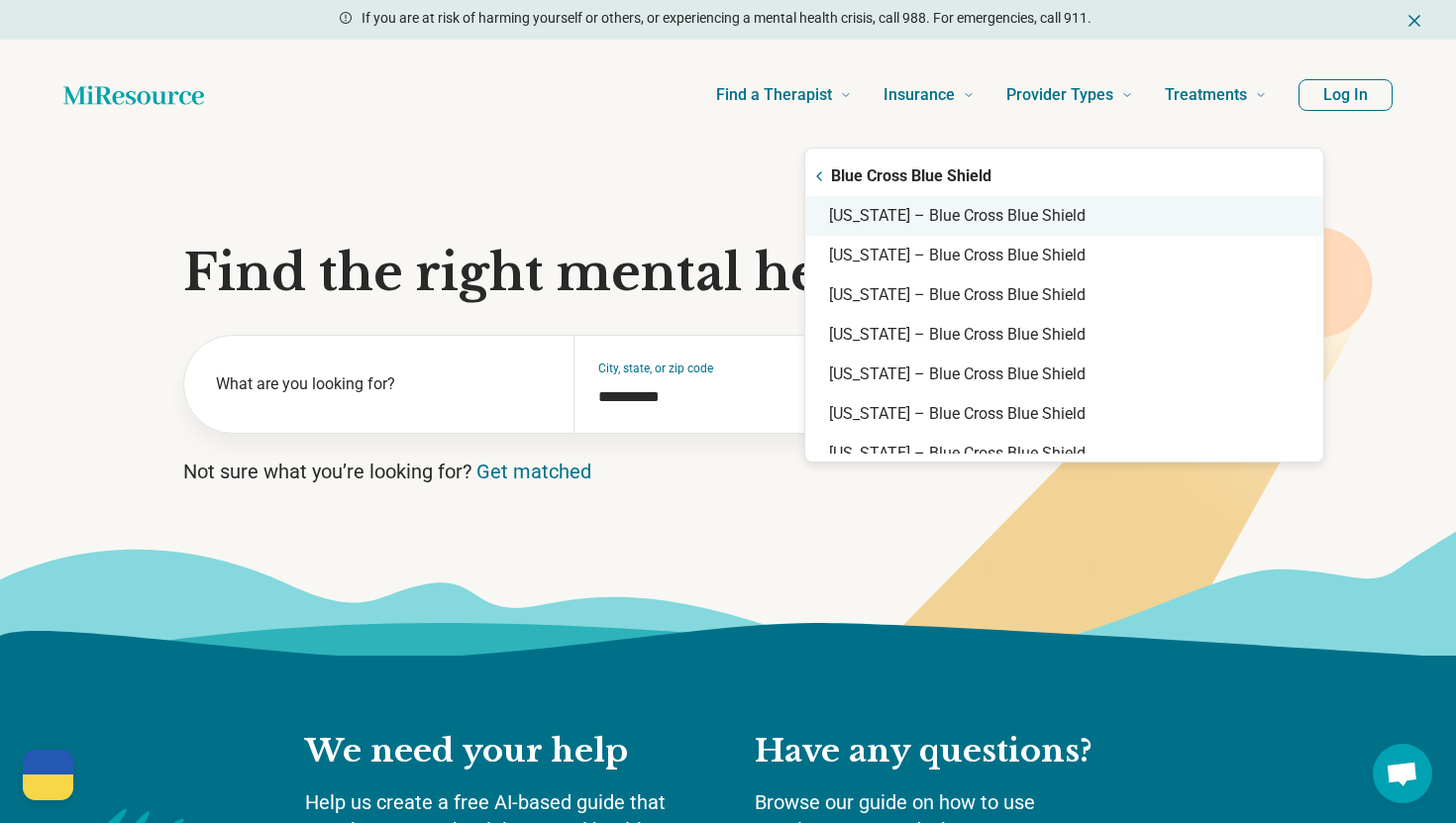 click on "[US_STATE] – Blue Cross Blue Shield" at bounding box center (1064, 216) 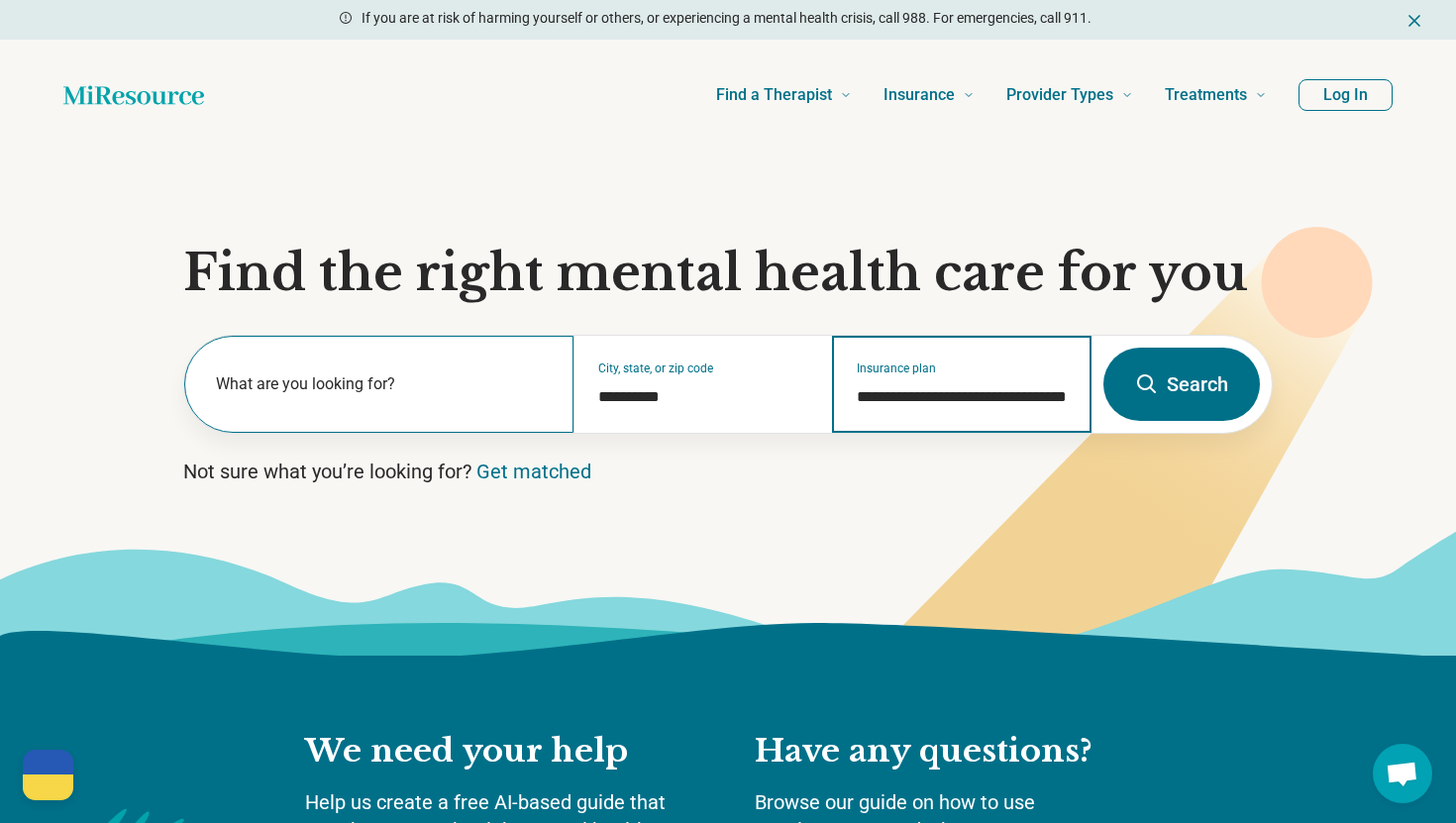 type on "**********" 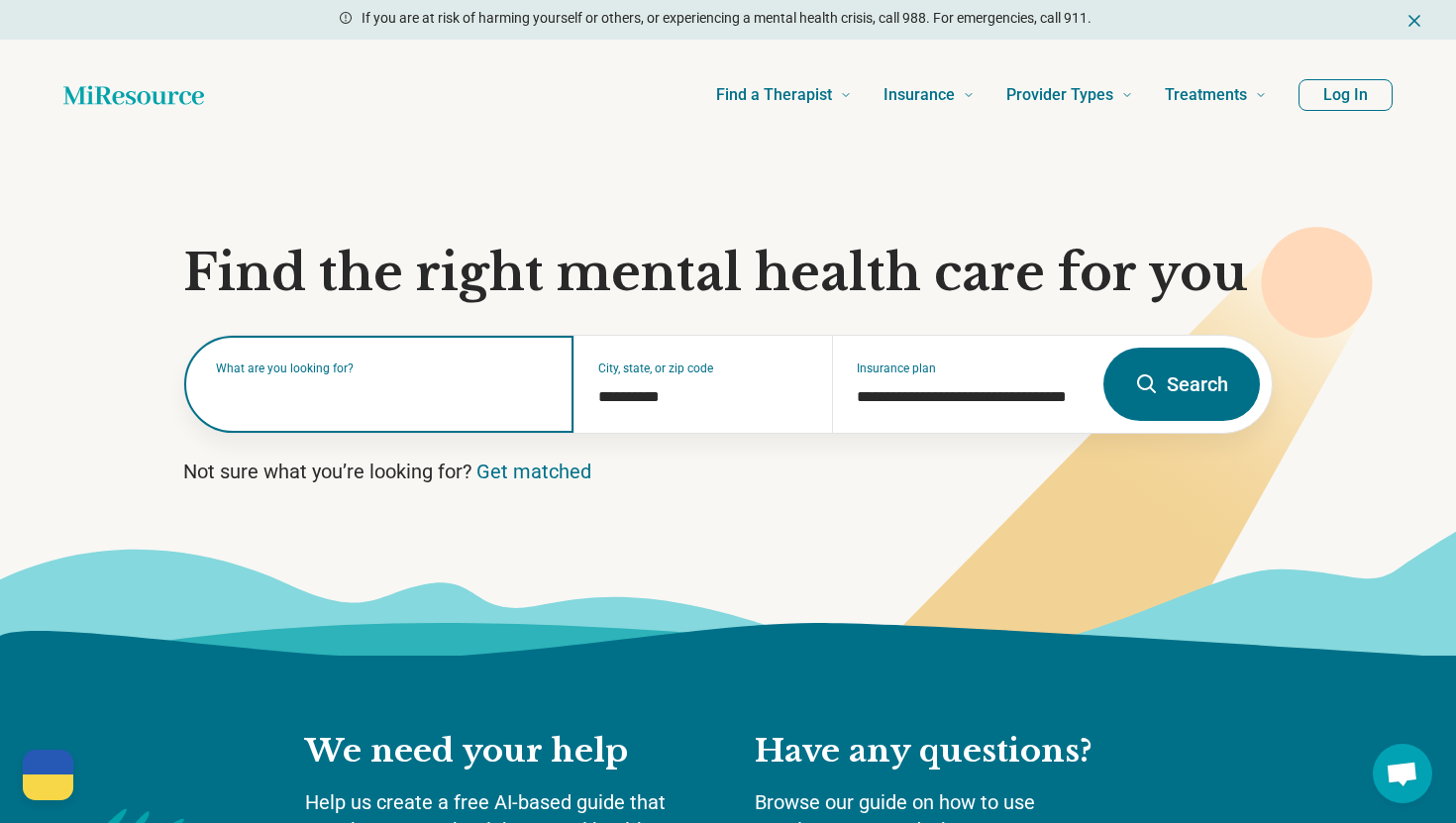 click at bounding box center [382, 394] 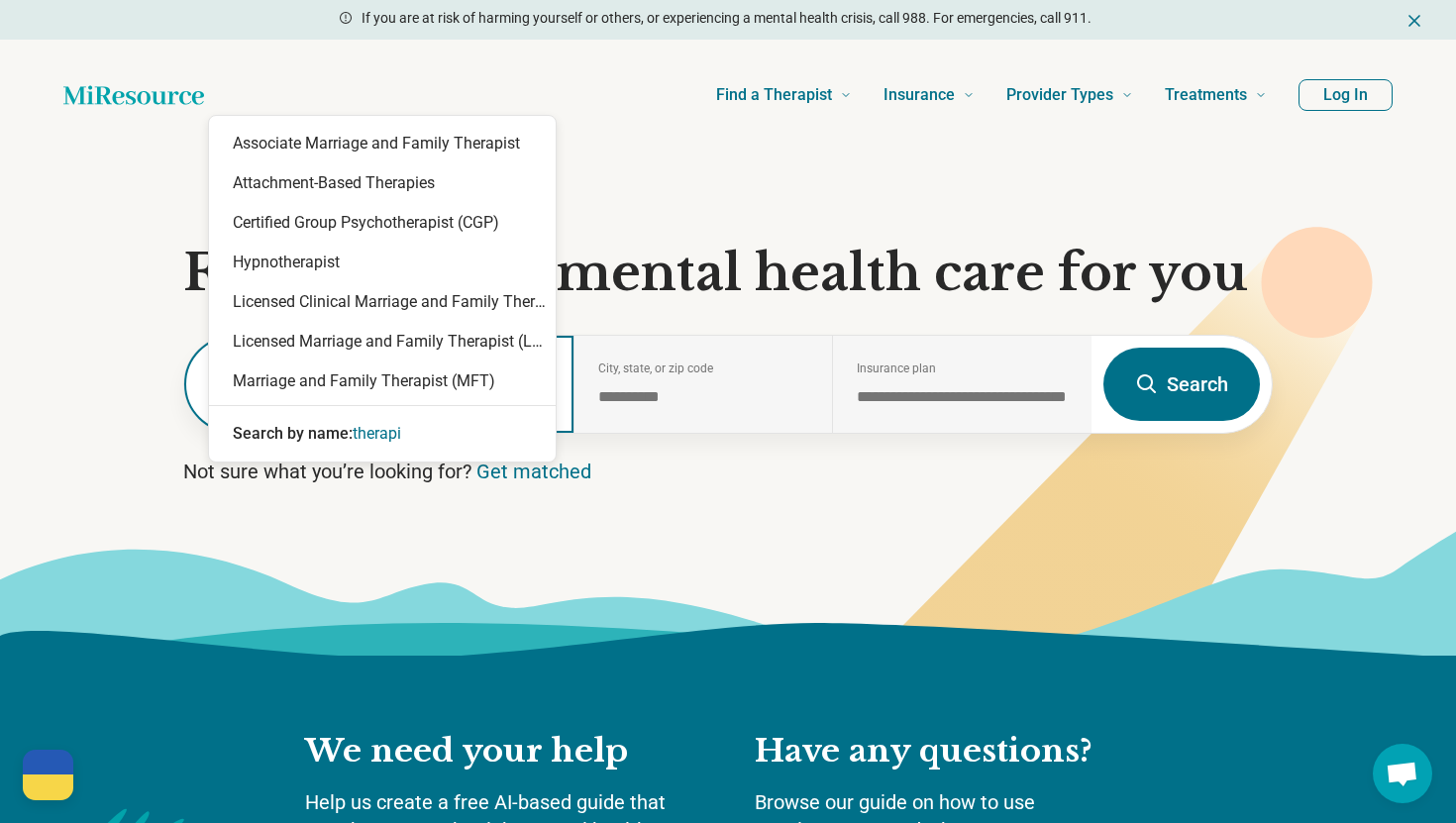 type on "*********" 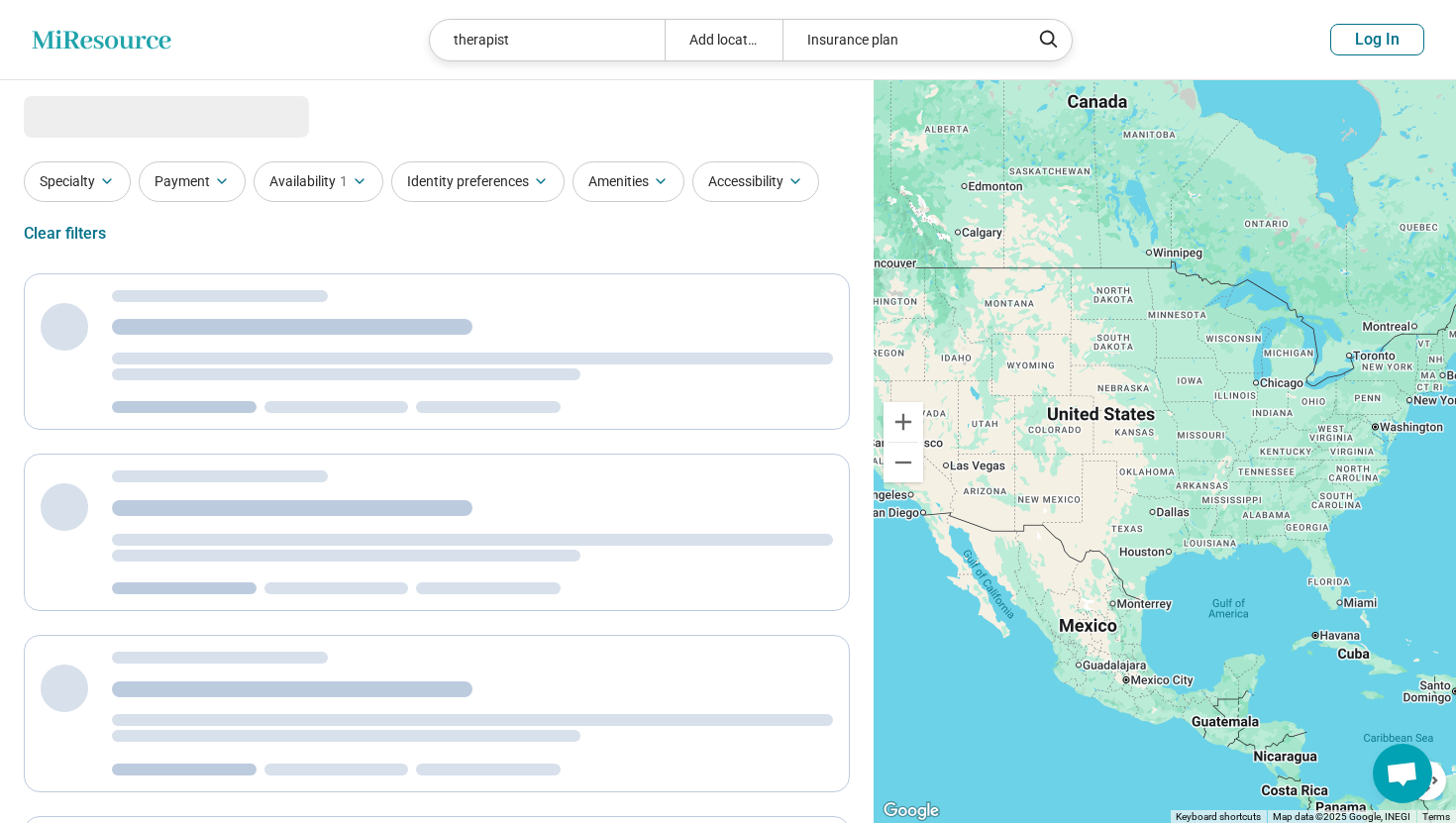 select on "***" 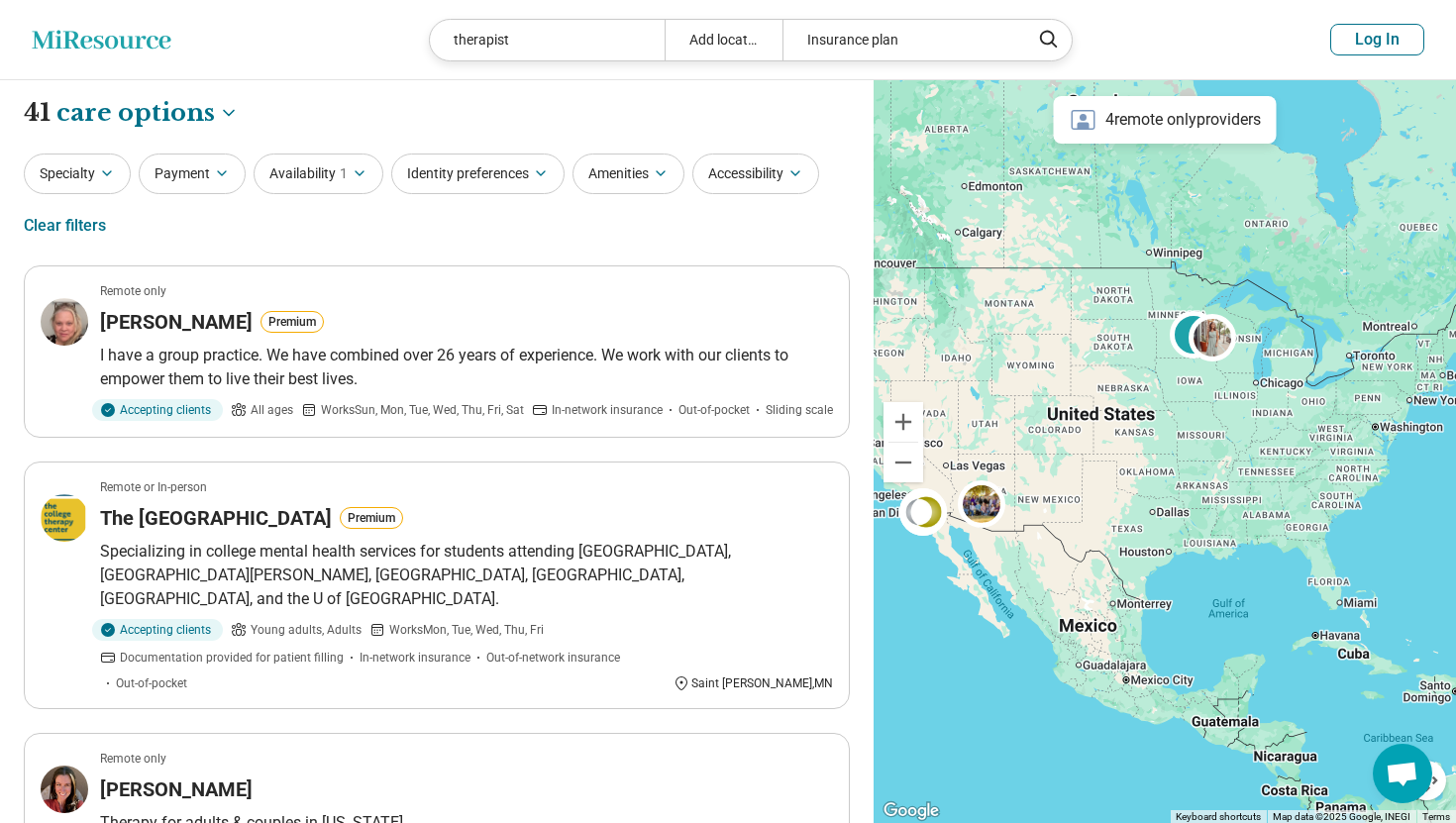 click on "Specialty" at bounding box center [77, 173] 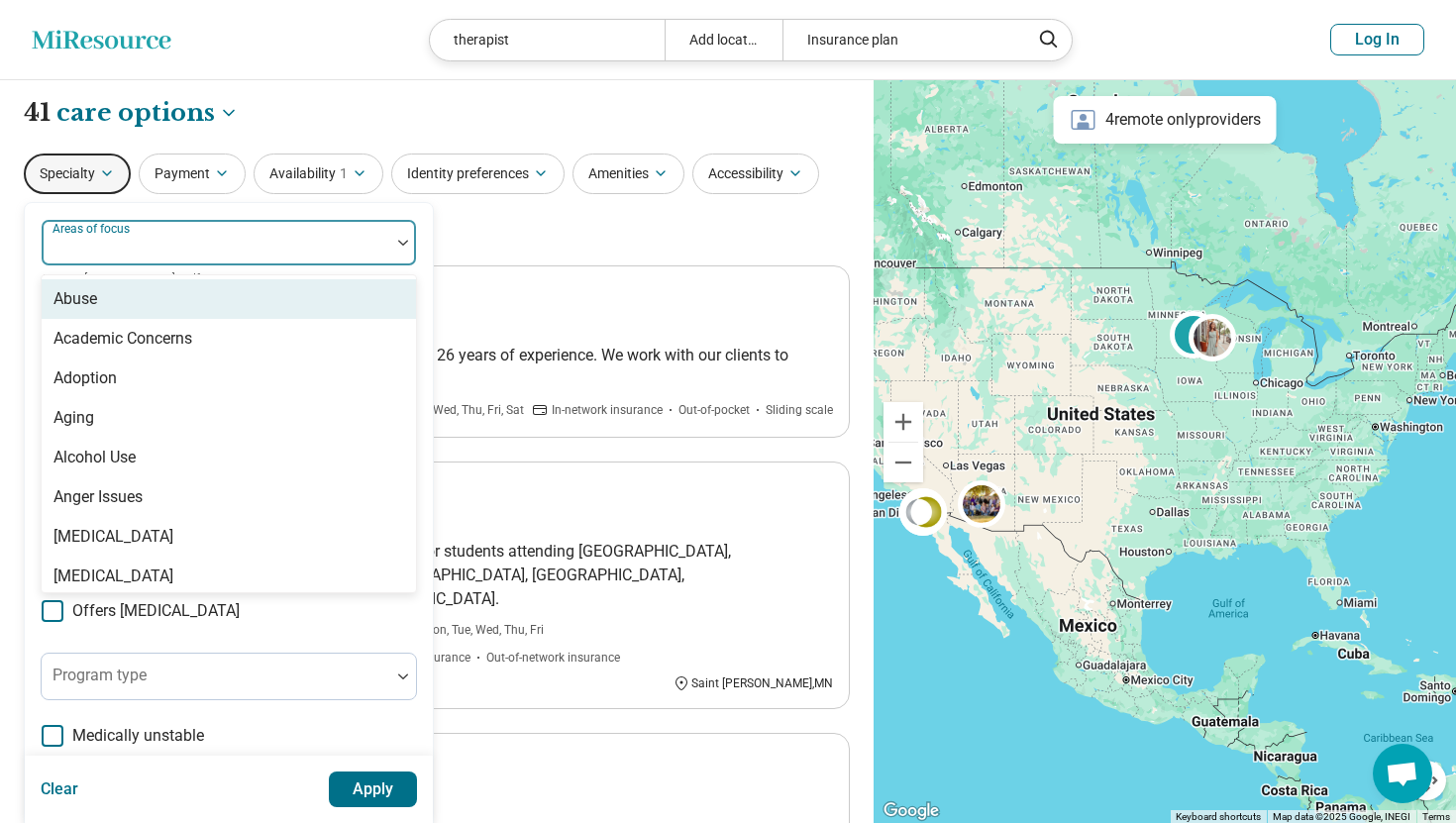 click on "Areas of focus" at bounding box center [229, 243] 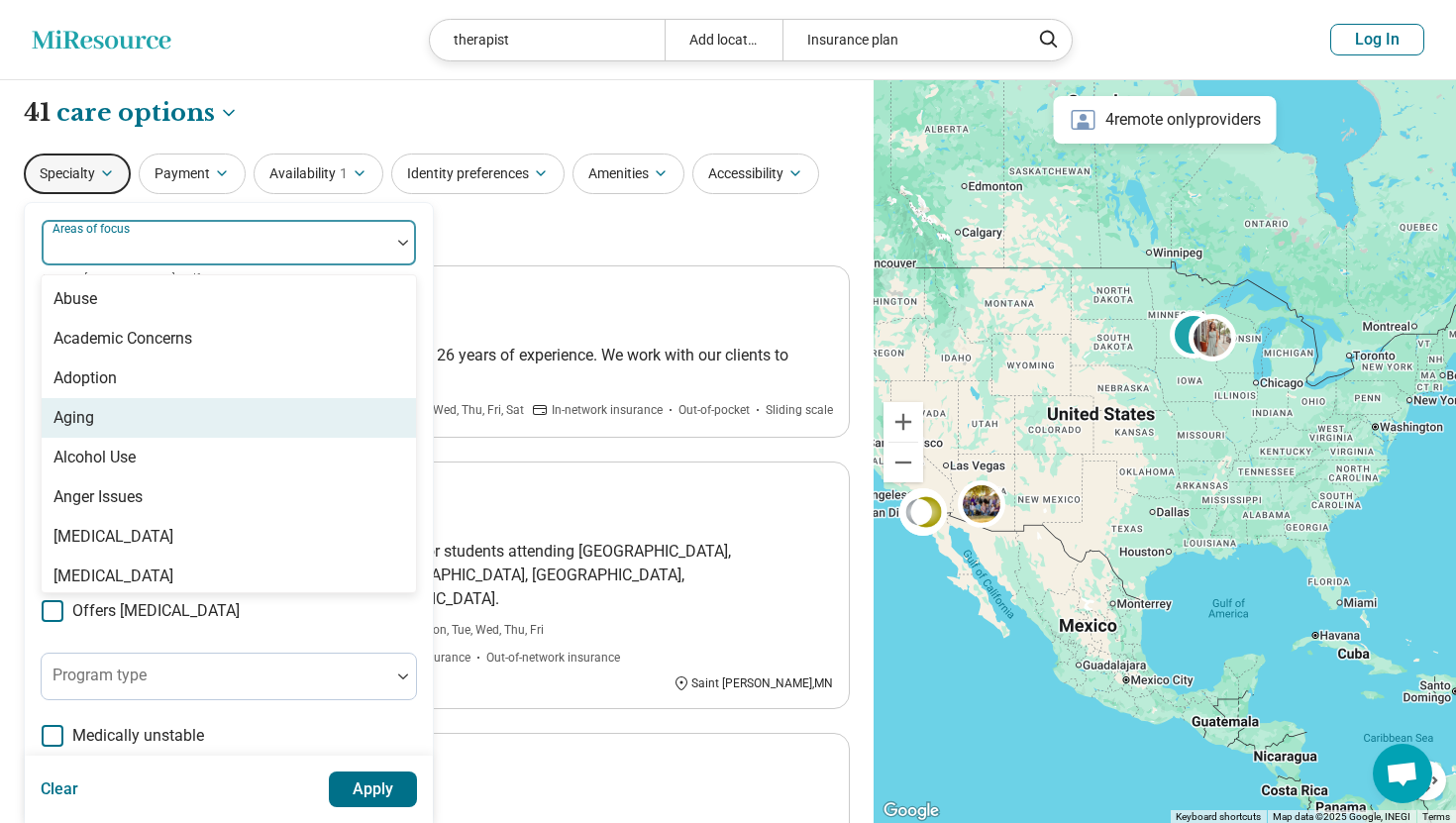 scroll, scrollTop: 91, scrollLeft: 0, axis: vertical 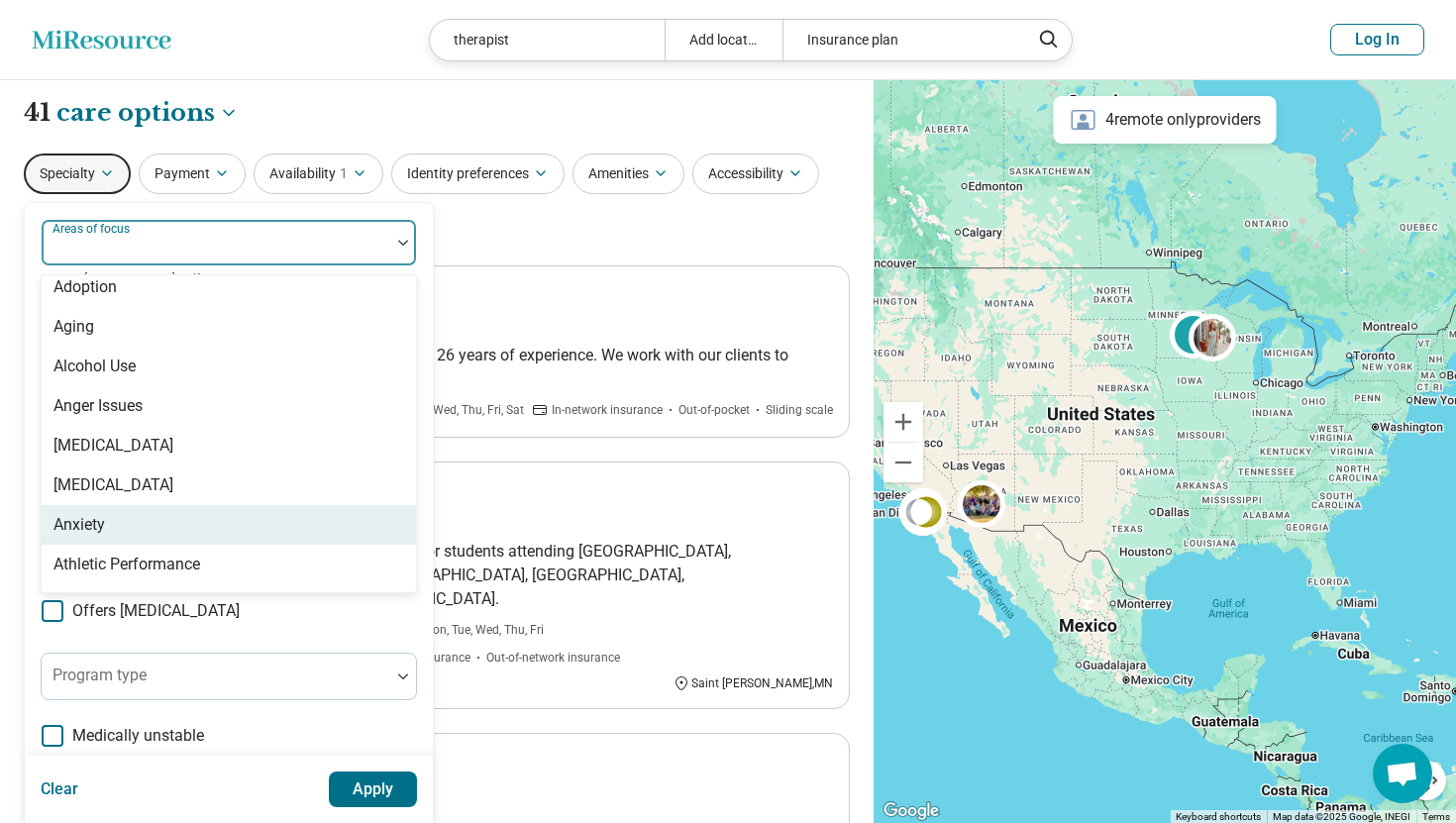 click on "Anxiety" at bounding box center (79, 525) 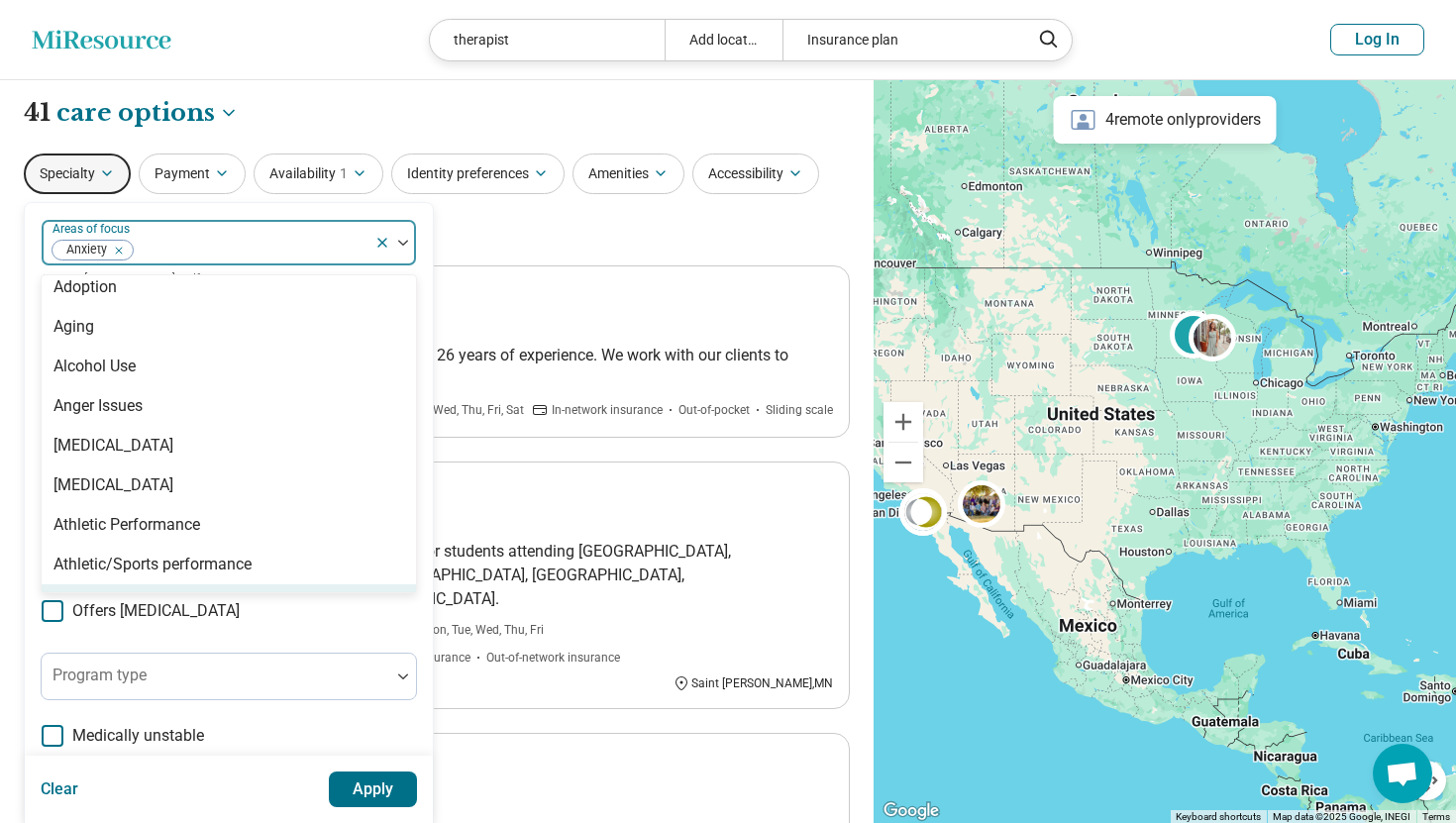 click on "Apply" at bounding box center (373, 789) 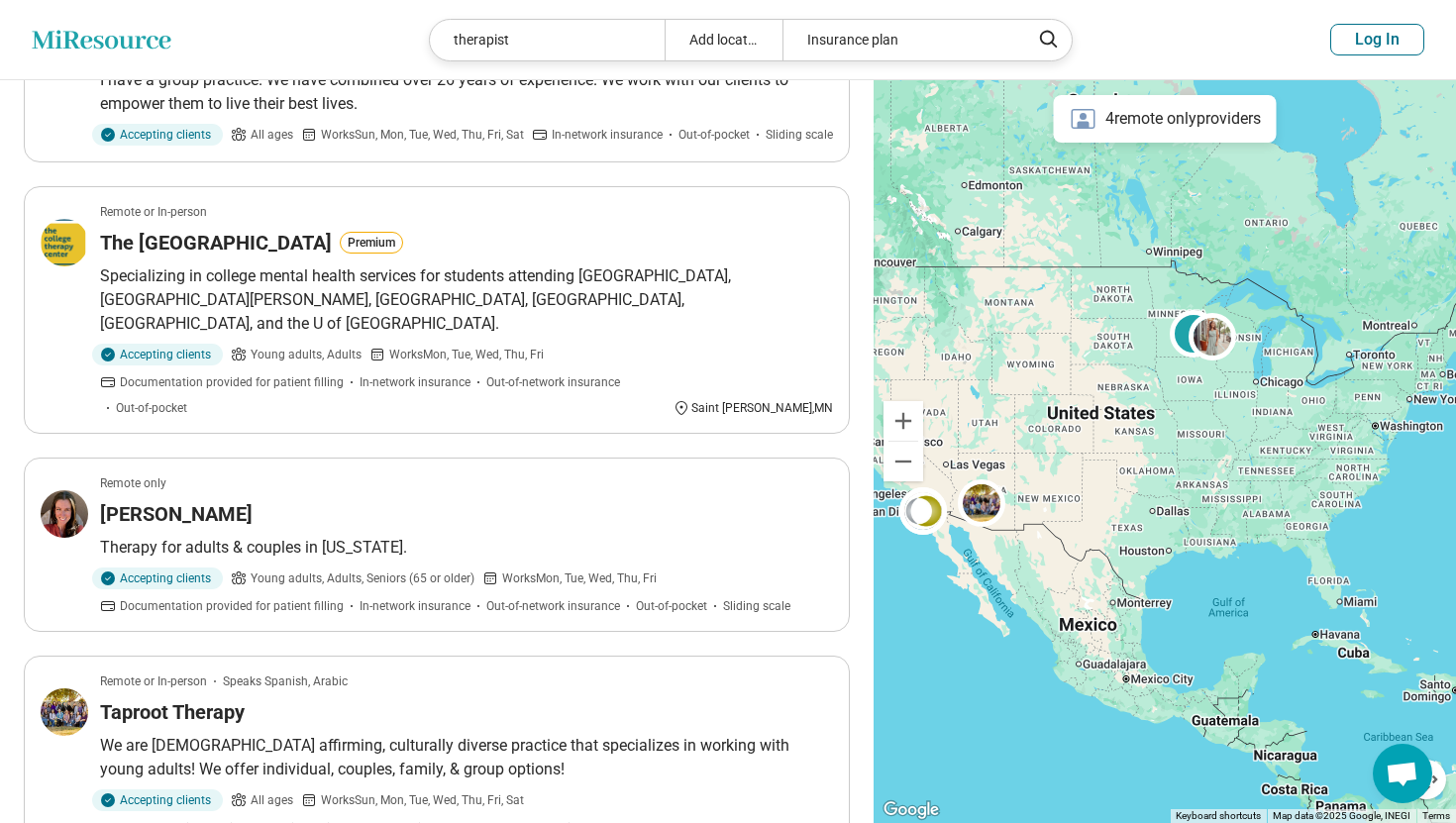 scroll, scrollTop: 0, scrollLeft: 0, axis: both 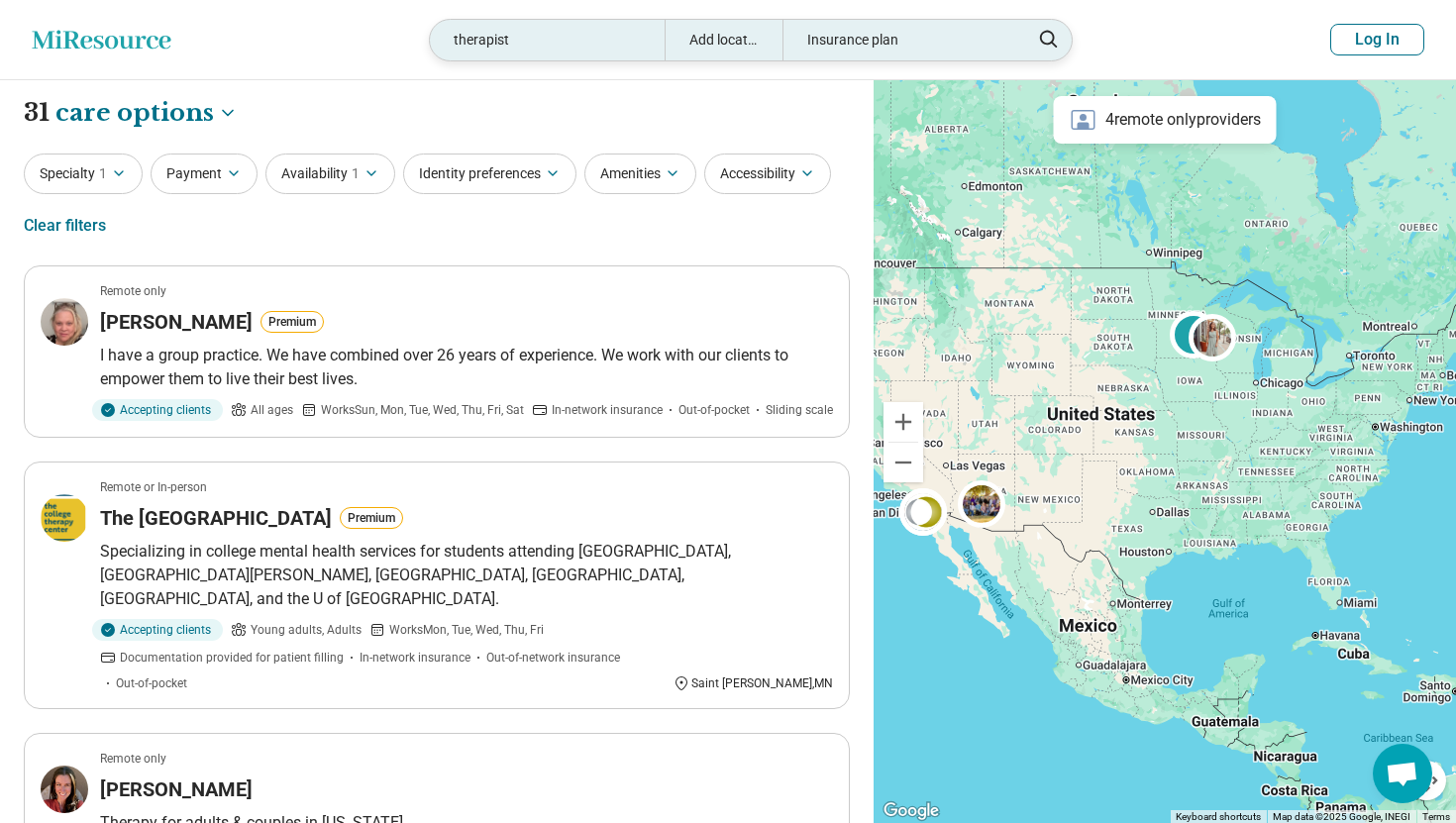 click on "therapist" at bounding box center (547, 40) 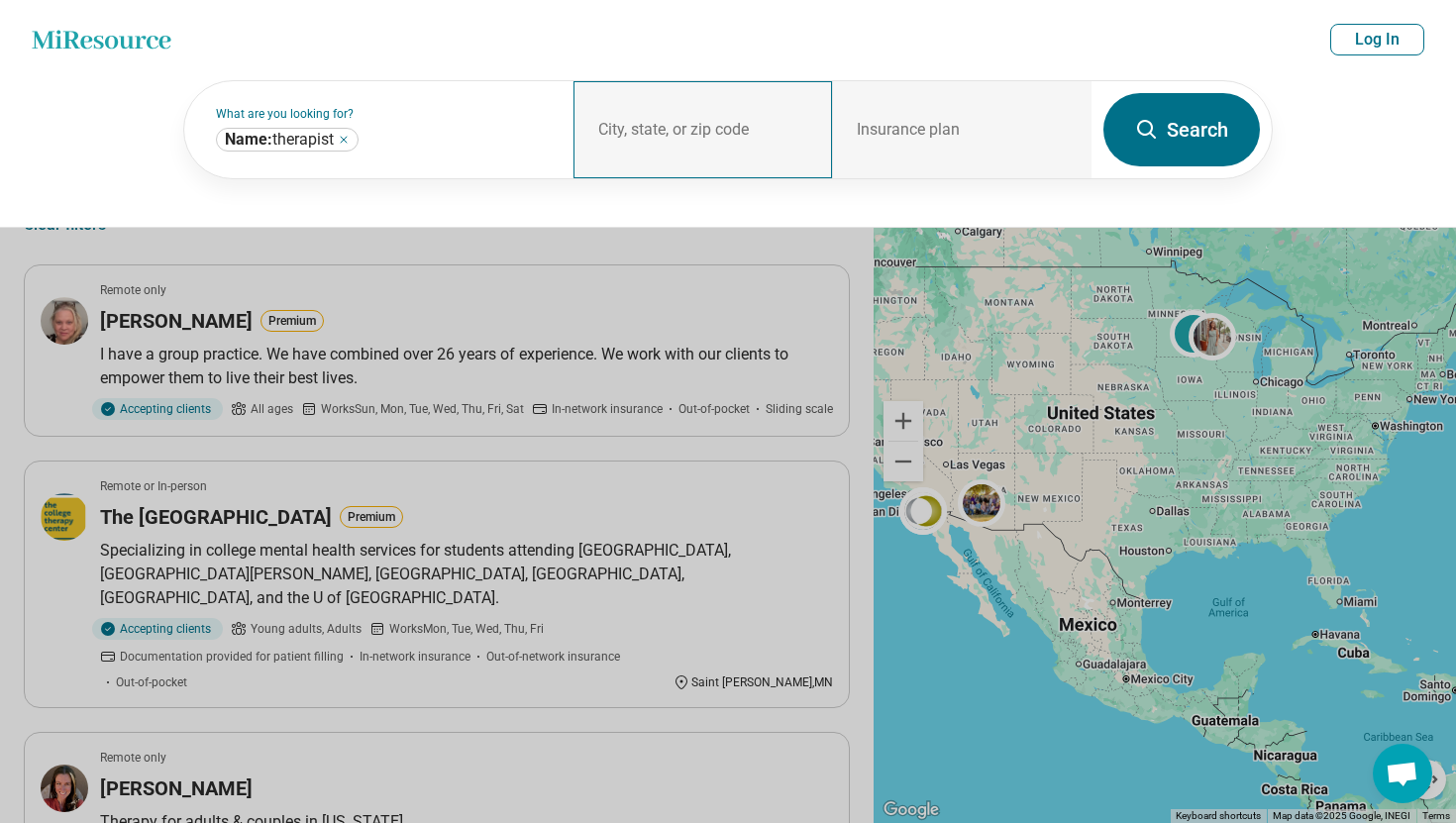 click on "City, state, or zip code" at bounding box center [703, 130] 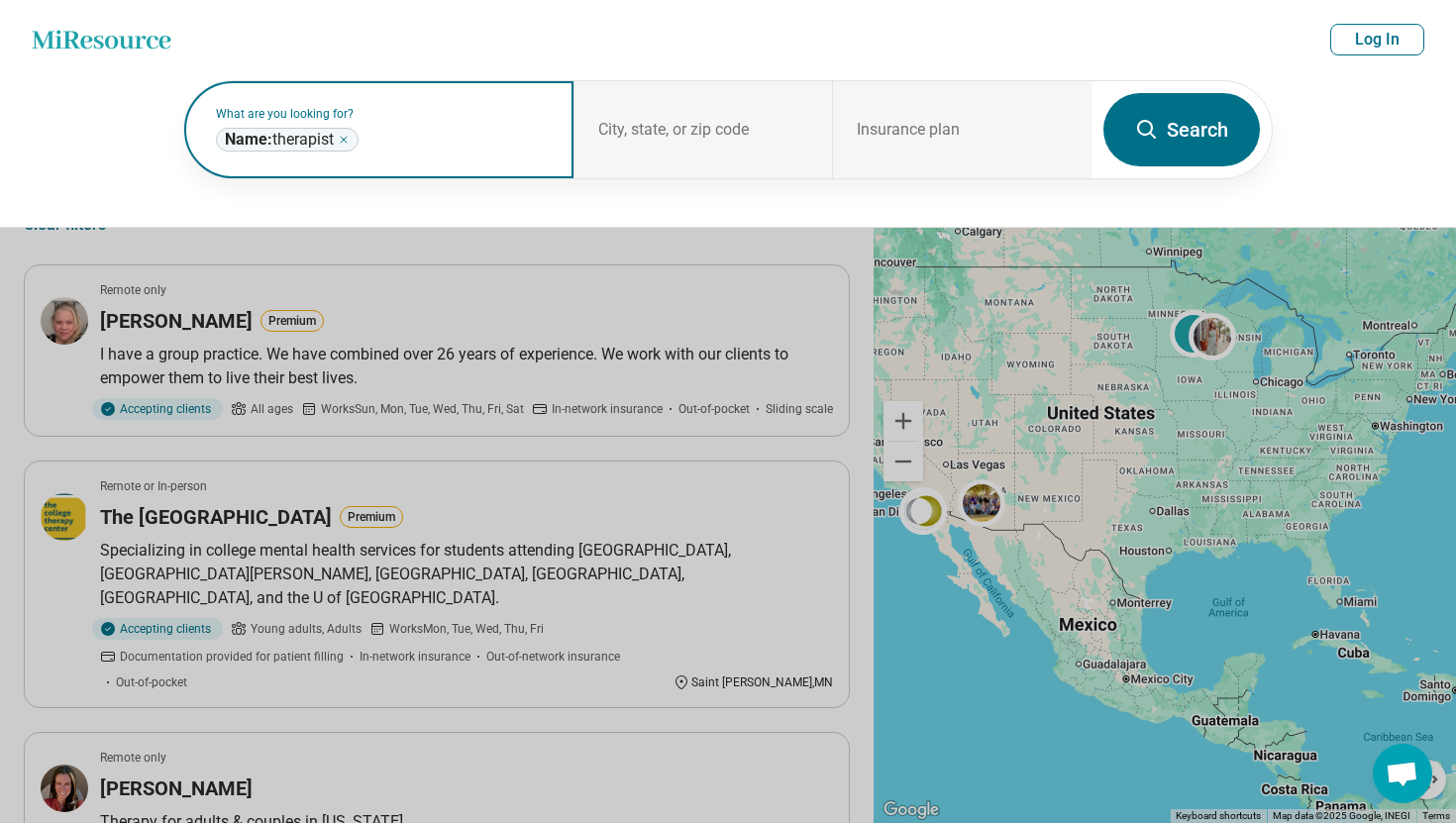 click 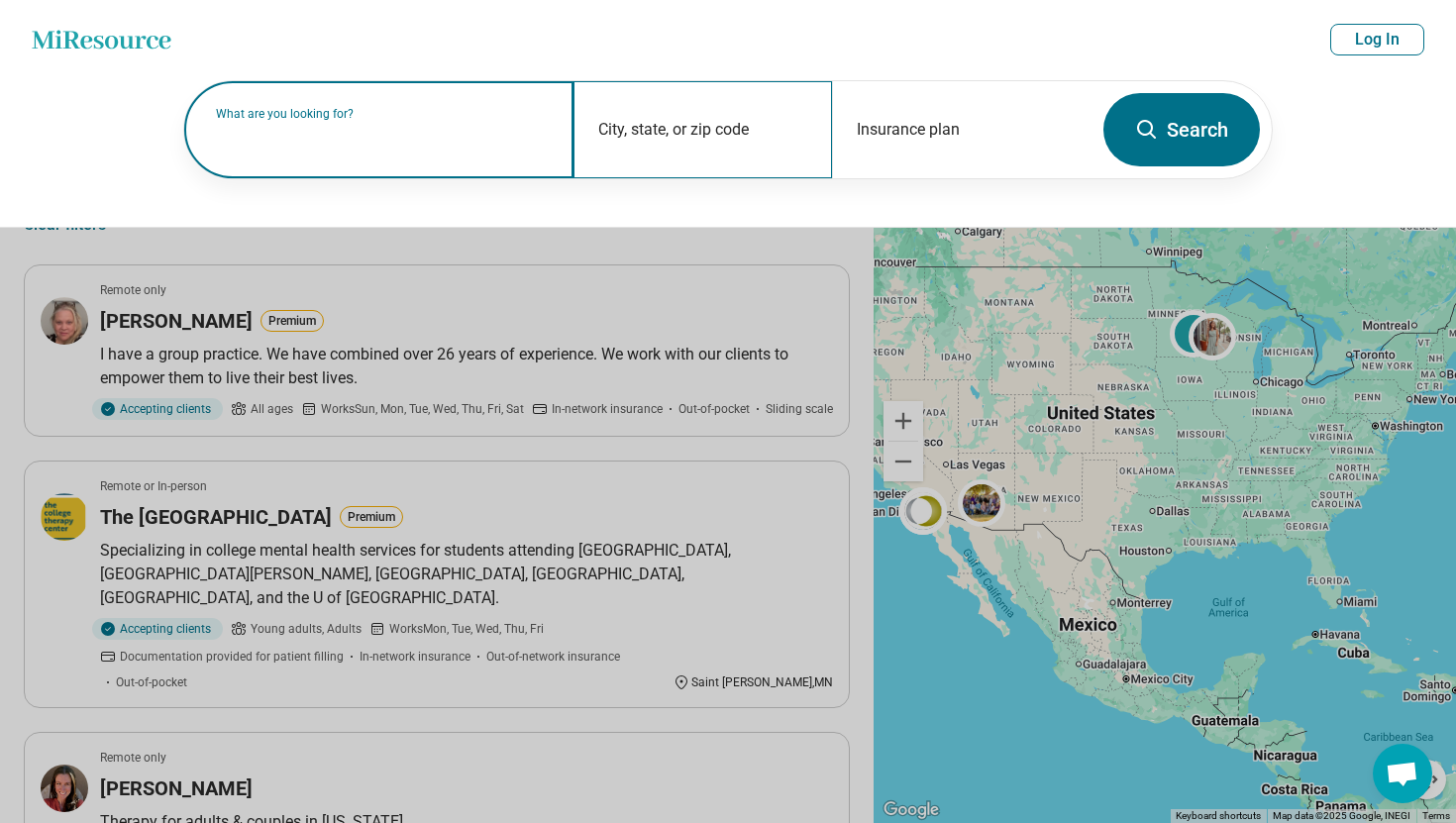 click on "City, state, or zip code" at bounding box center [703, 130] 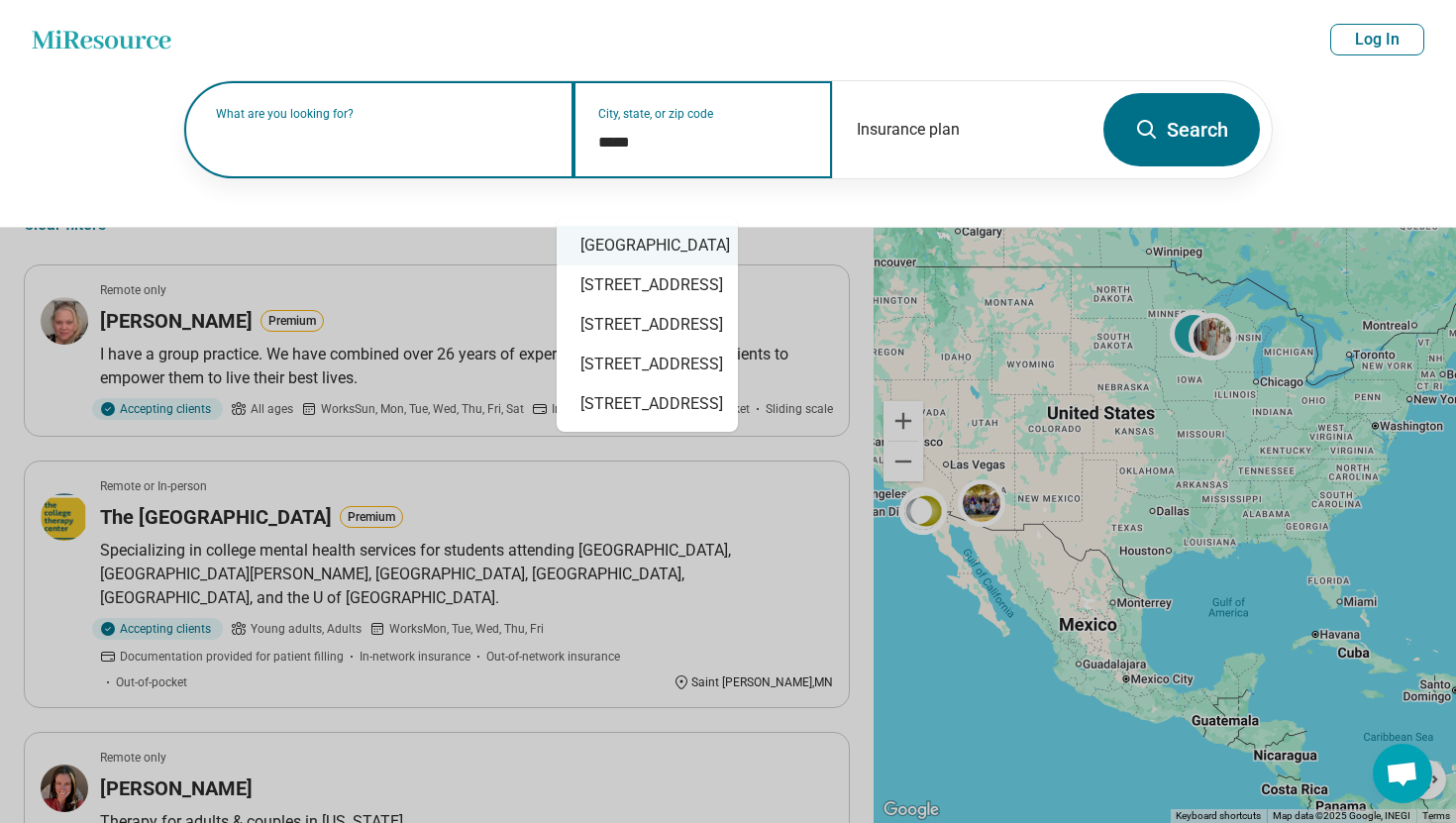 click on "[GEOGRAPHIC_DATA]" at bounding box center (647, 246) 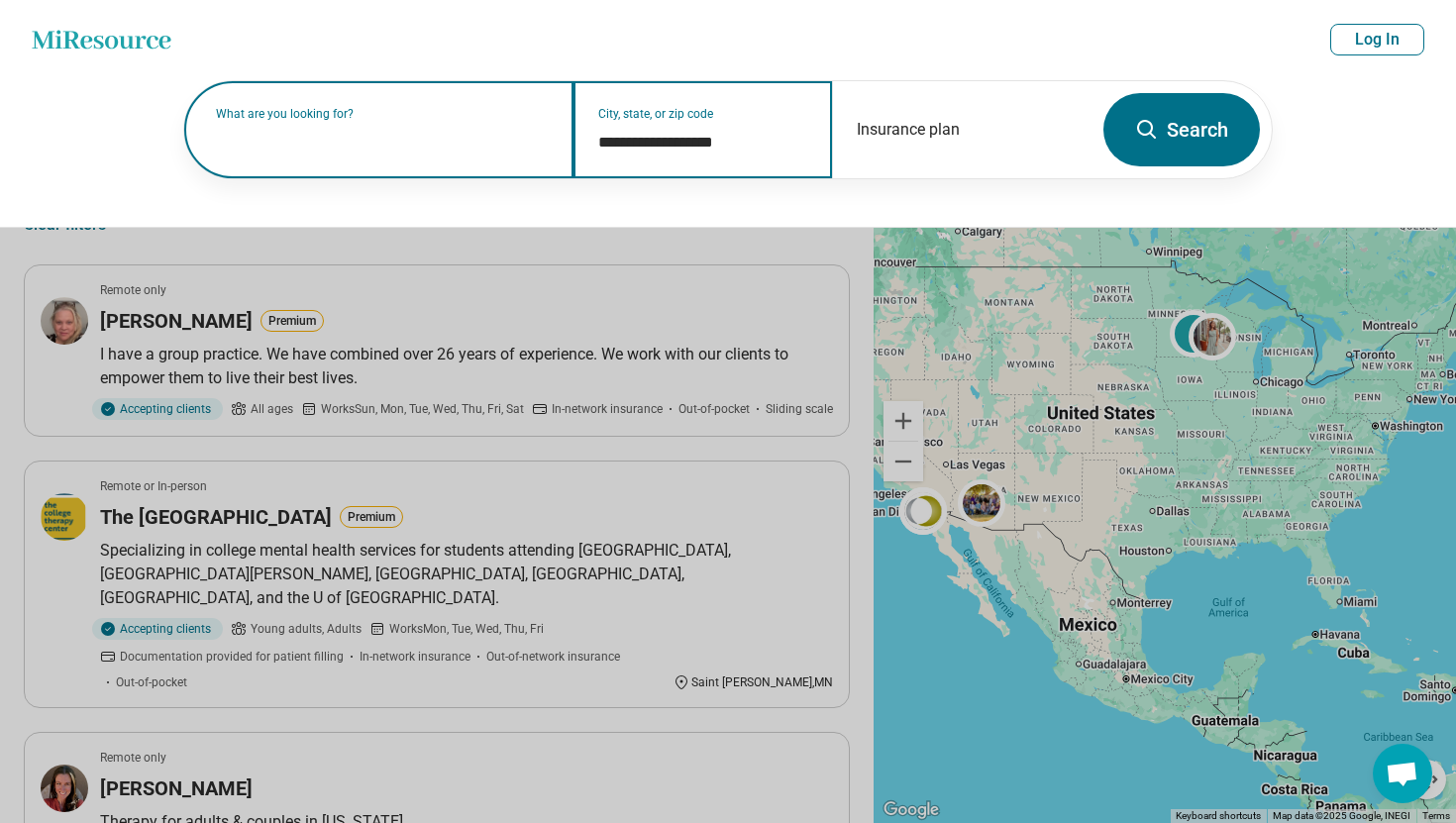 type on "**********" 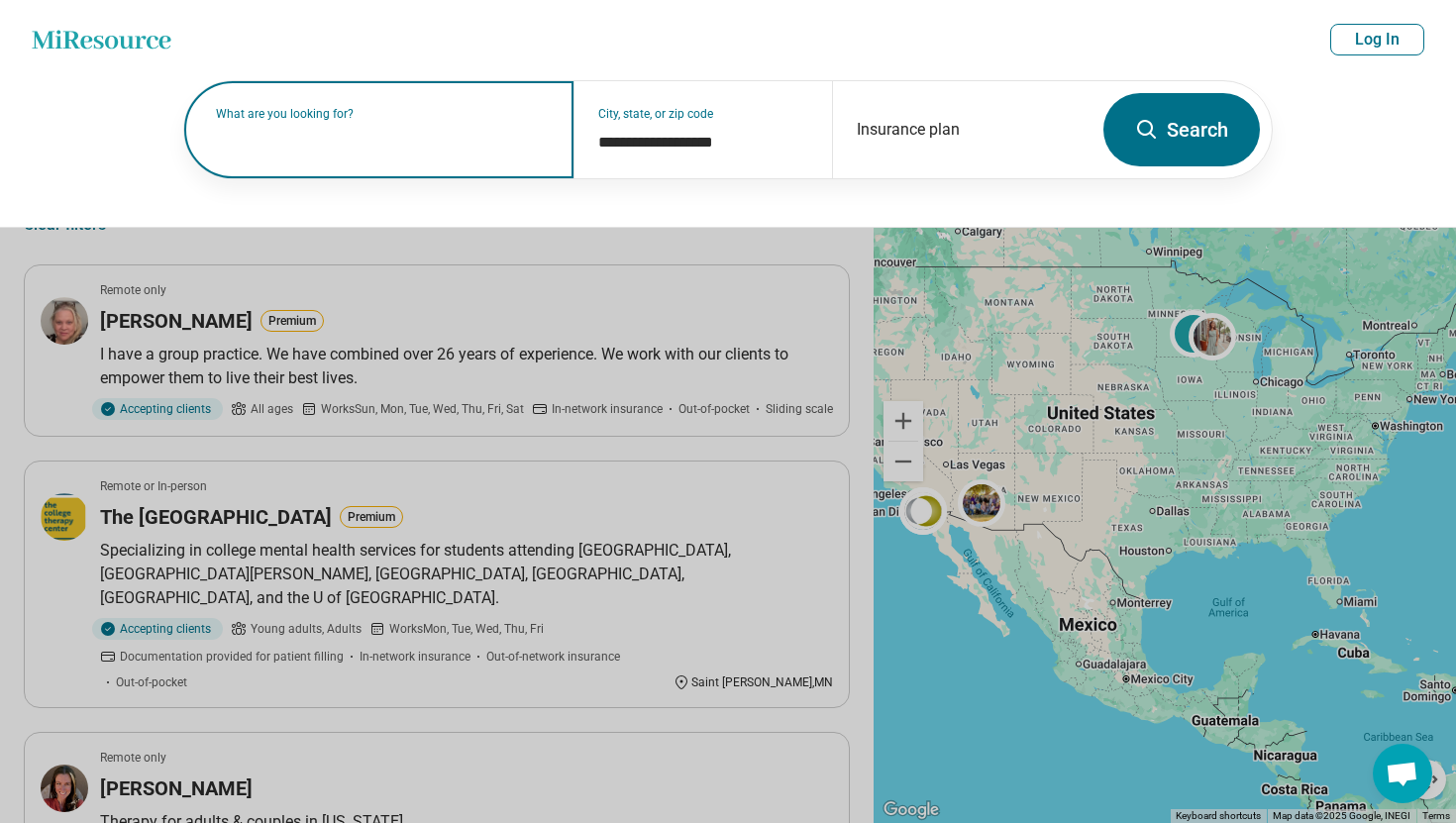 click 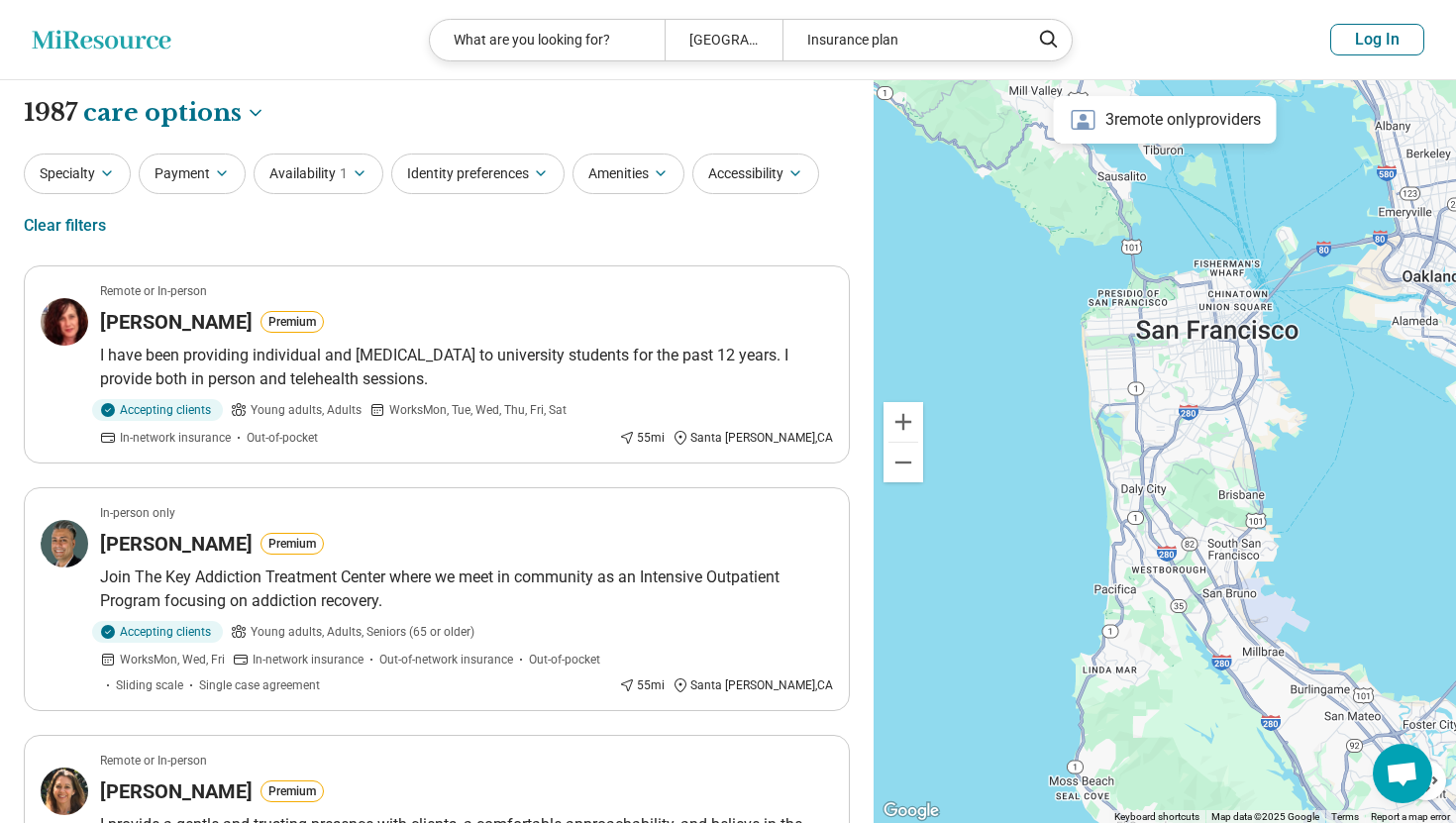 click on "1" at bounding box center [344, 173] 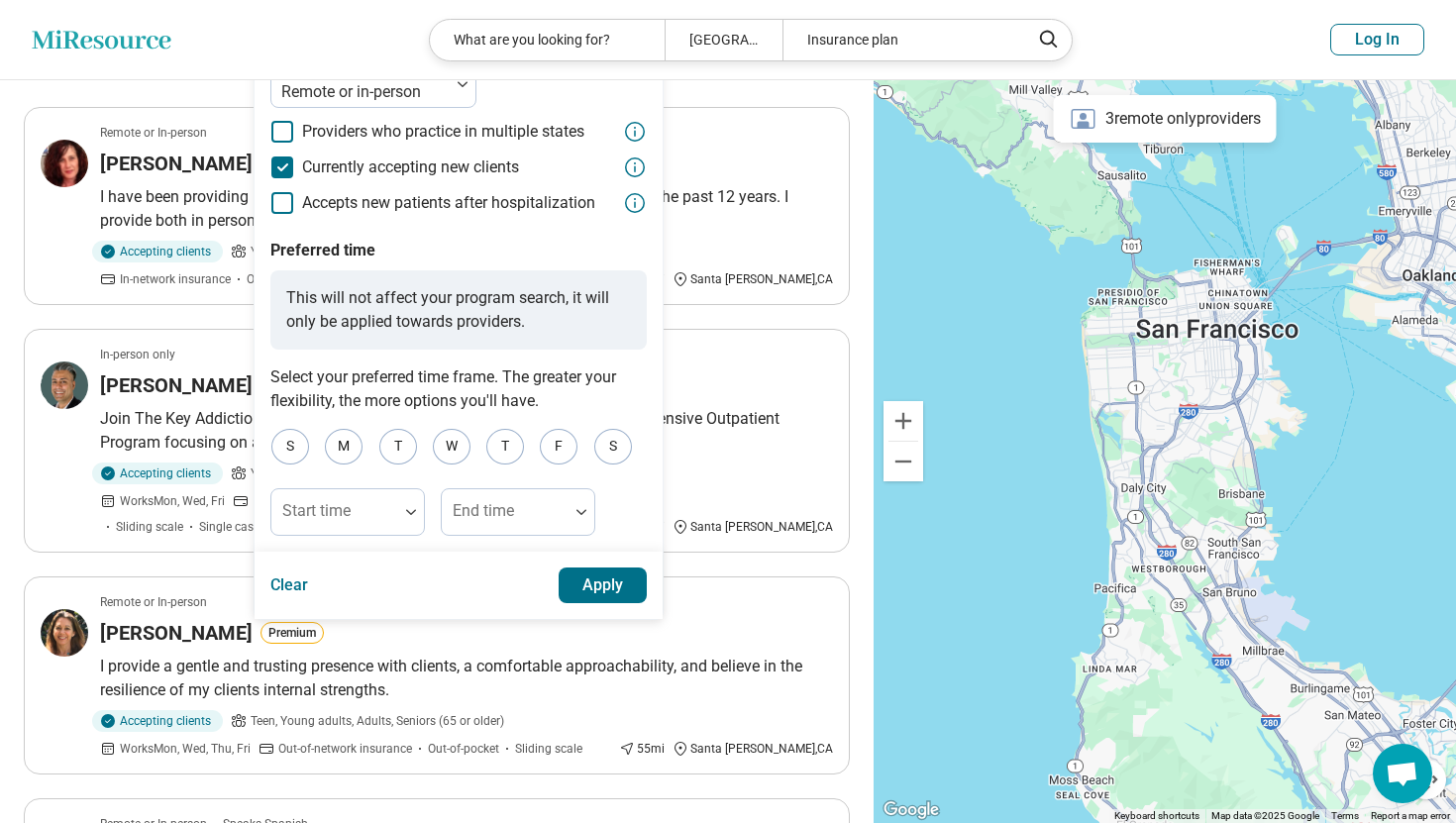 scroll, scrollTop: 159, scrollLeft: 0, axis: vertical 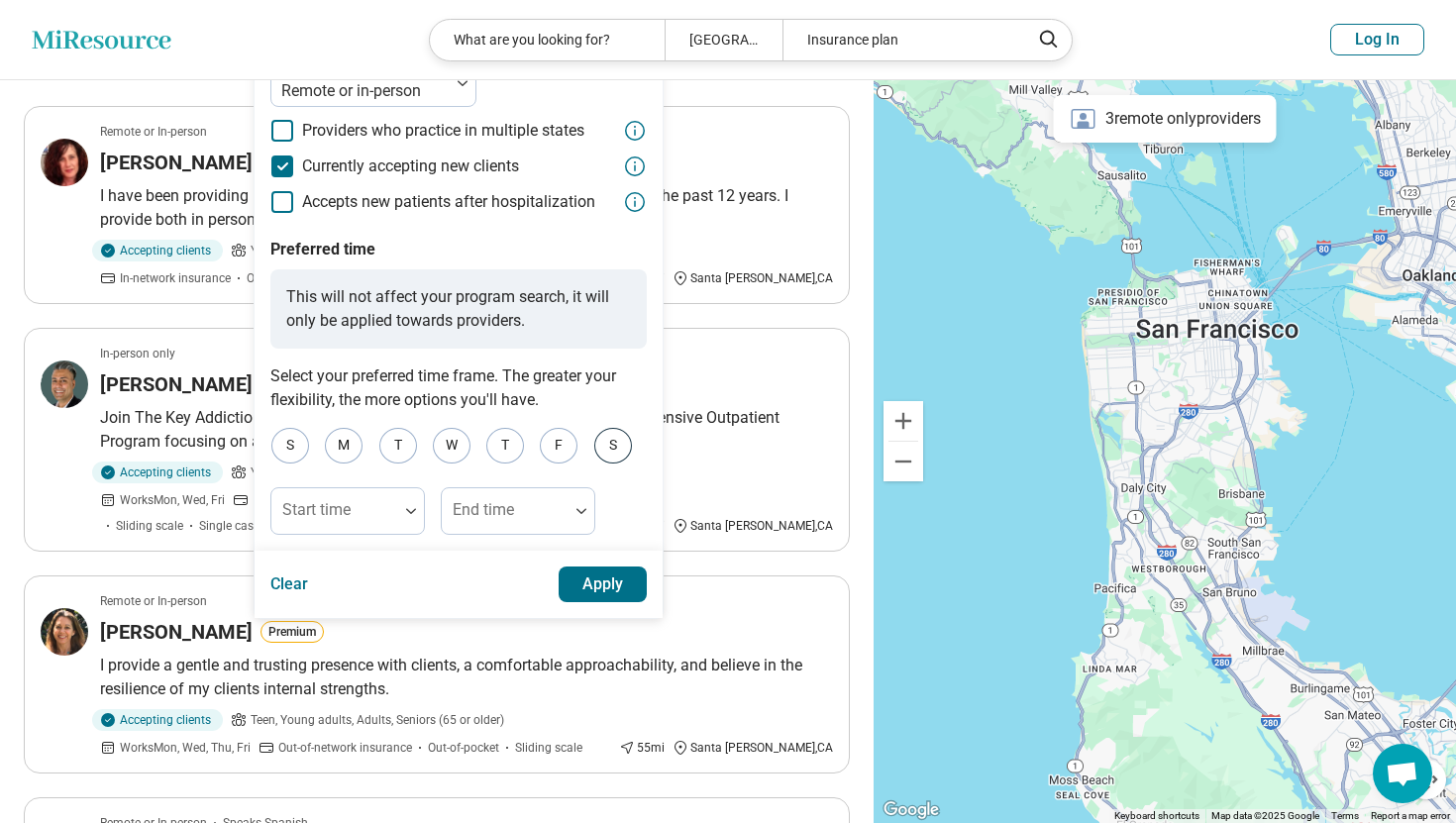 click on "S" at bounding box center (613, 446) 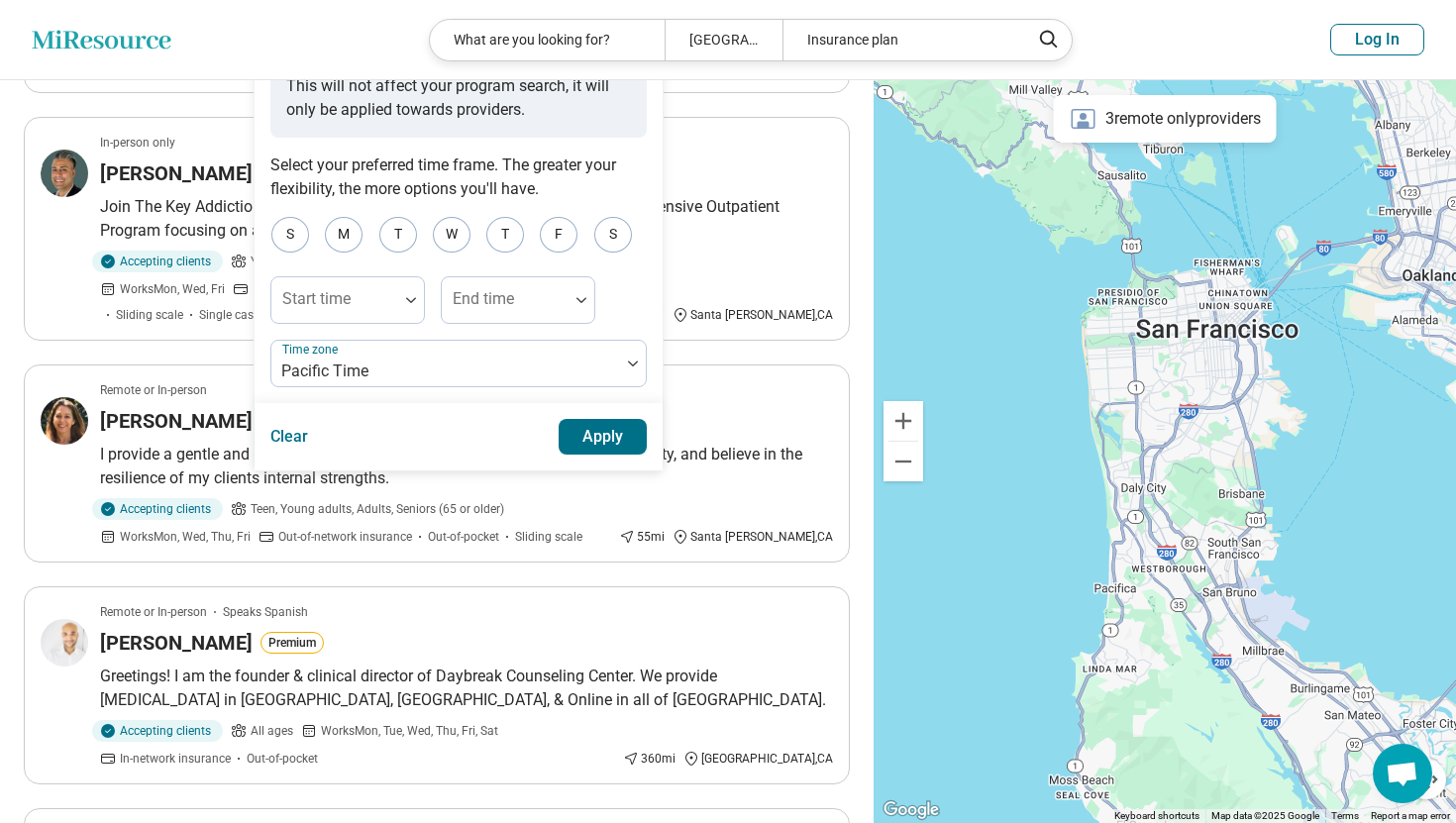 click on "Apply" at bounding box center (603, 437) 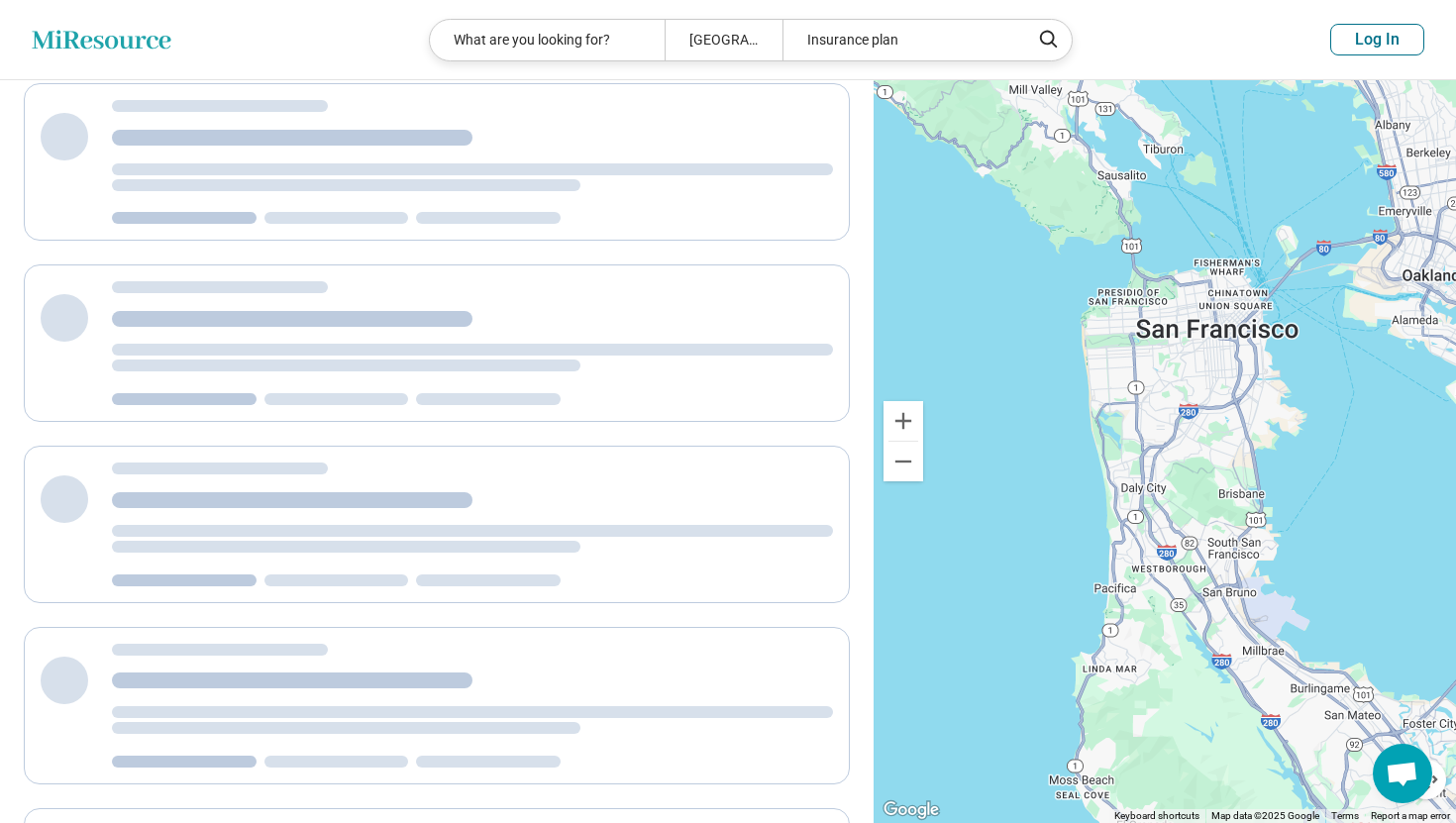 scroll, scrollTop: 314, scrollLeft: 0, axis: vertical 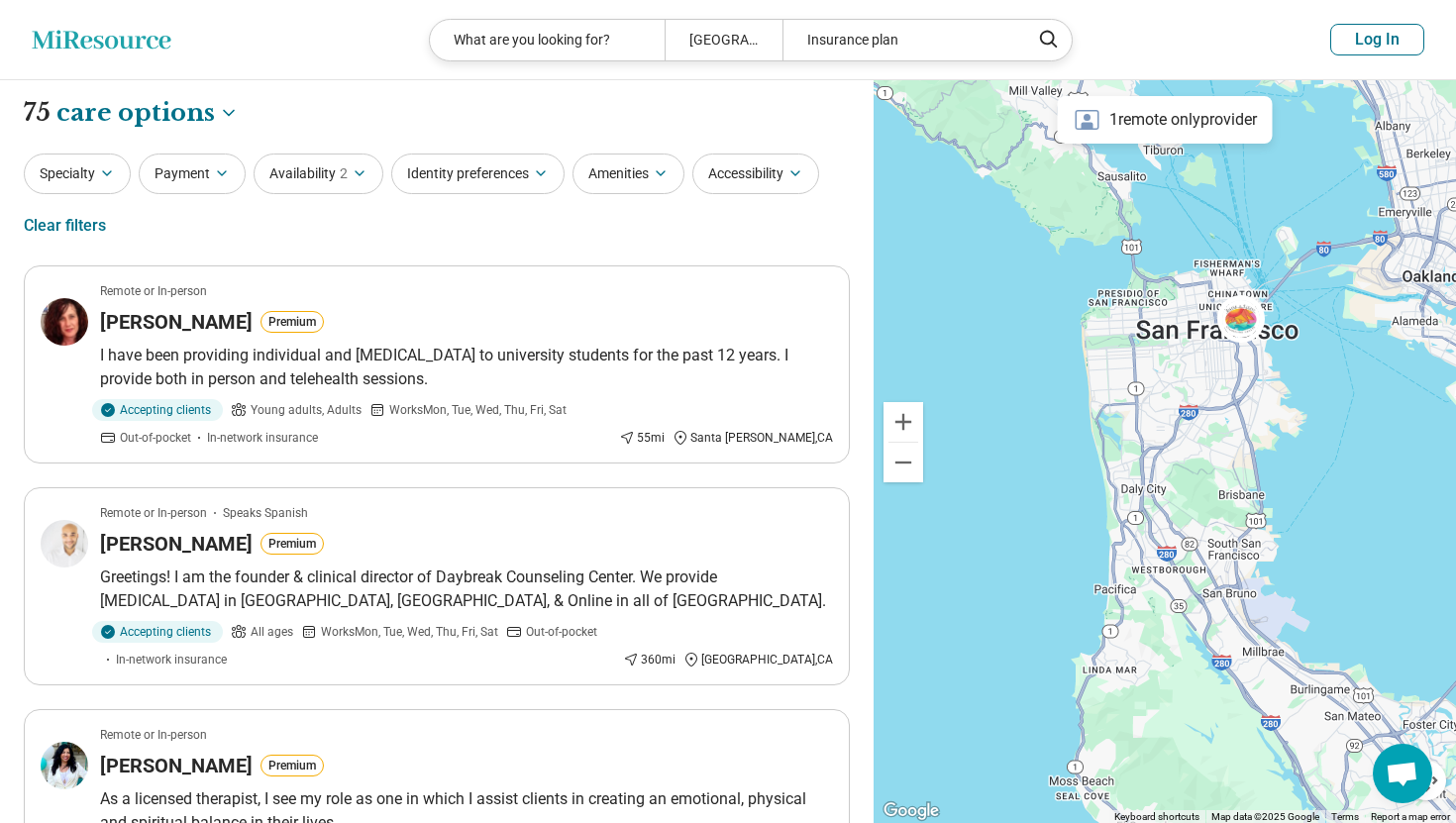 click 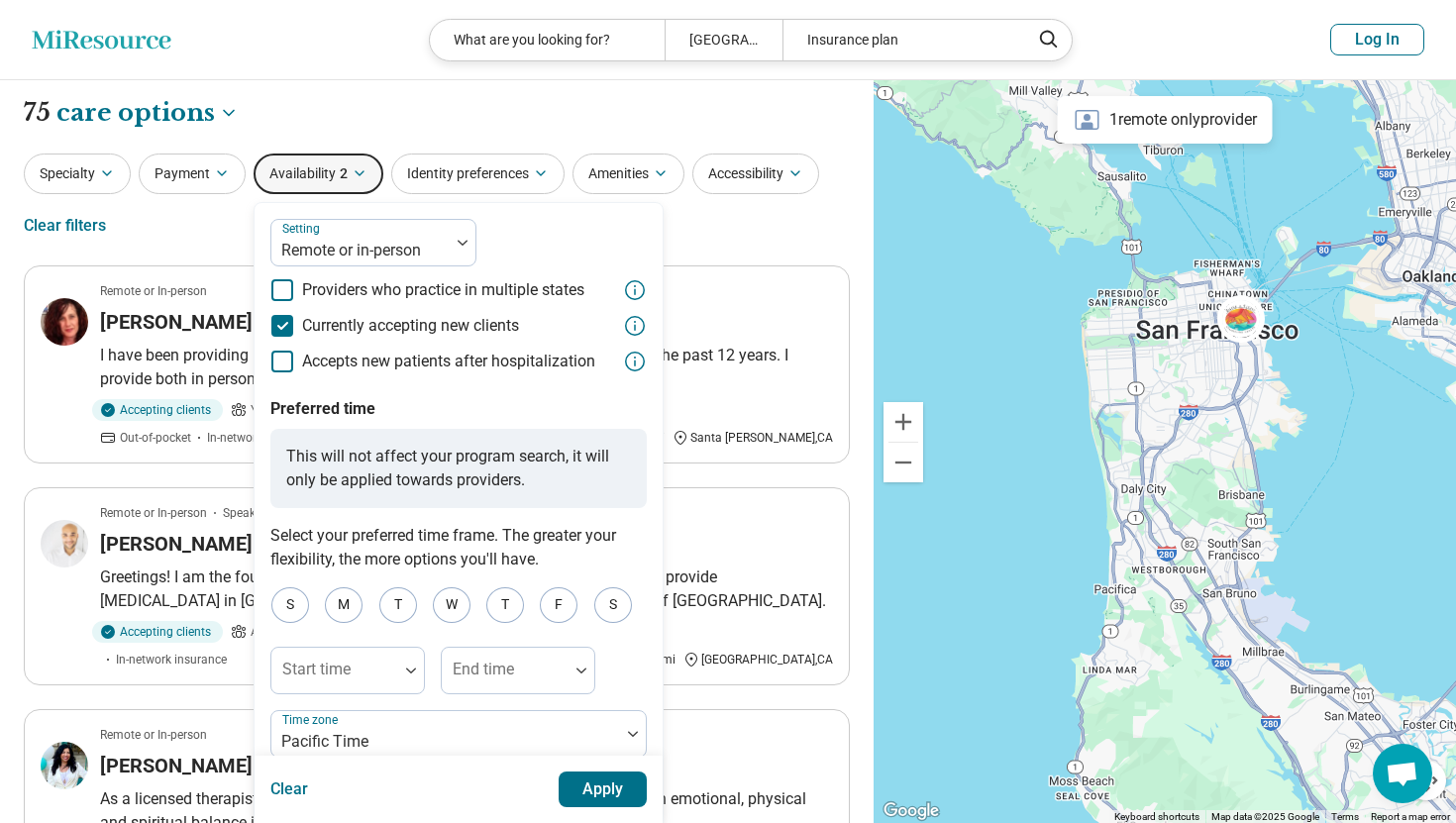 click on "Specialty" at bounding box center [77, 173] 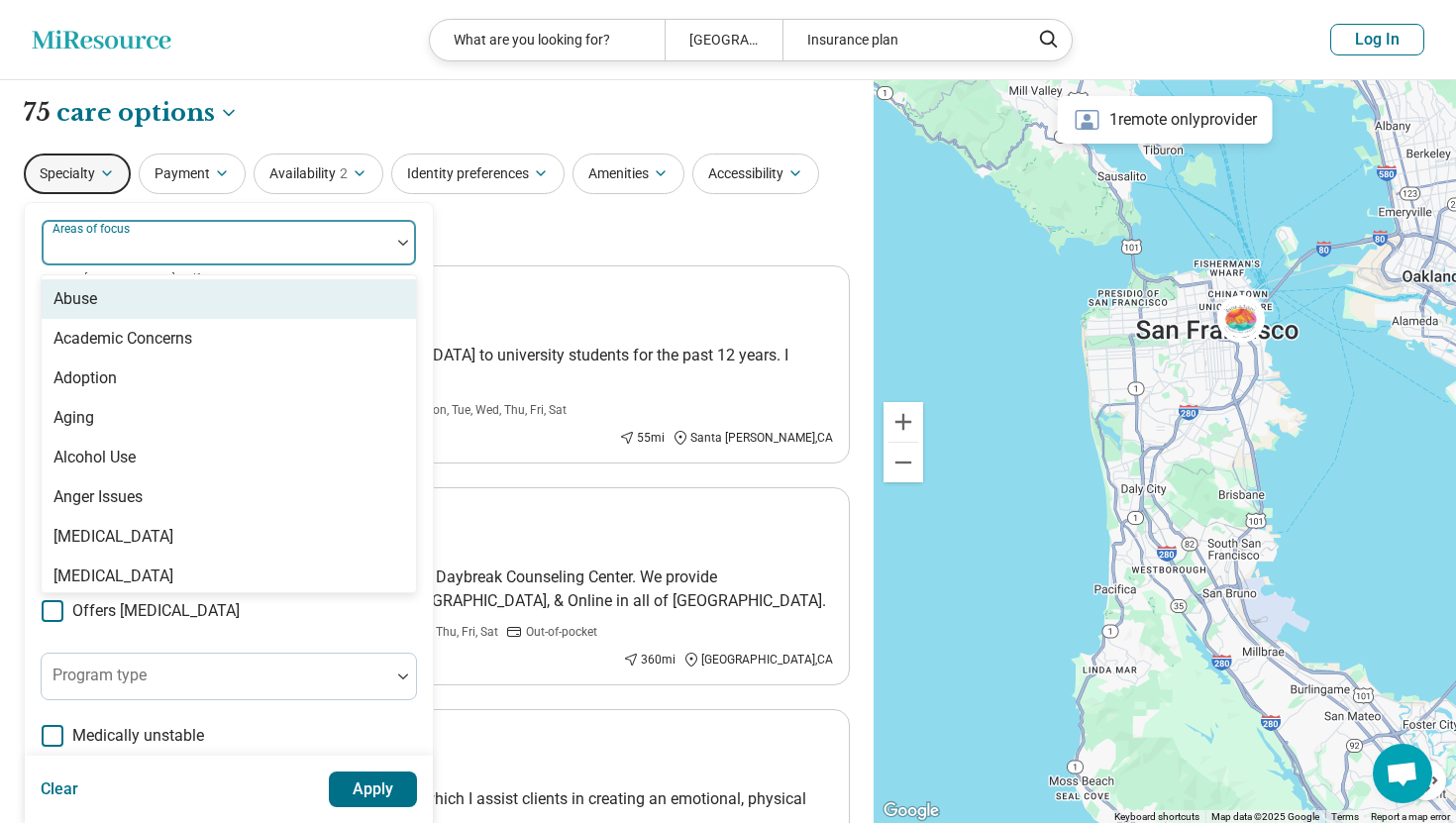 click at bounding box center [216, 251] 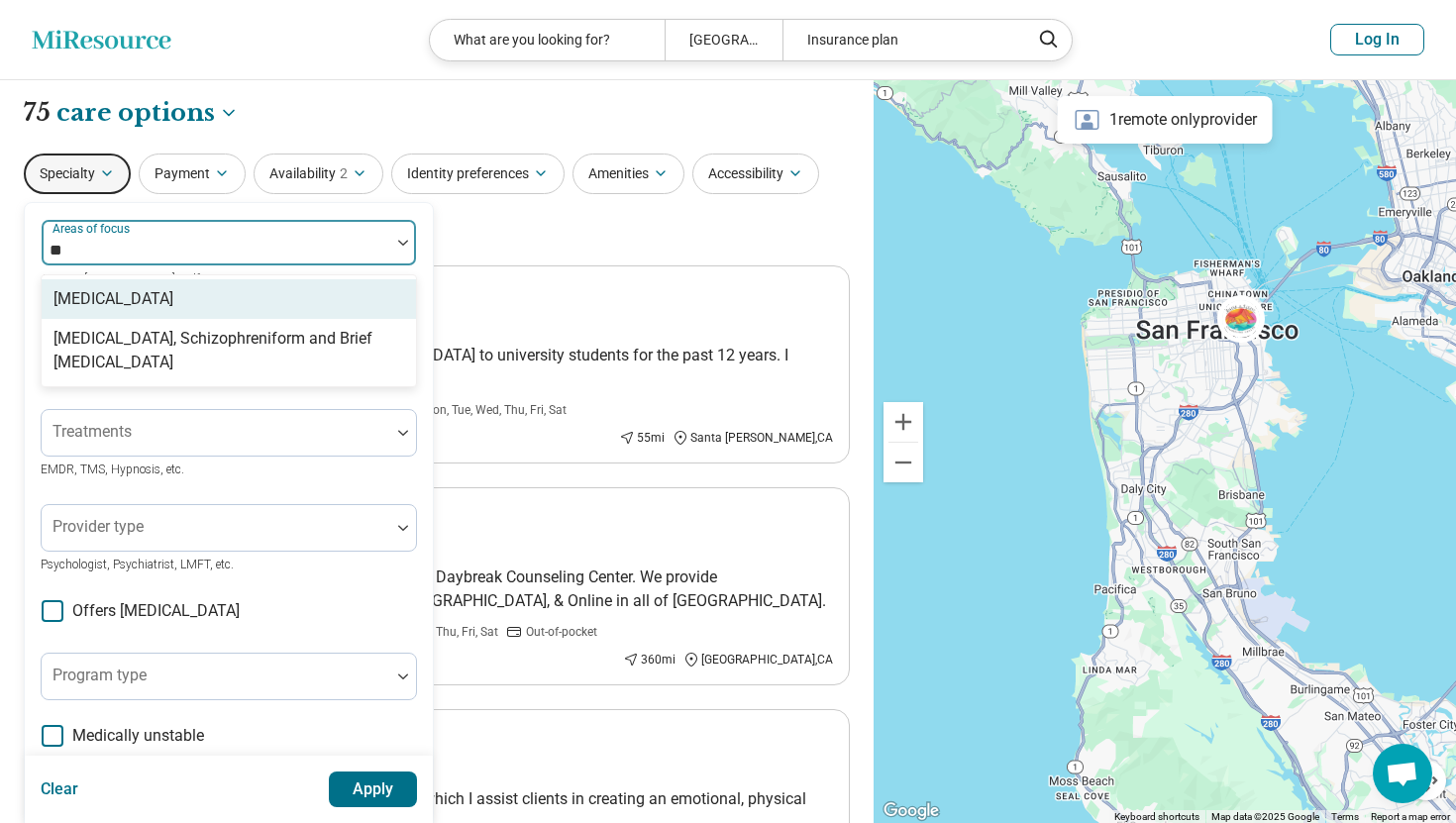 type on "*" 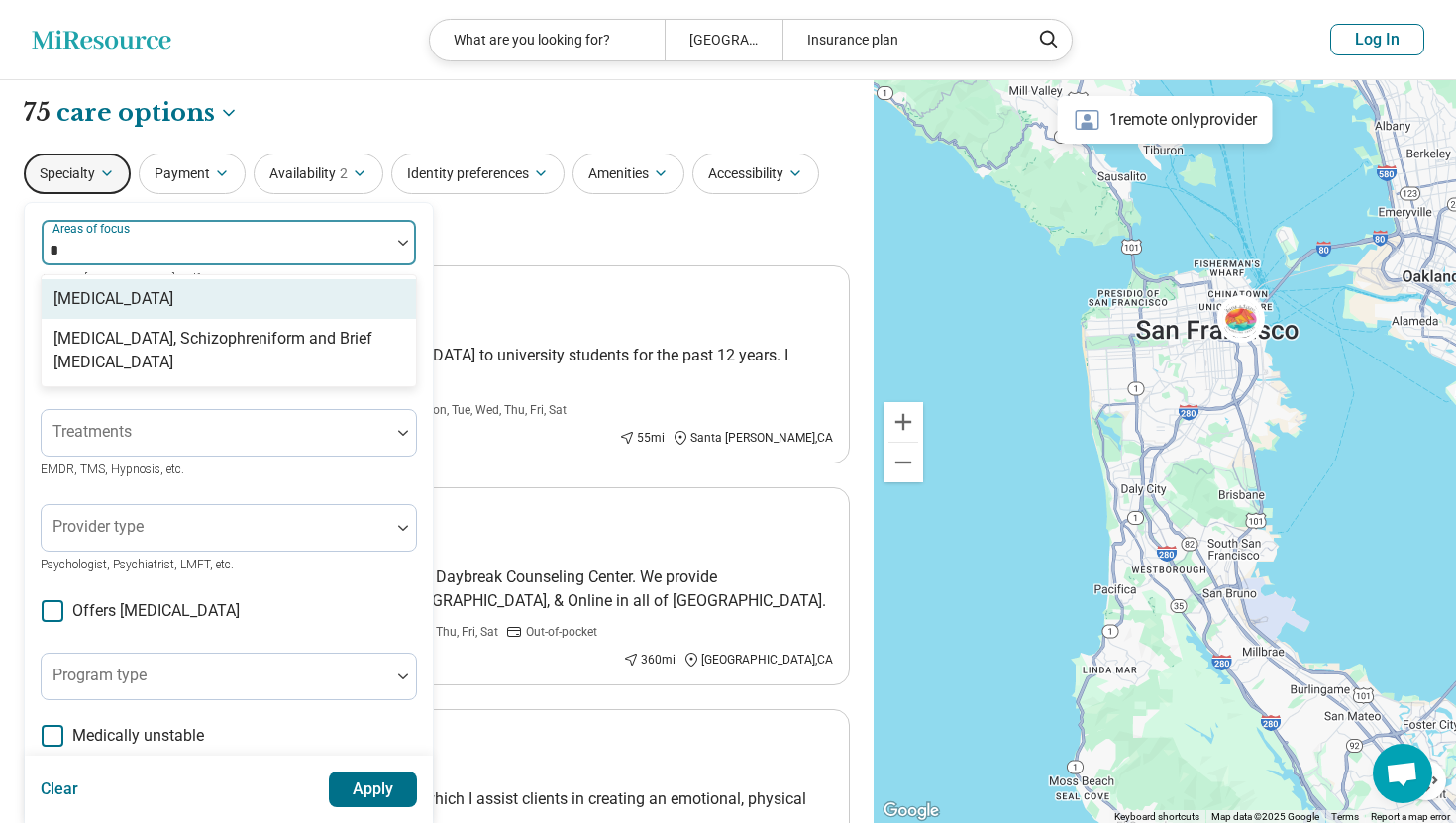 type 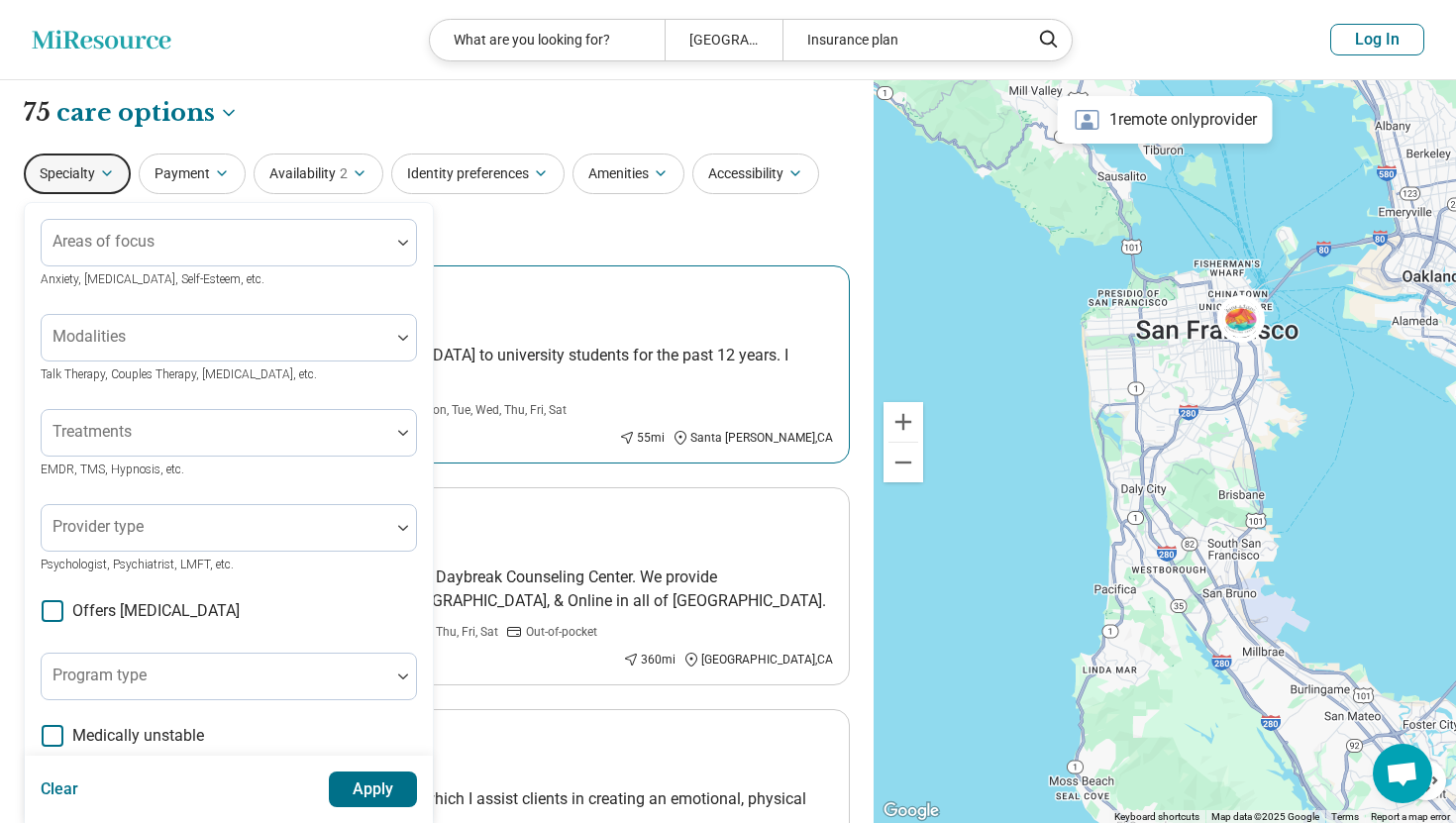 click on "Remote or In-person Kimberly Prohaska Premium I have been providing individual and group therapy to university students for the past 12 years. I provide both in person and telehealth sessions. Accepting clients Young adults, Adults Works  Mon, Tue, Wed, Thu, Fri, Sat Out-of-pocket In-network insurance 55  mi Santa Cruz ,  CA" at bounding box center [437, 364] 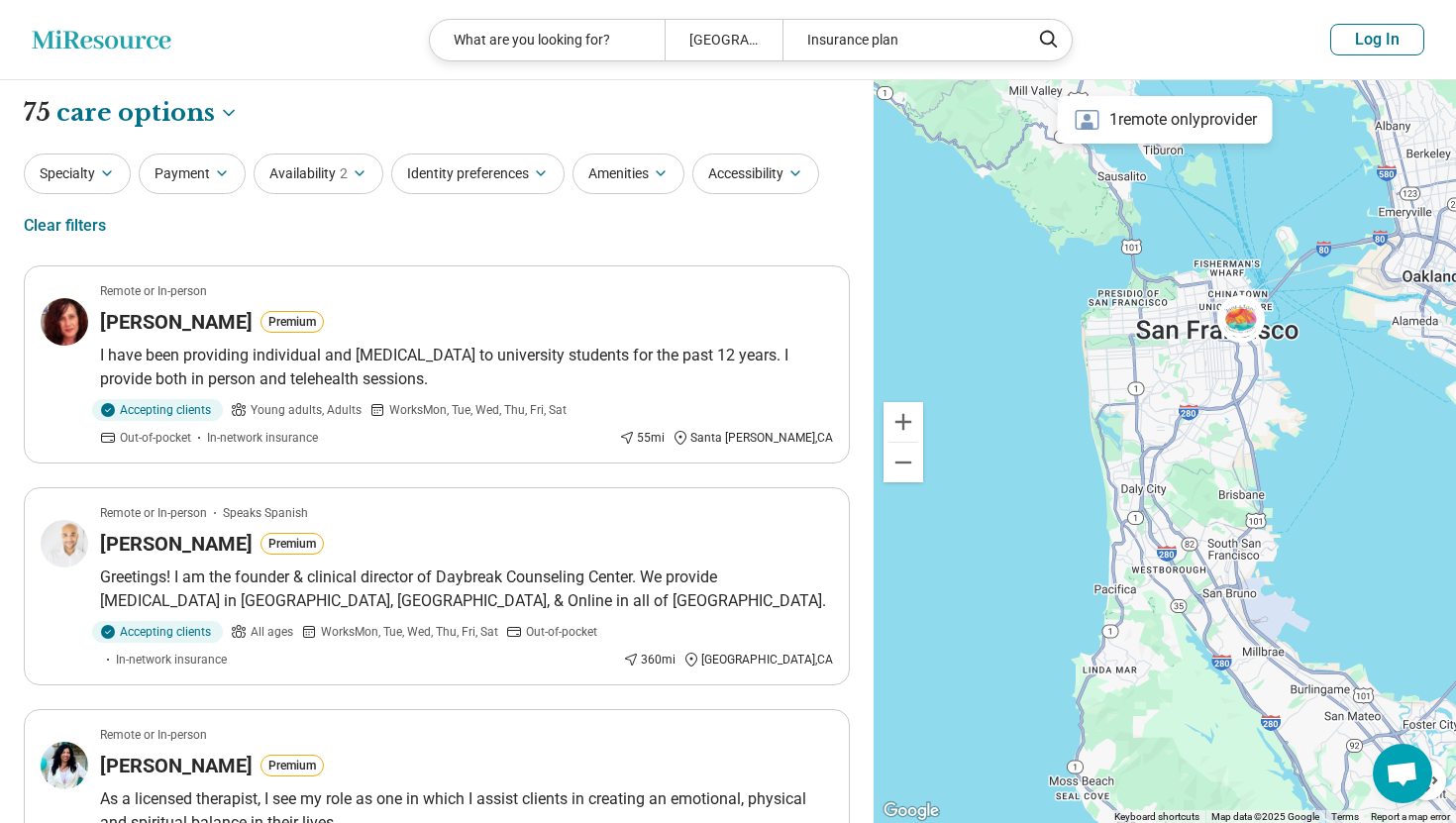 click on "Specialty" at bounding box center [77, 173] 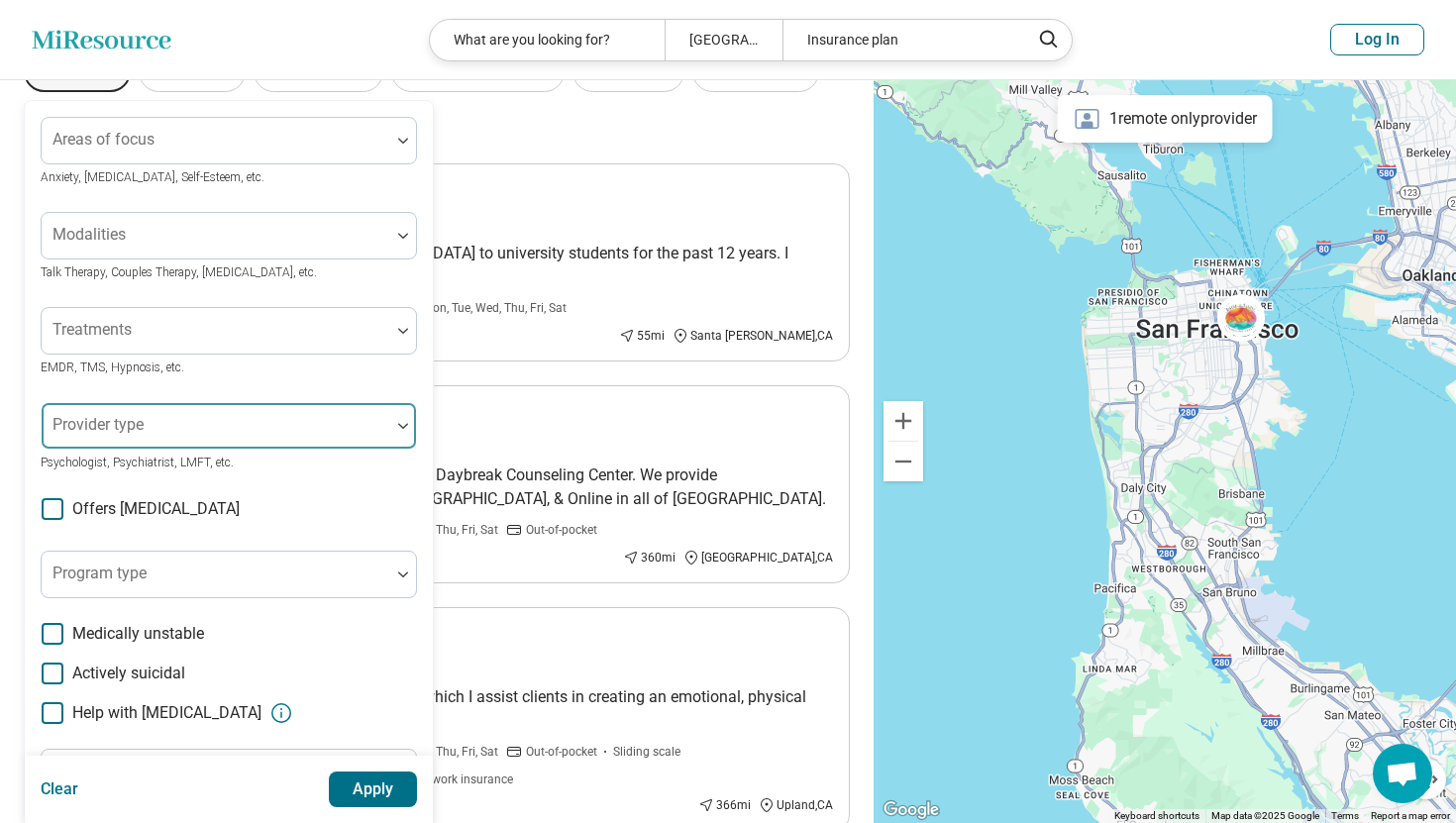 scroll, scrollTop: 106, scrollLeft: 0, axis: vertical 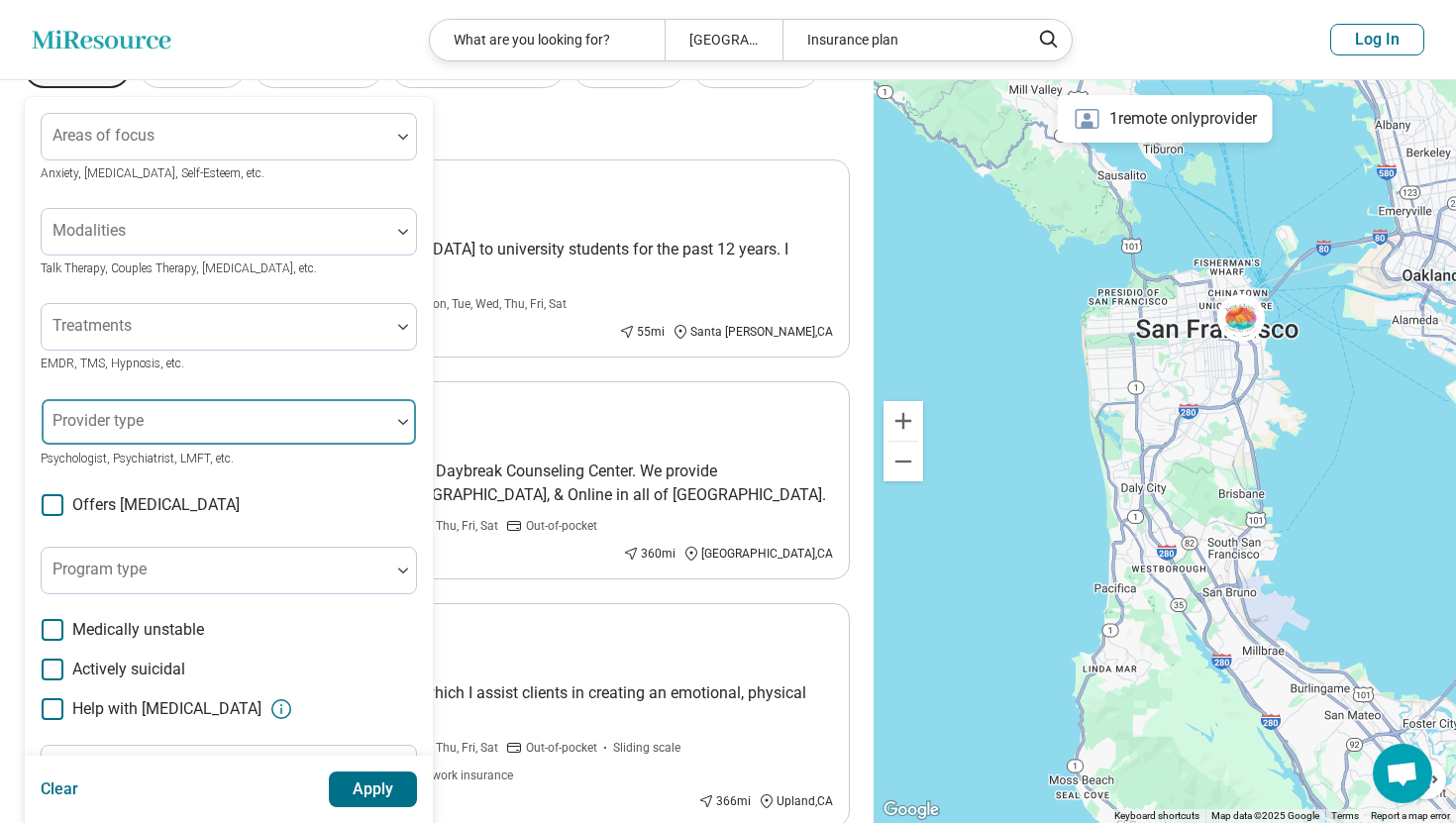 click on "Provider type" at bounding box center [229, 422] 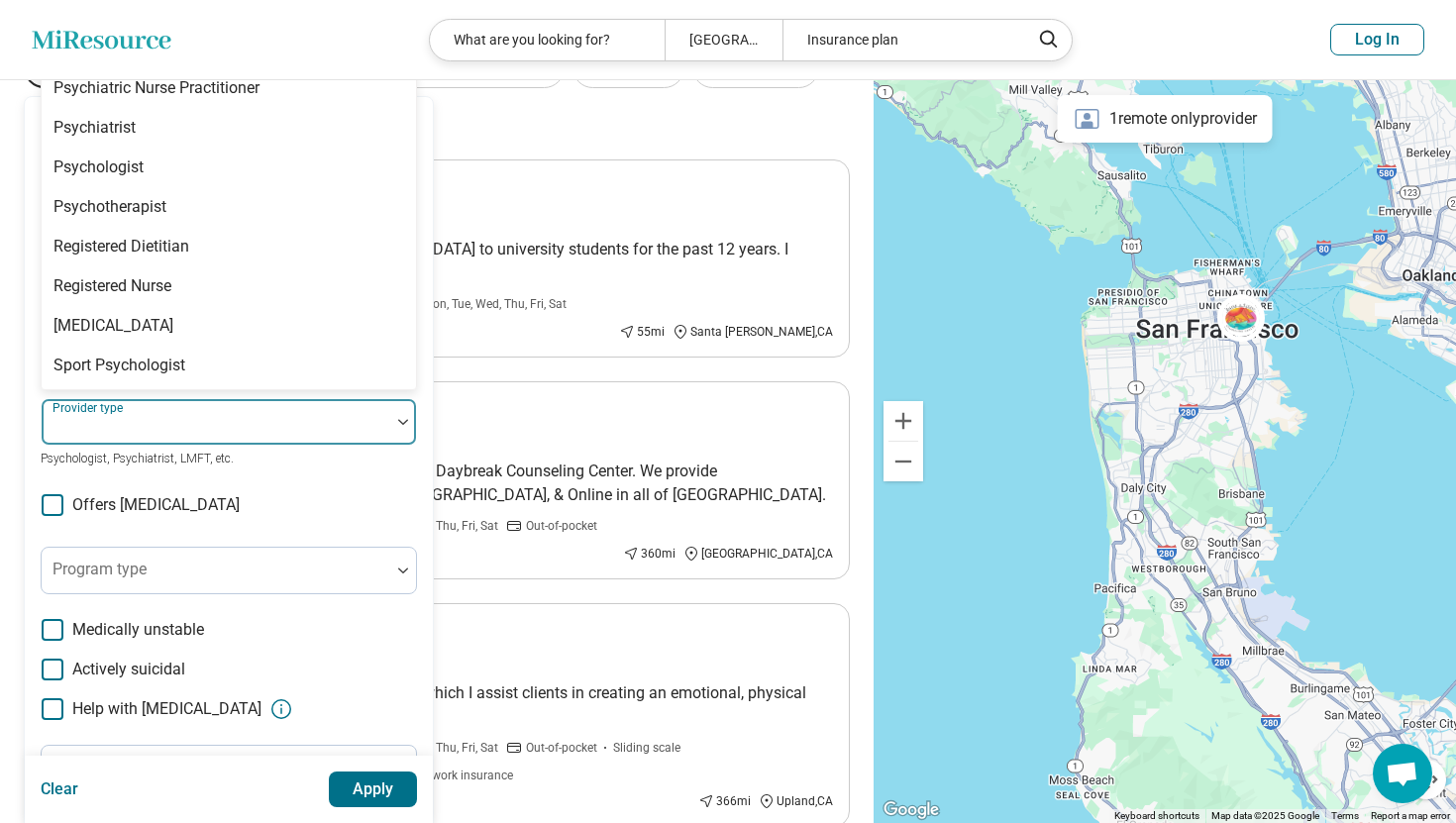 scroll, scrollTop: 2631, scrollLeft: 0, axis: vertical 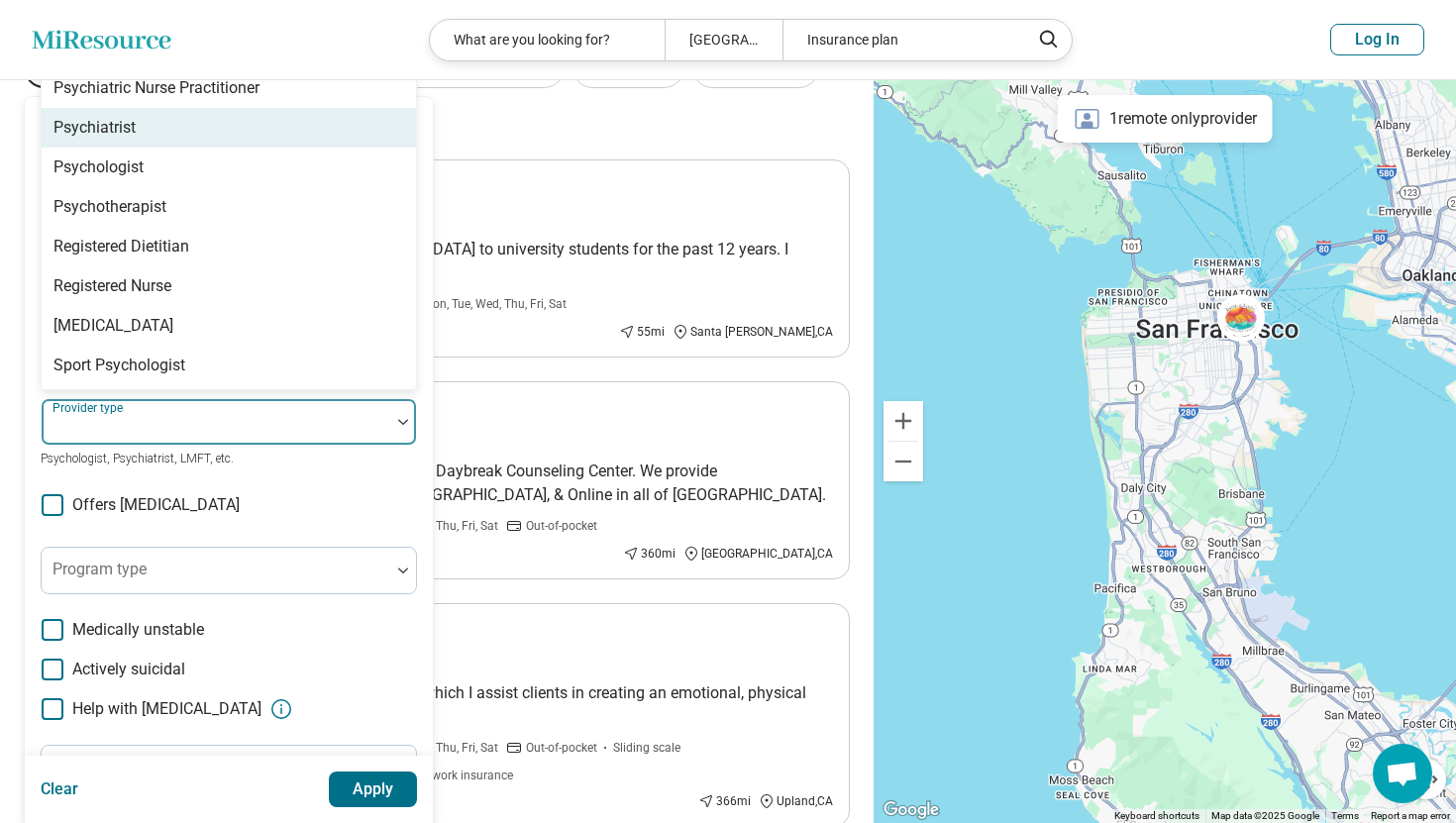 click on "Psychiatrist" at bounding box center (94, 128) 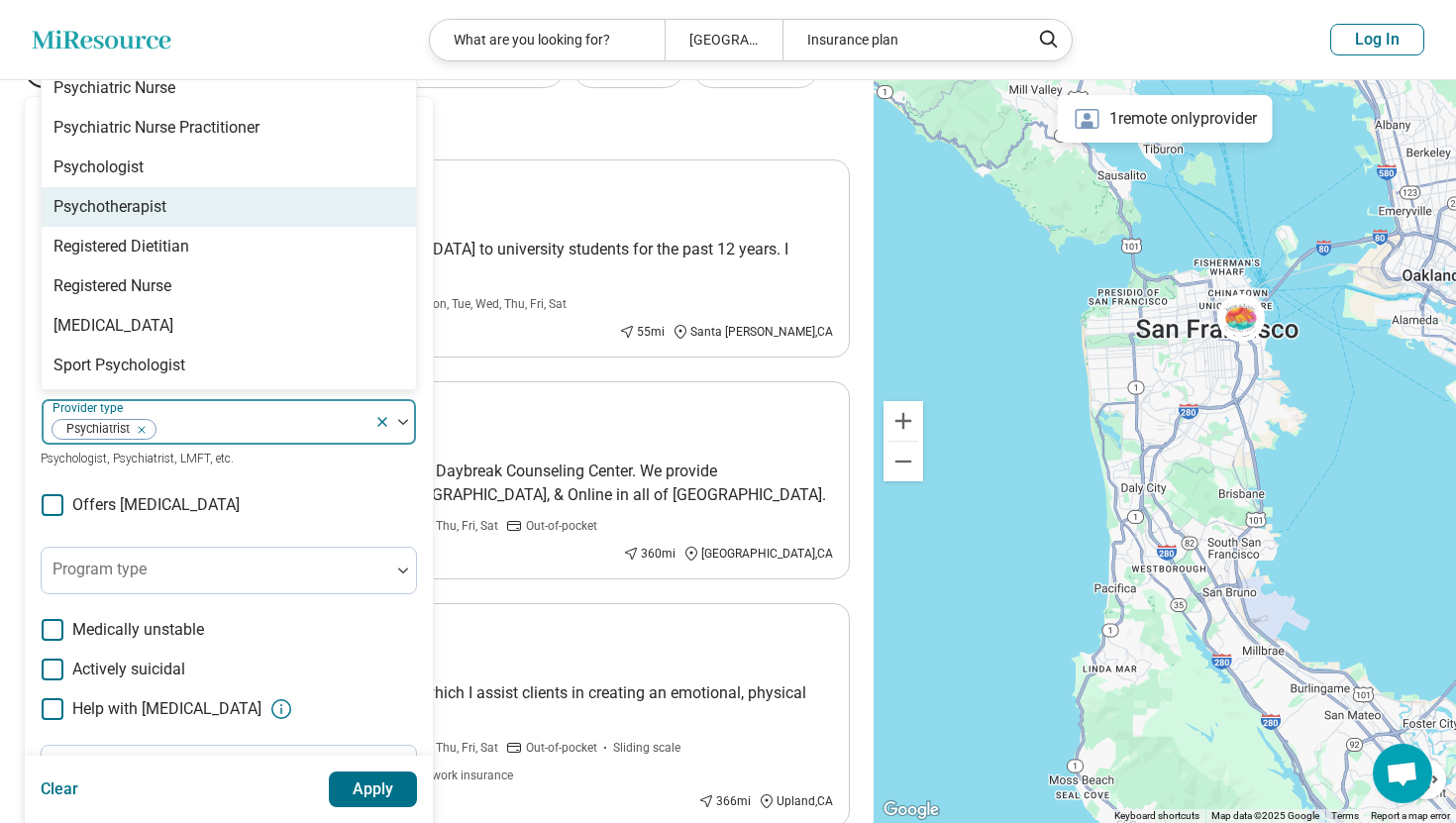 click on "Apply" at bounding box center (373, 789) 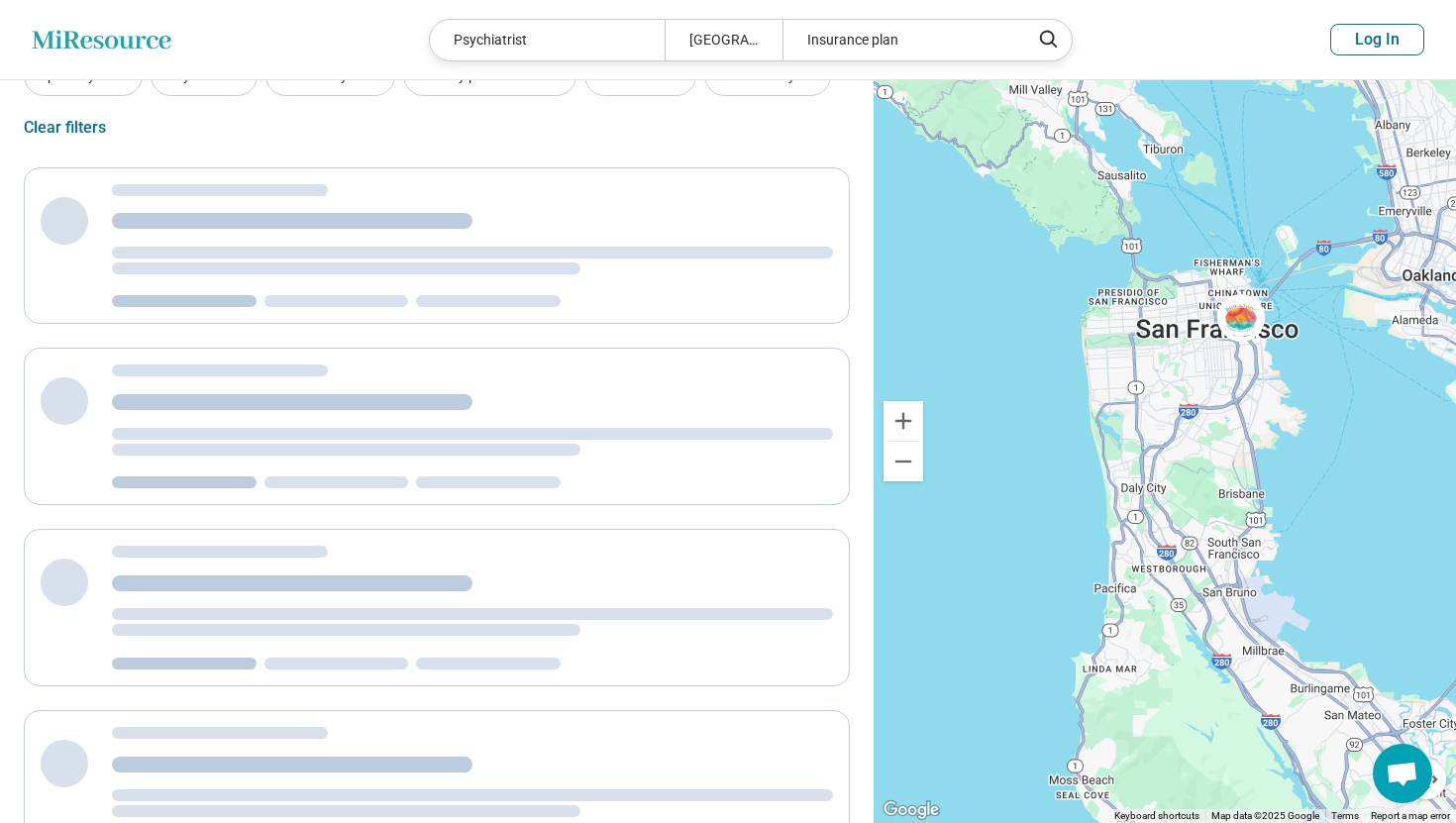scroll, scrollTop: 29, scrollLeft: 0, axis: vertical 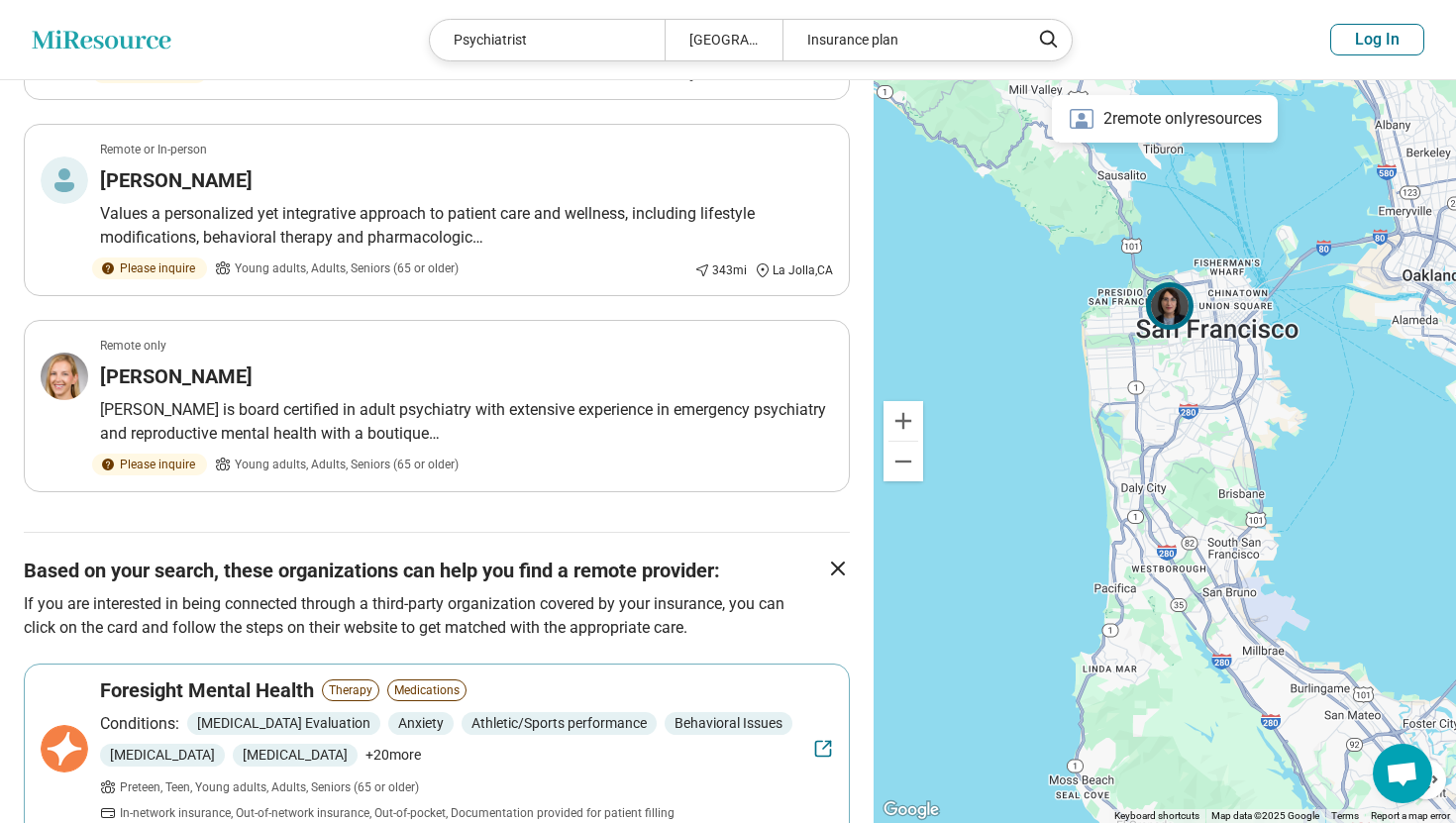 click on "Azin Khazaeli" at bounding box center (467, -212) 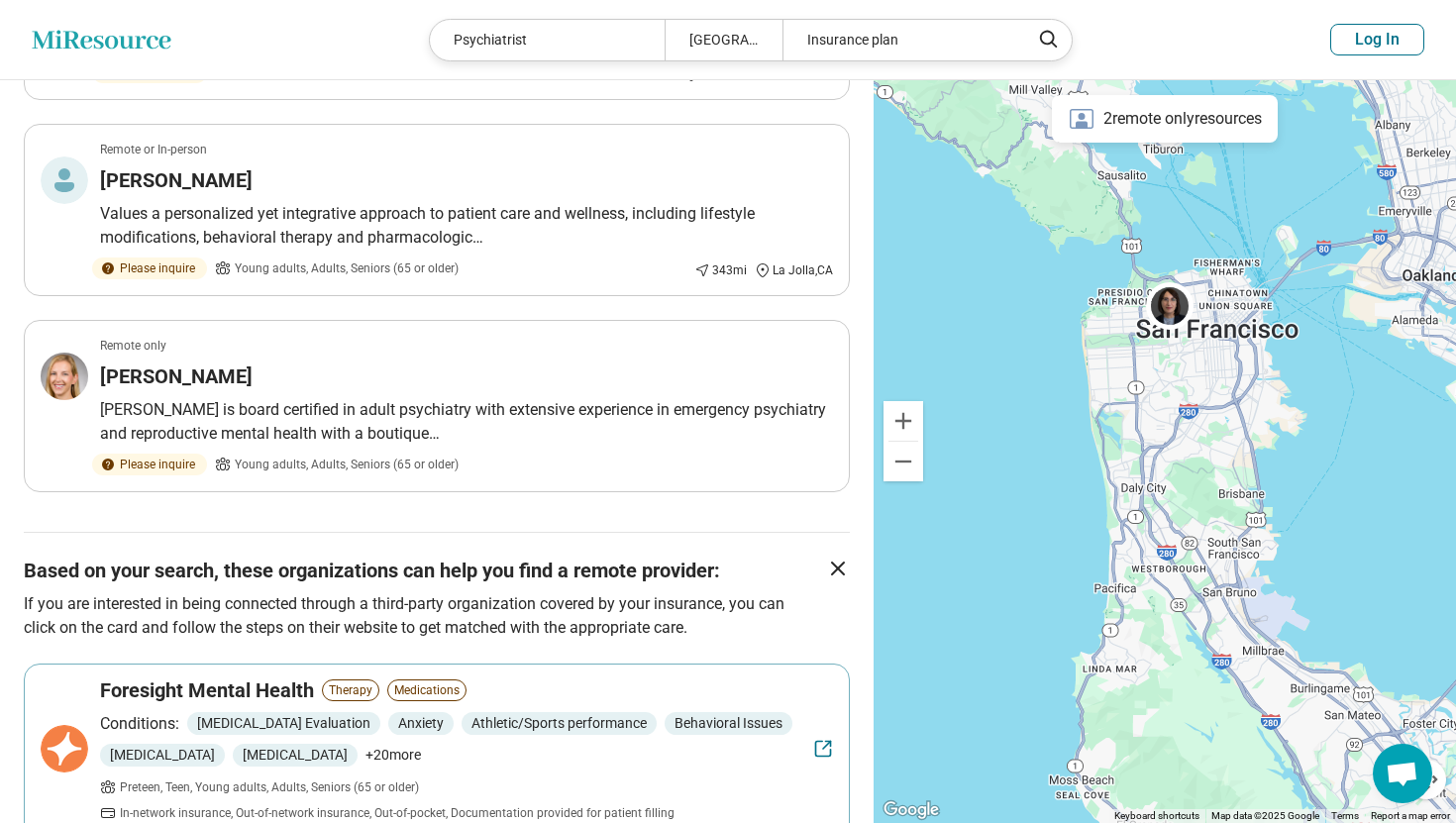 drag, startPoint x: 827, startPoint y: 192, endPoint x: 24, endPoint y: 182, distance: 803.06226 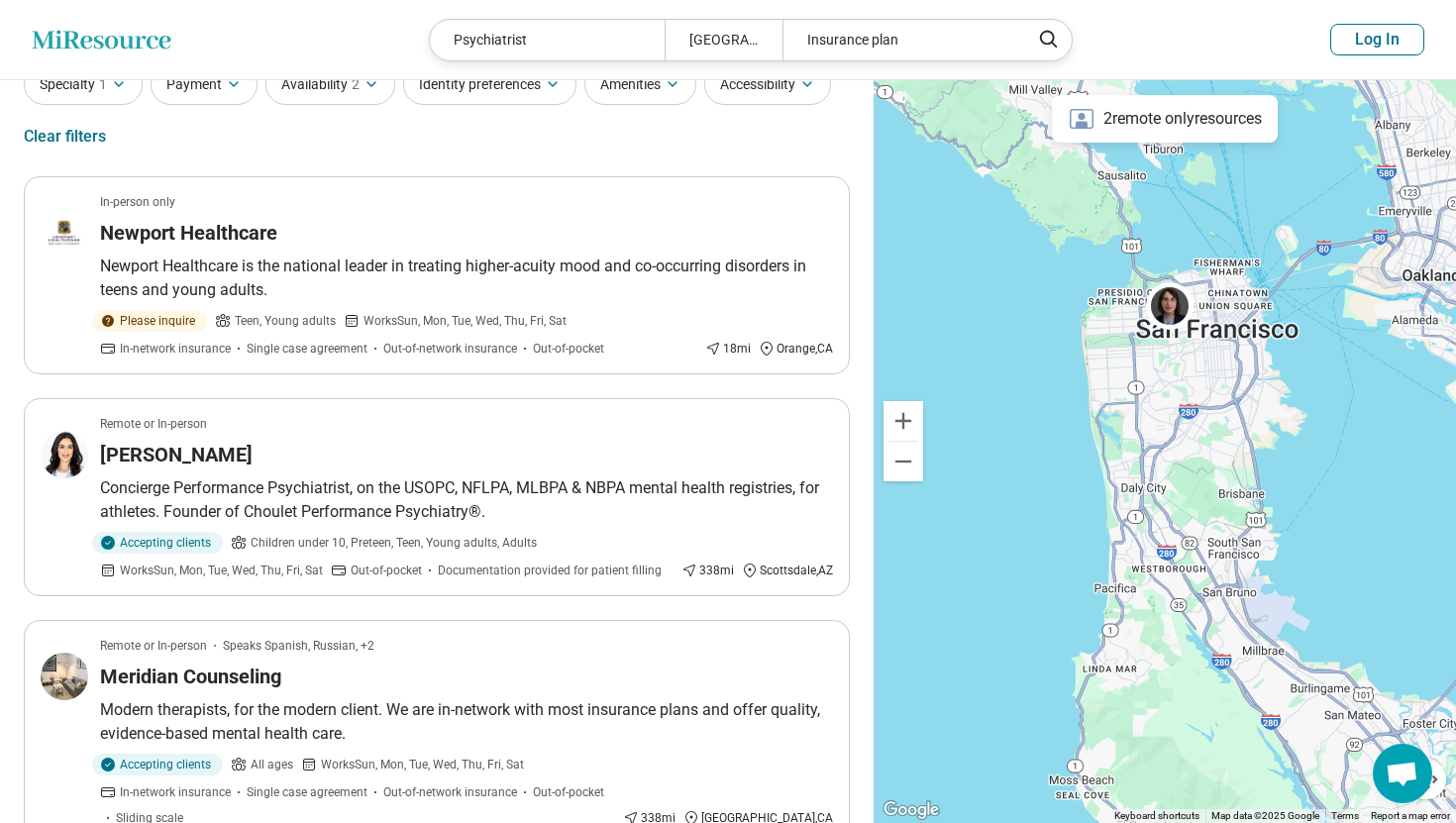 scroll, scrollTop: 0, scrollLeft: 0, axis: both 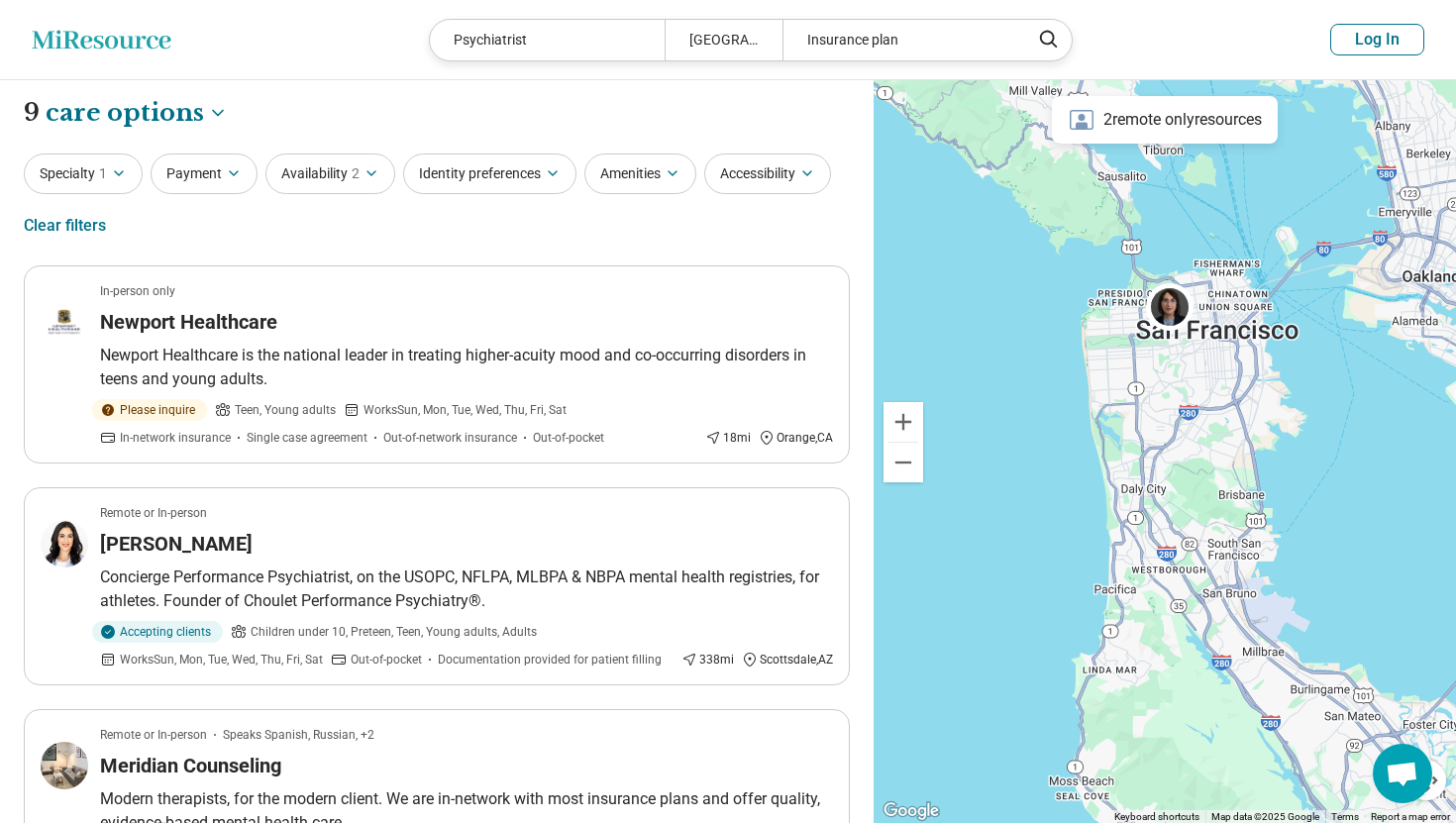 click on "Specialty 1" at bounding box center [83, 173] 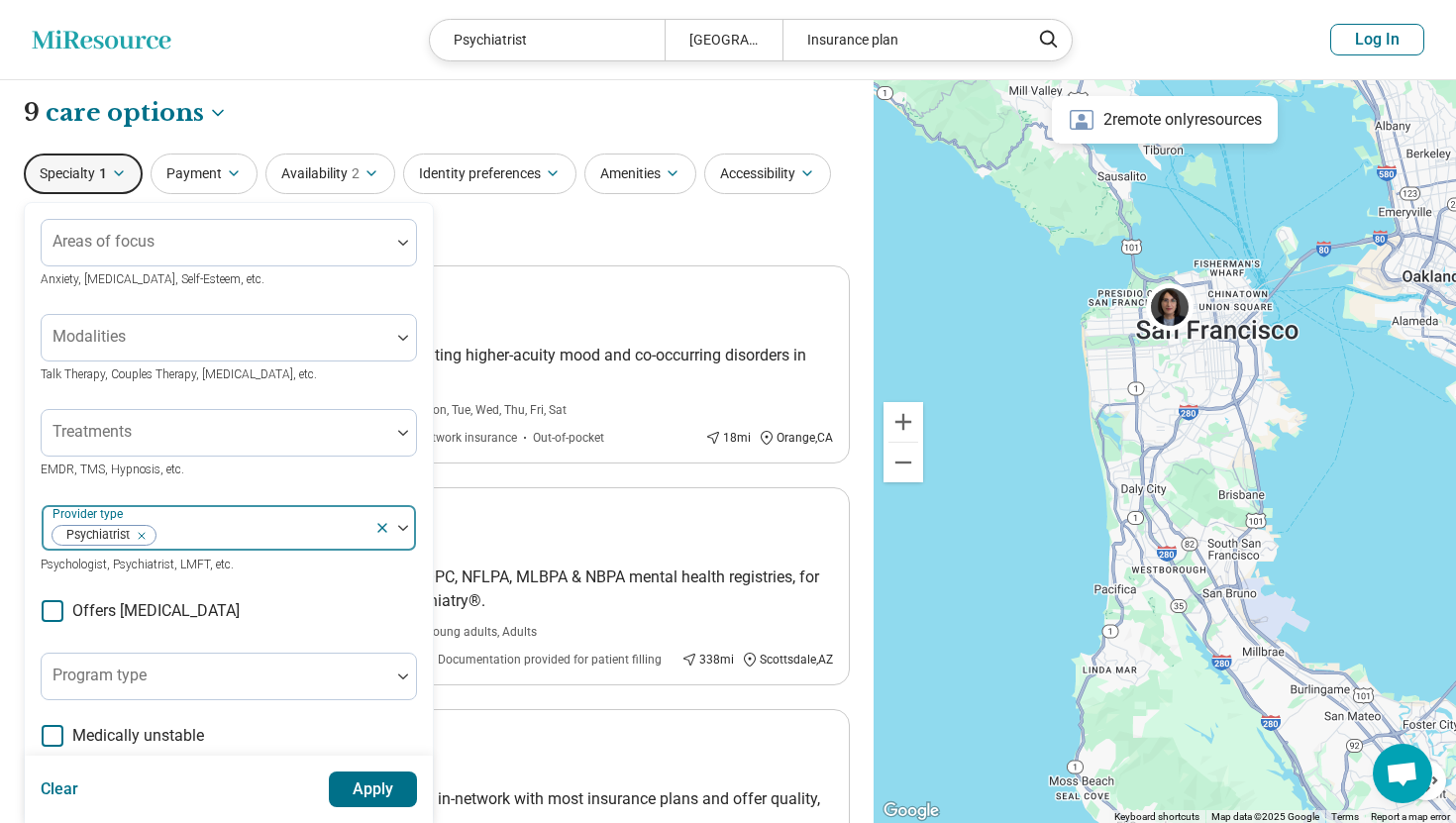 click 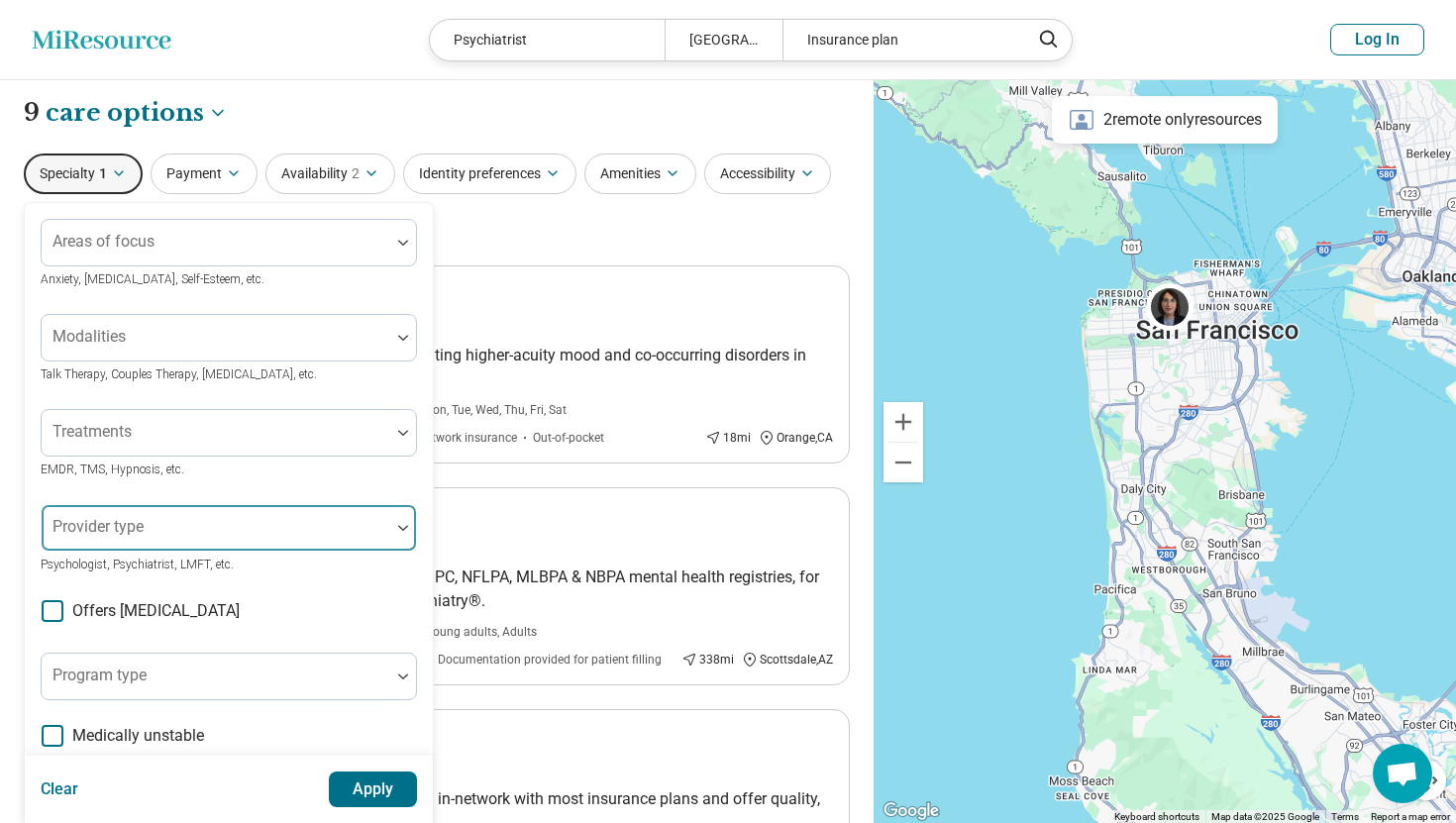 click on "Apply" at bounding box center (373, 789) 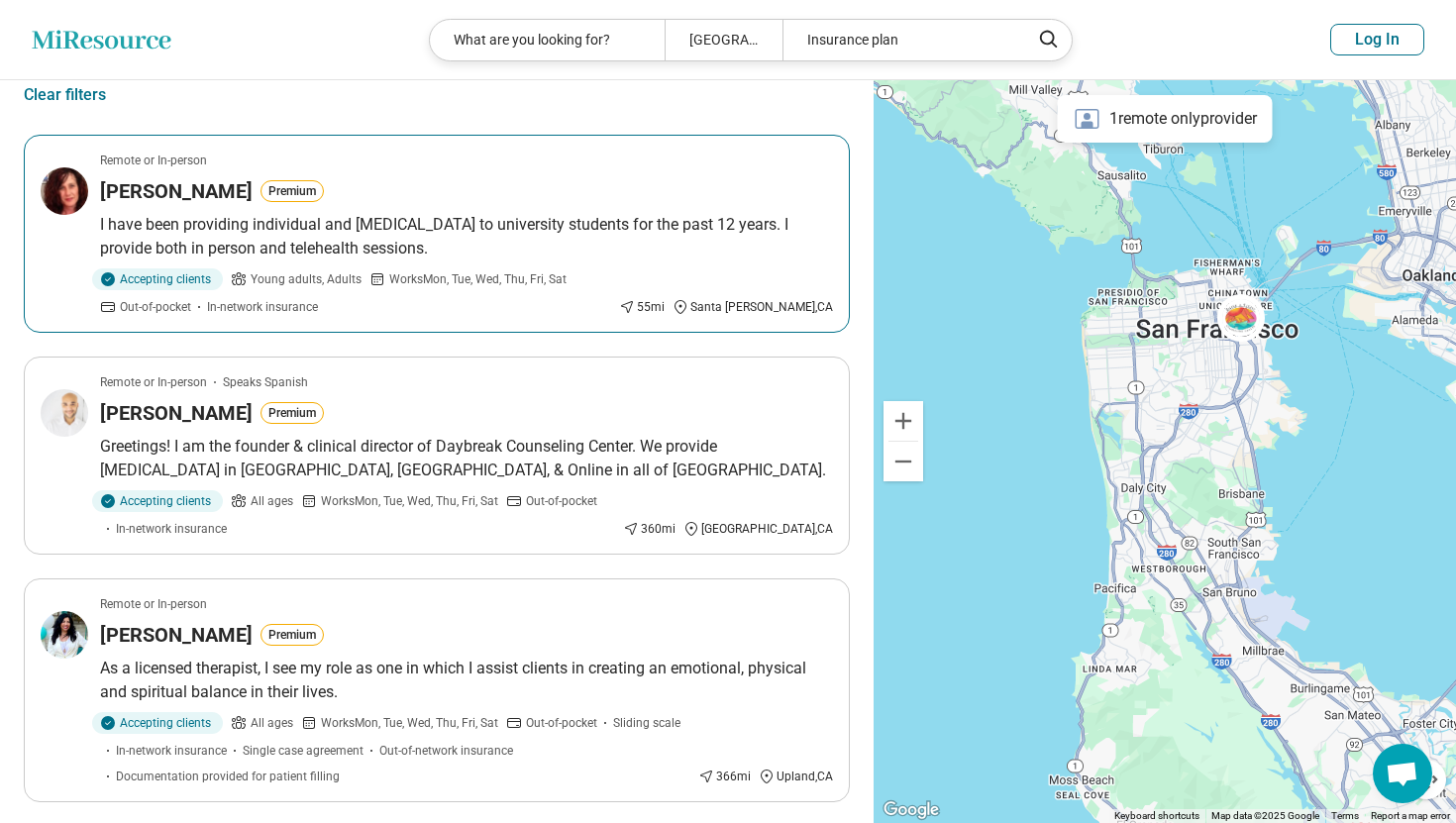 scroll, scrollTop: 0, scrollLeft: 0, axis: both 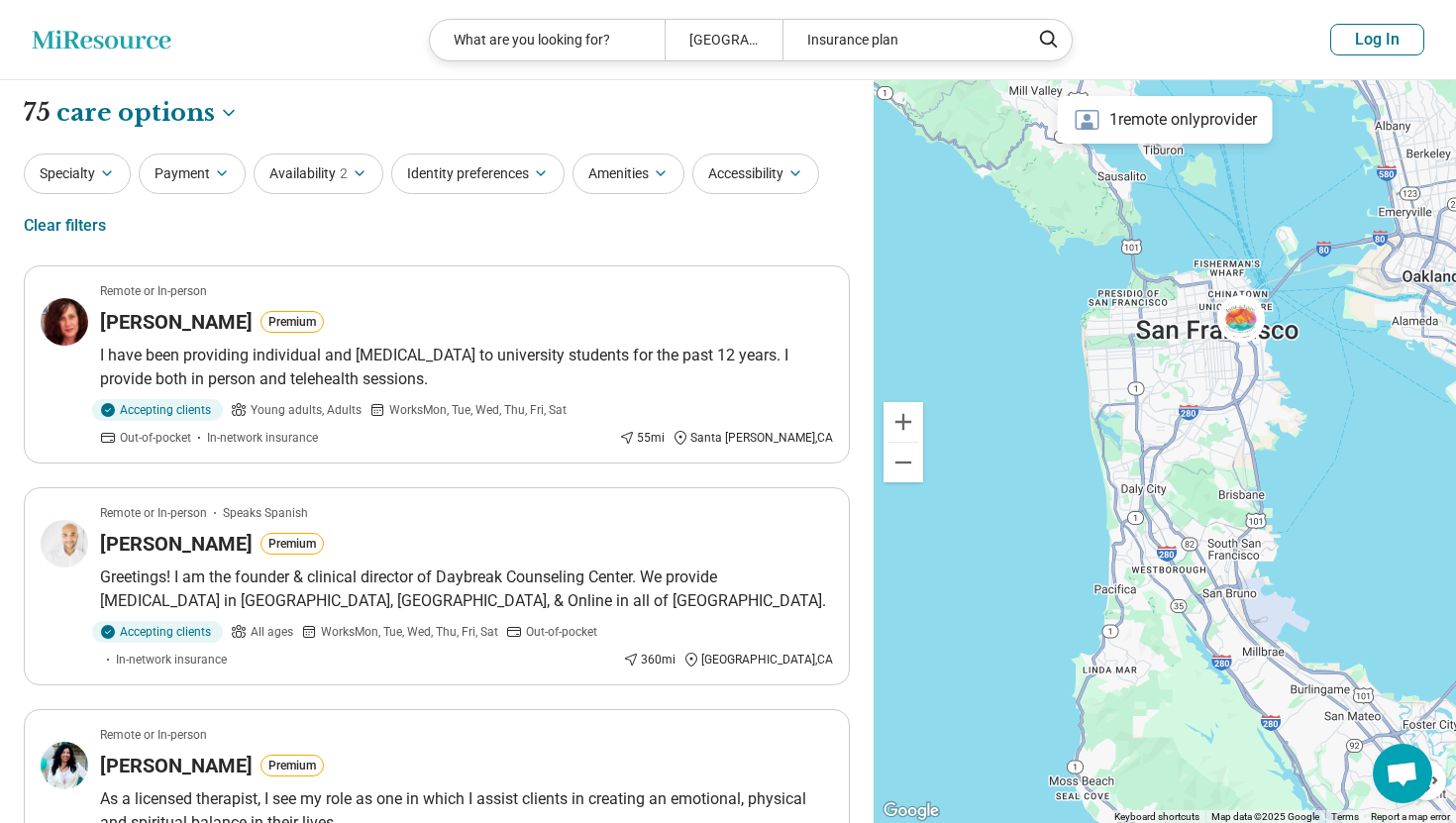 click on "Identity preferences" at bounding box center [477, 173] 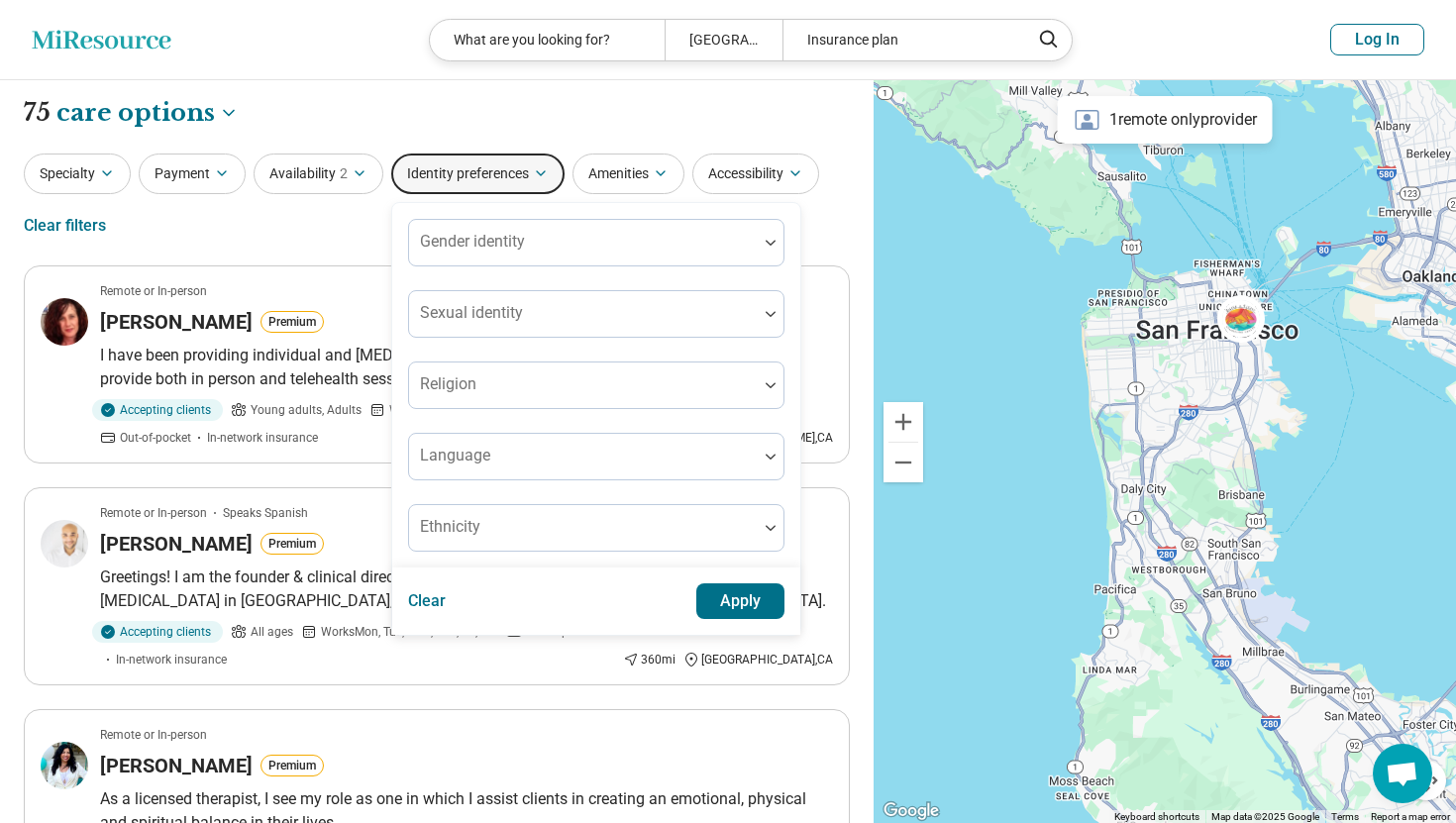 click on "Gender identity Sexual identity Religion Language Ethnicity" at bounding box center [596, 385] 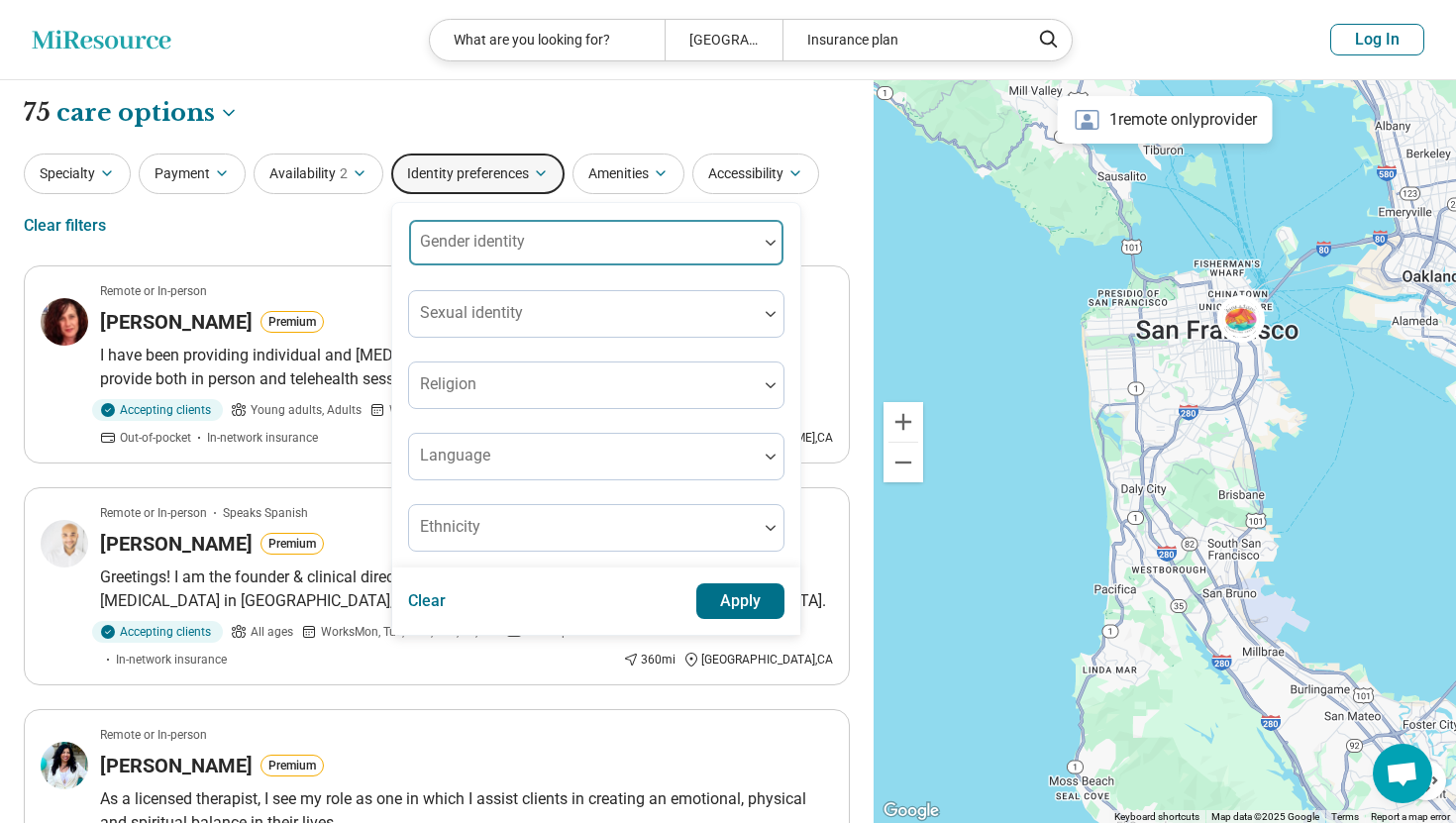 click at bounding box center (583, 251) 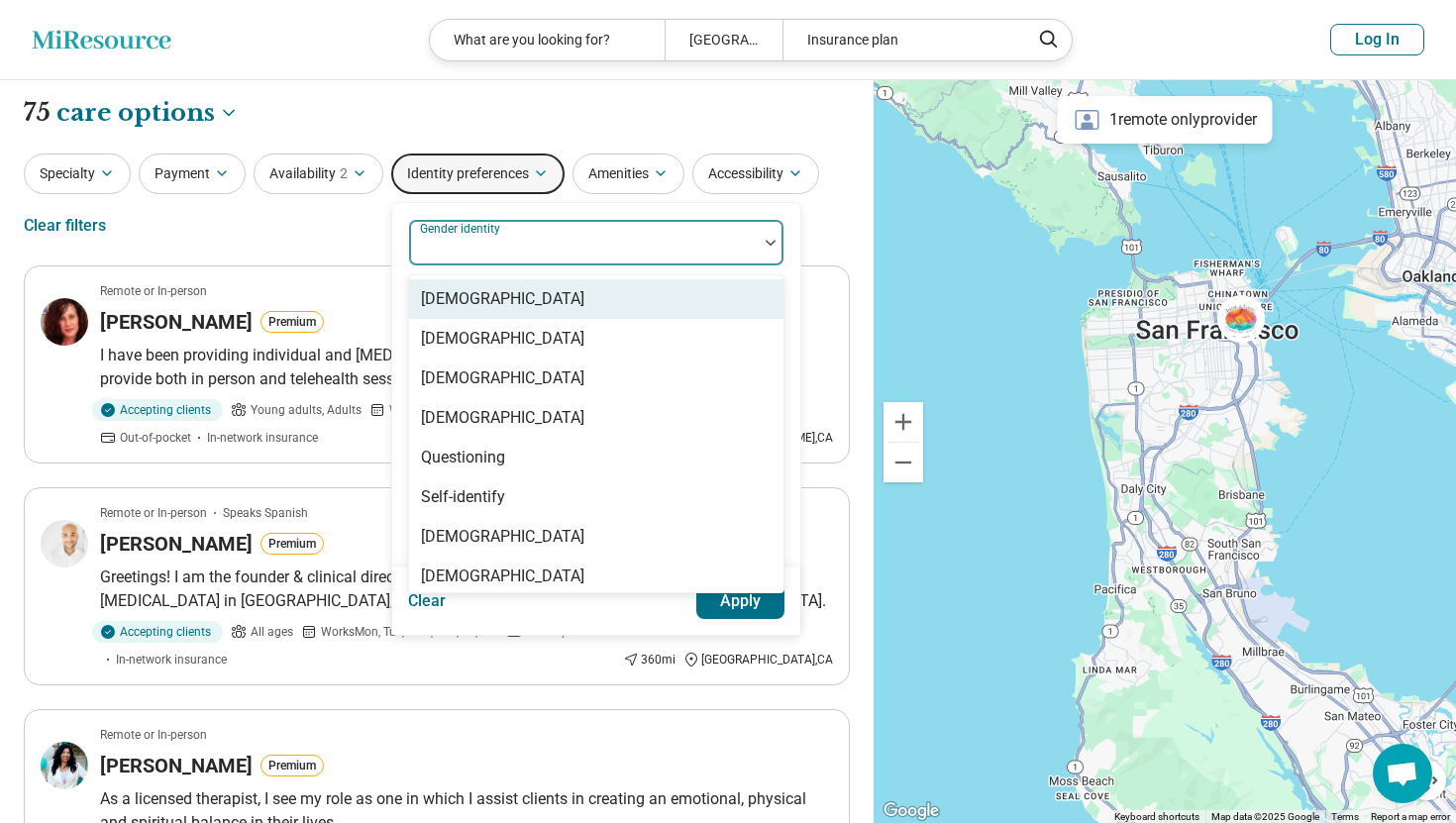 click on "Cisgender Man, 1 of 8. 8 results available. Use Up and Down to choose options, press Enter to select the currently focused option, press Escape to exit the menu, press Tab to select the option and exit the menu. Gender identity Cisgender Man Cisgender Woman Genderqueer Non-binary Questioning Self-identify Transgender Man Transgender Woman Sexual identity Religion Language Ethnicity" at bounding box center [596, 385] 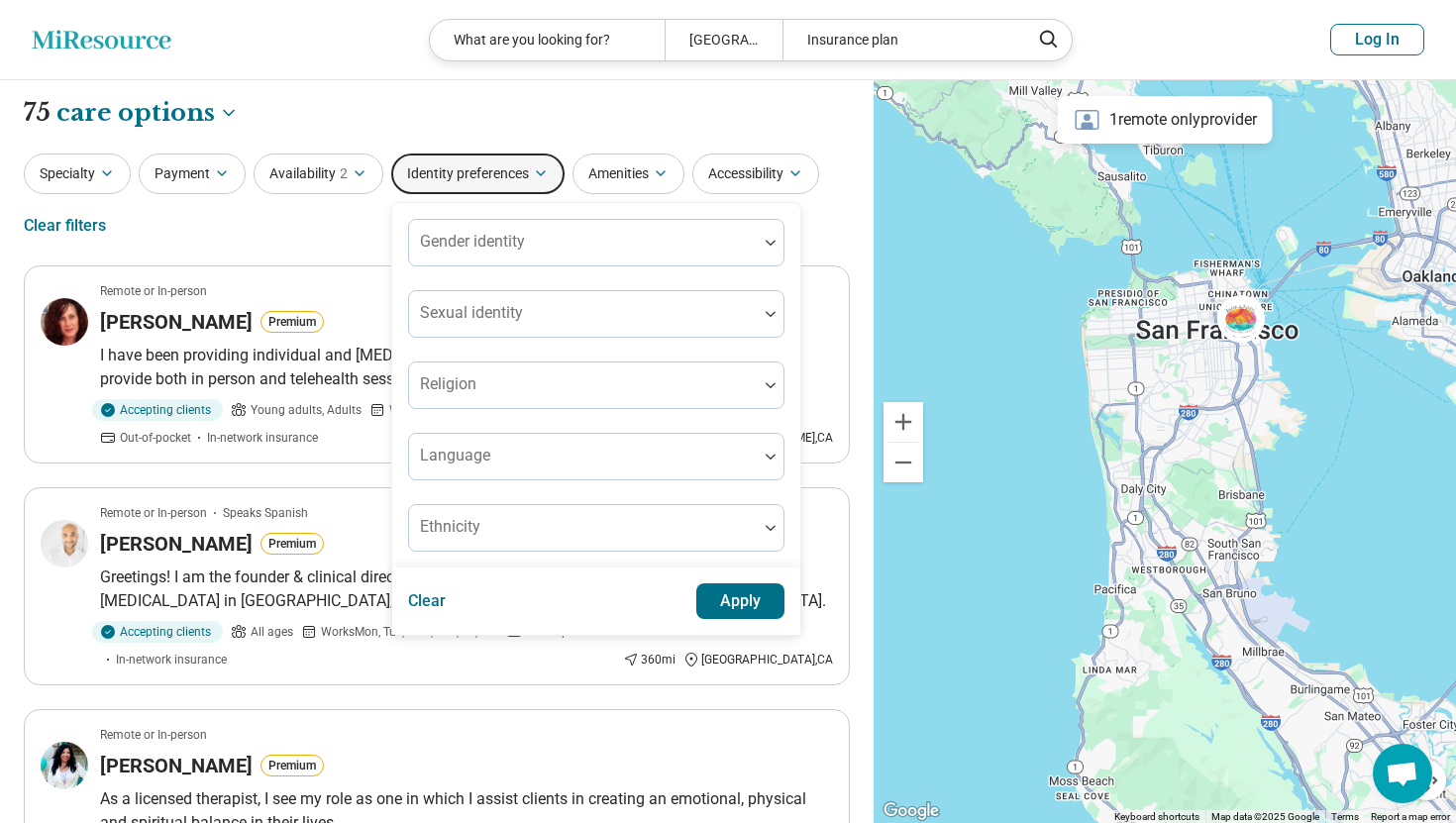 click on "Specialty Payment Availability 2 Identity preferences Gender identity Sexual identity Religion Language Ethnicity Clear Apply Amenities Accessibility Clear filters" at bounding box center (437, 201) 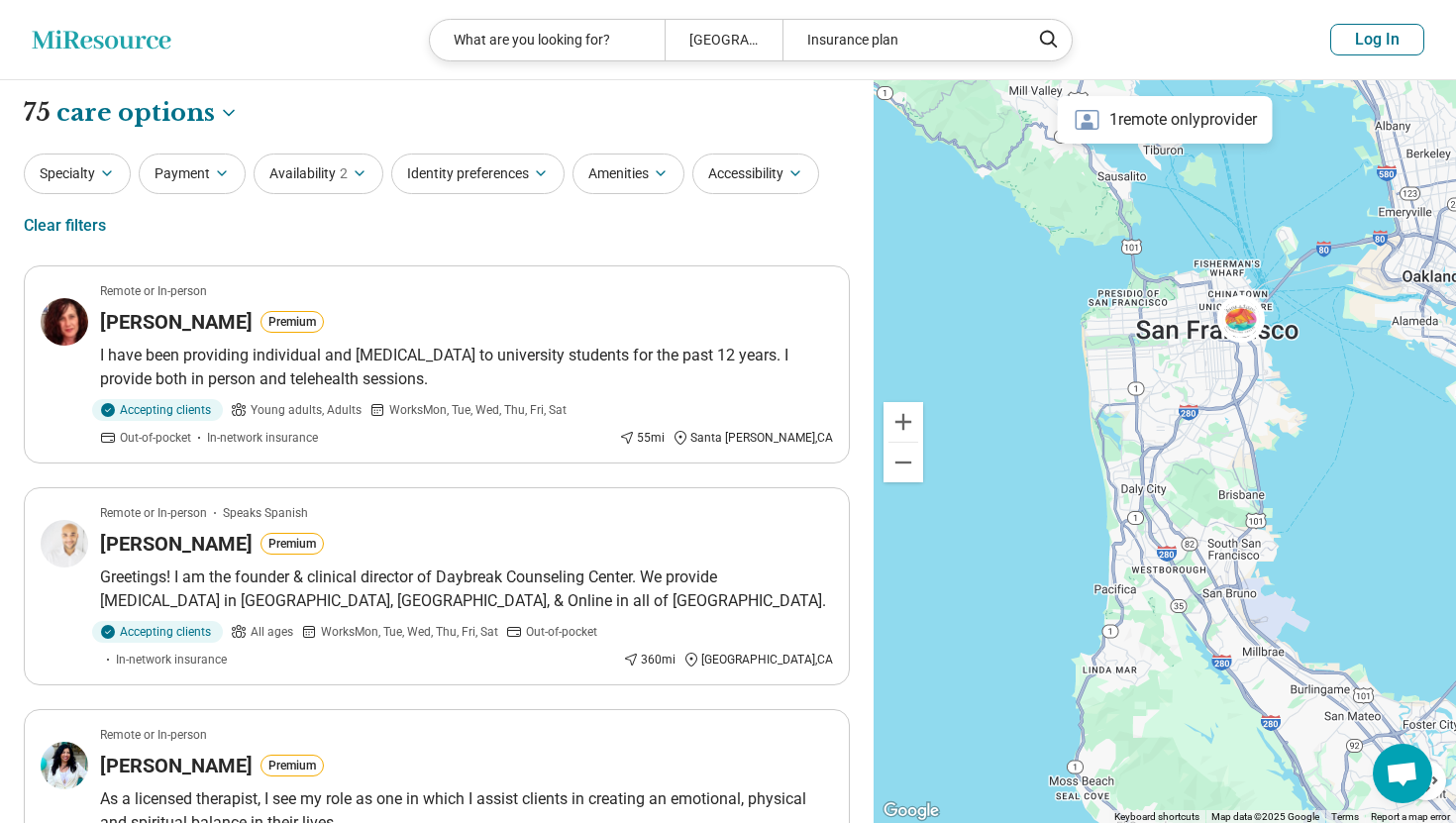 click on "Accessibility" at bounding box center [756, 173] 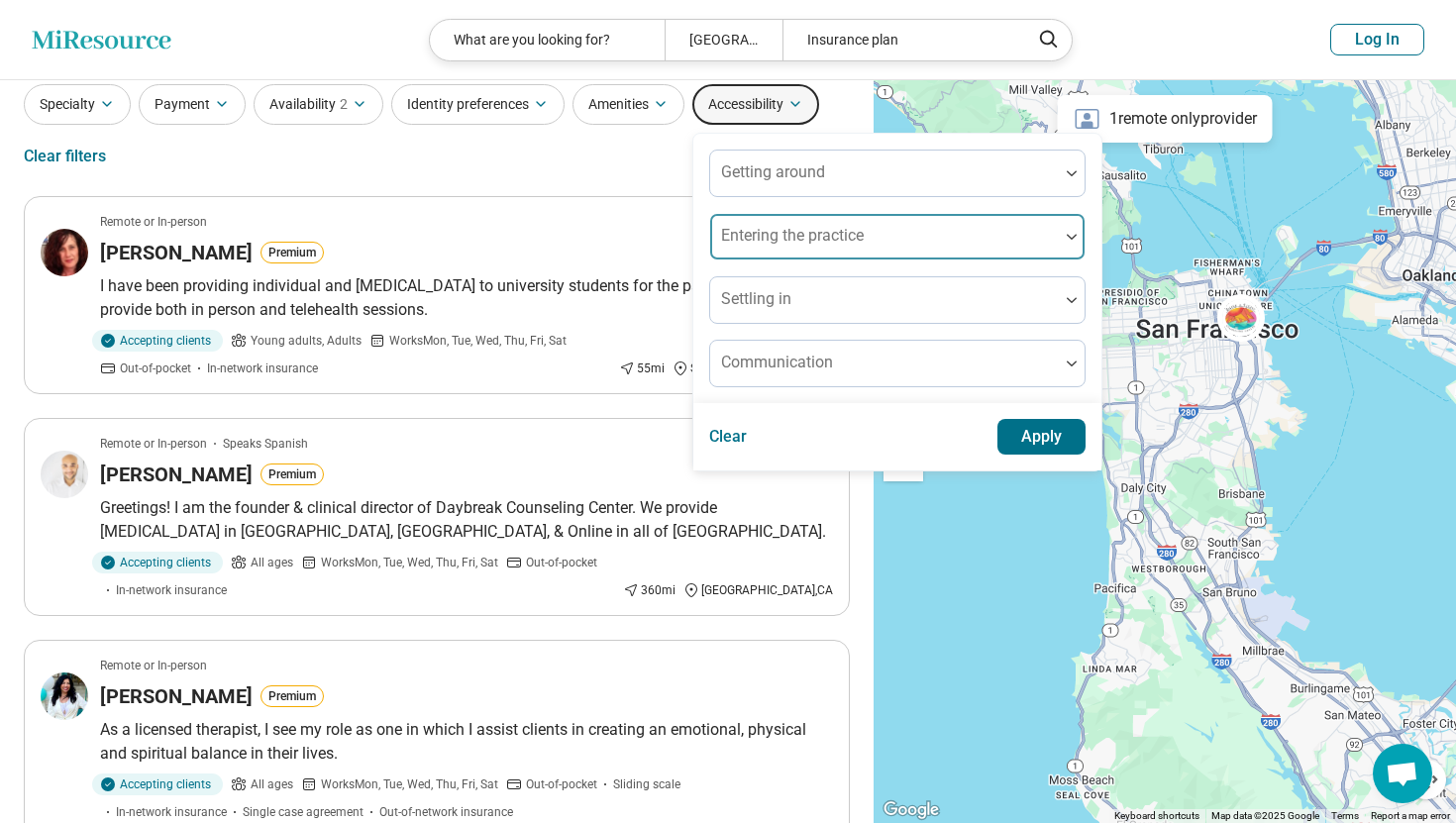scroll, scrollTop: 65, scrollLeft: 0, axis: vertical 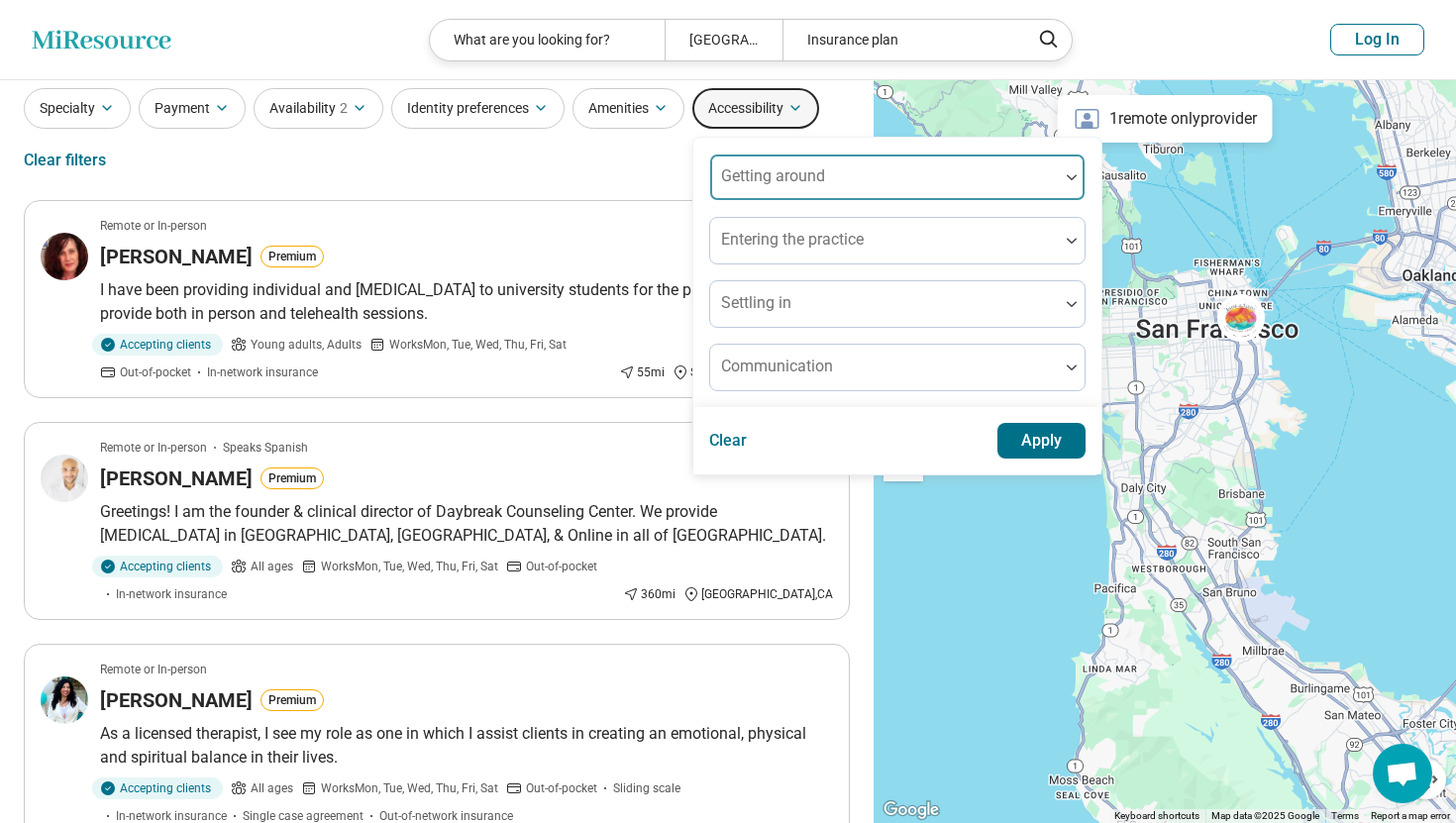click on "Getting around" at bounding box center (897, 177) 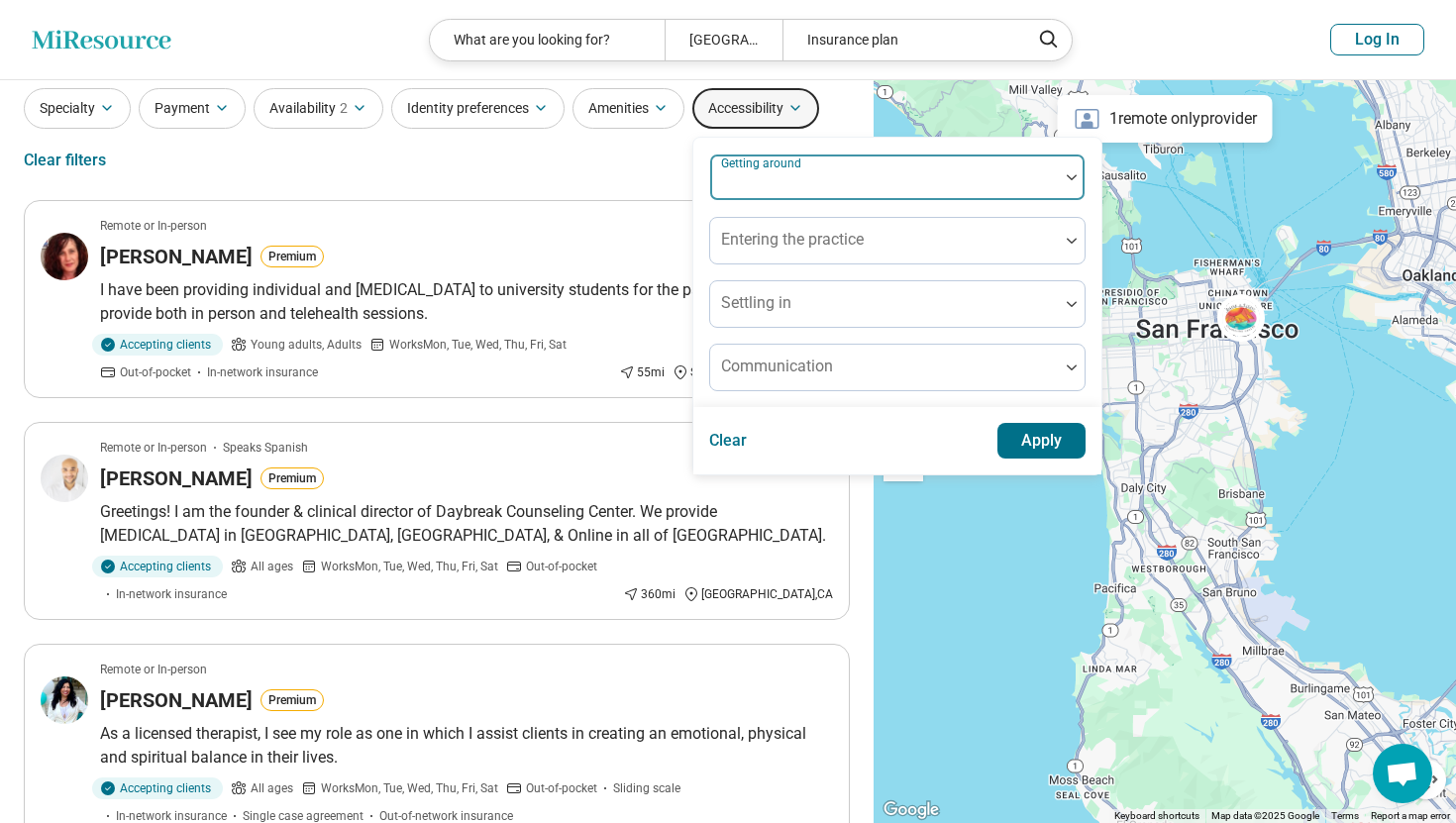 click at bounding box center [884, 185] 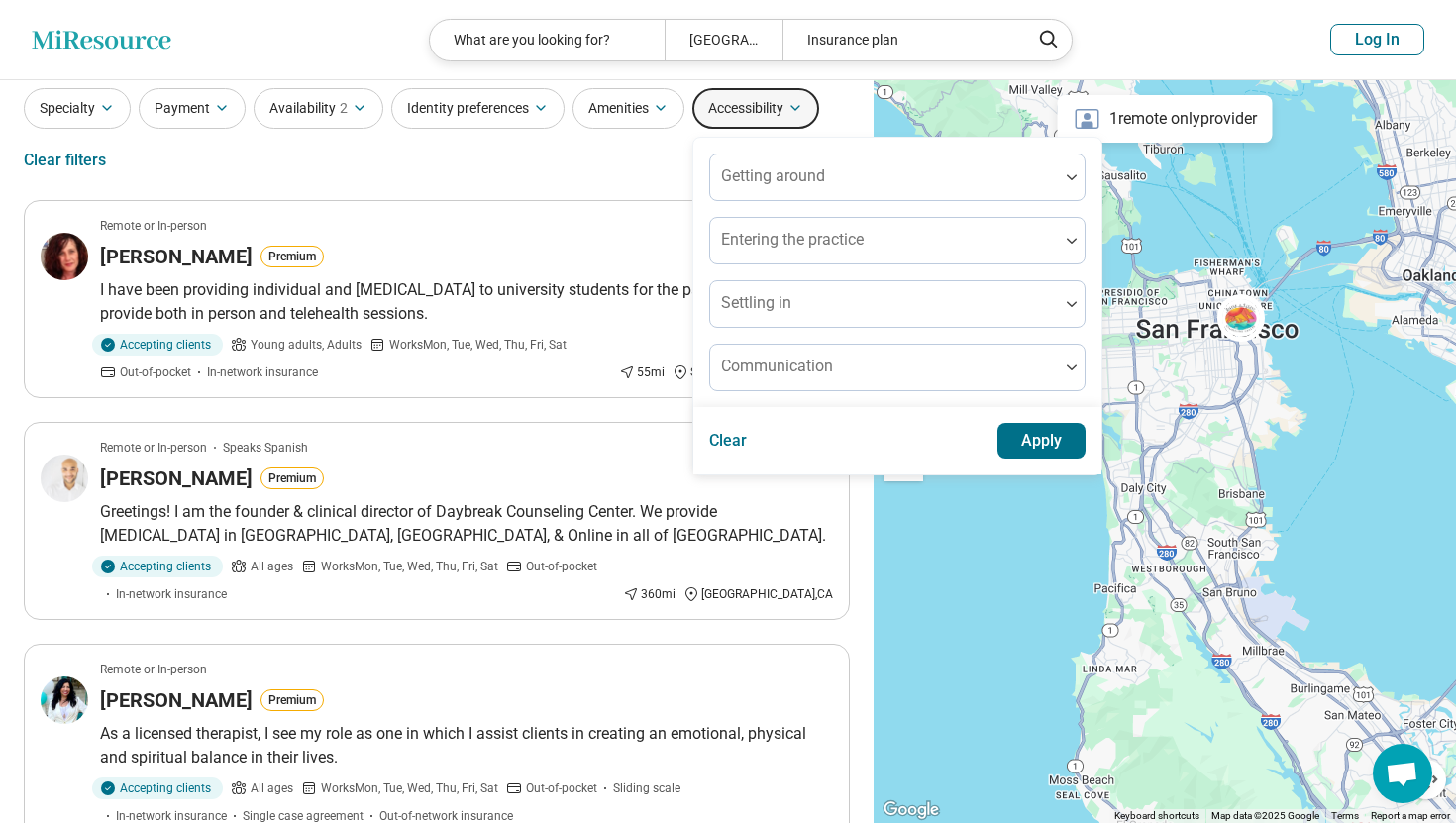 click on "Specialty" at bounding box center [77, 108] 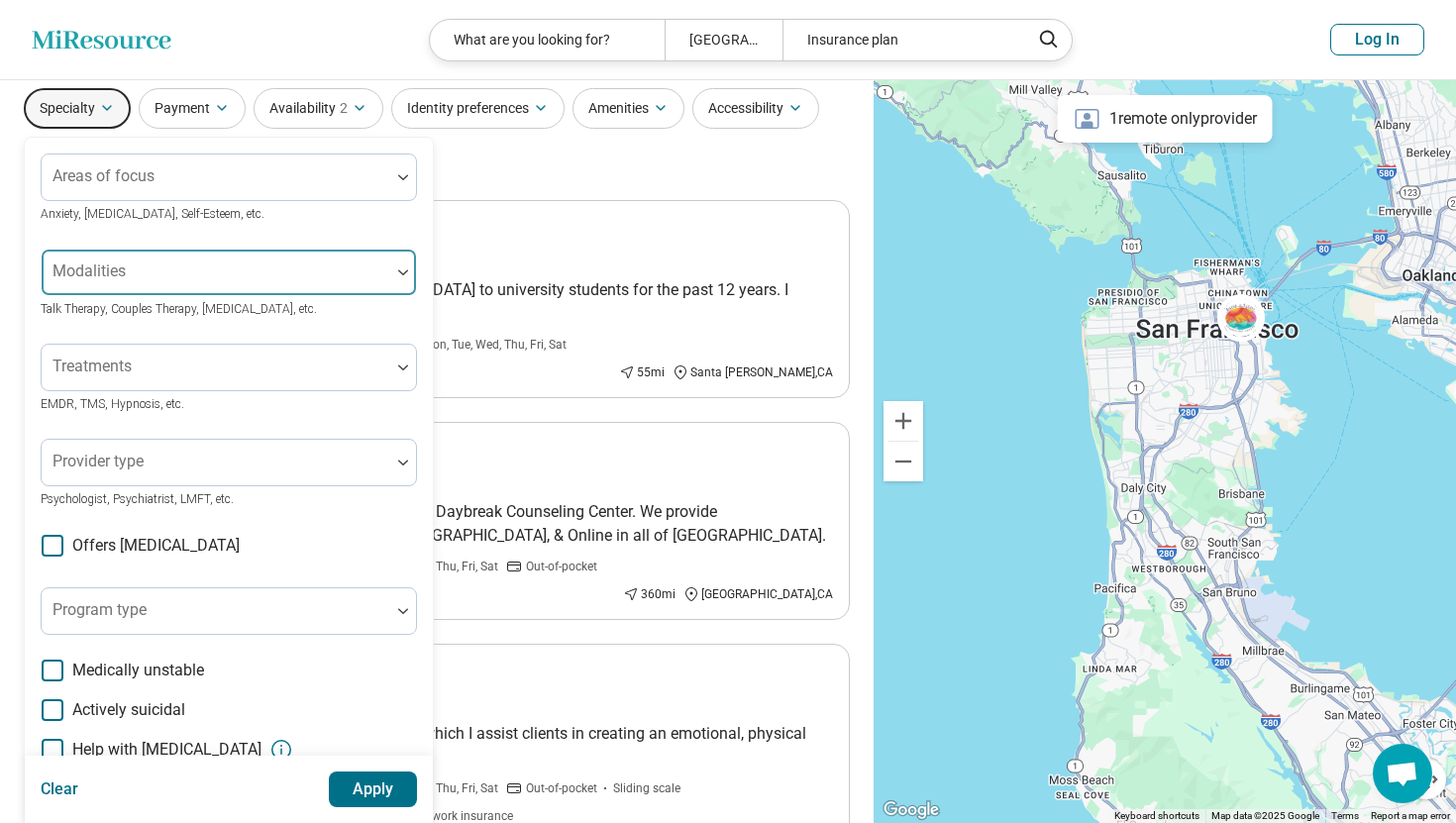 click at bounding box center (216, 280) 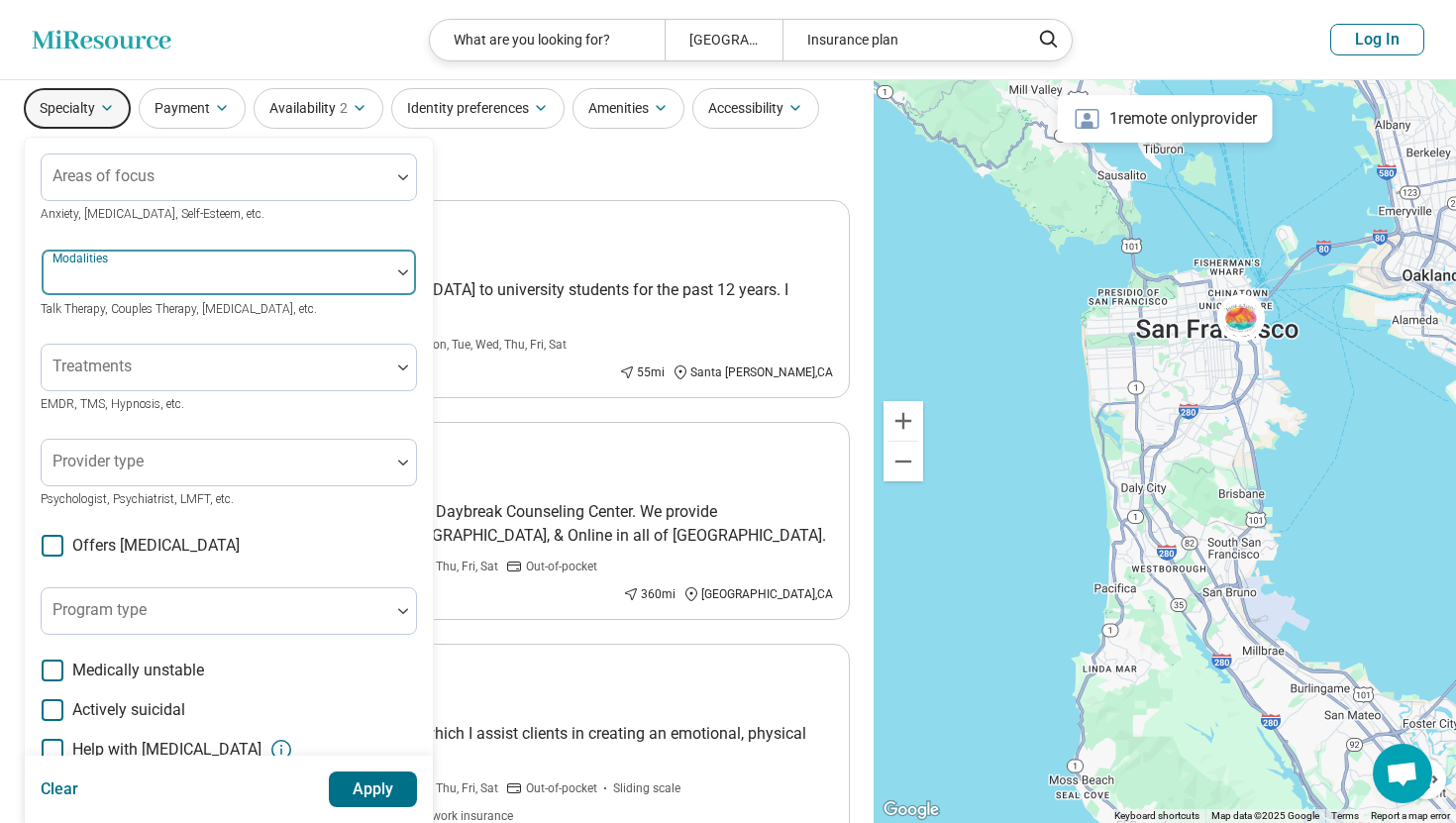 click at bounding box center (216, 280) 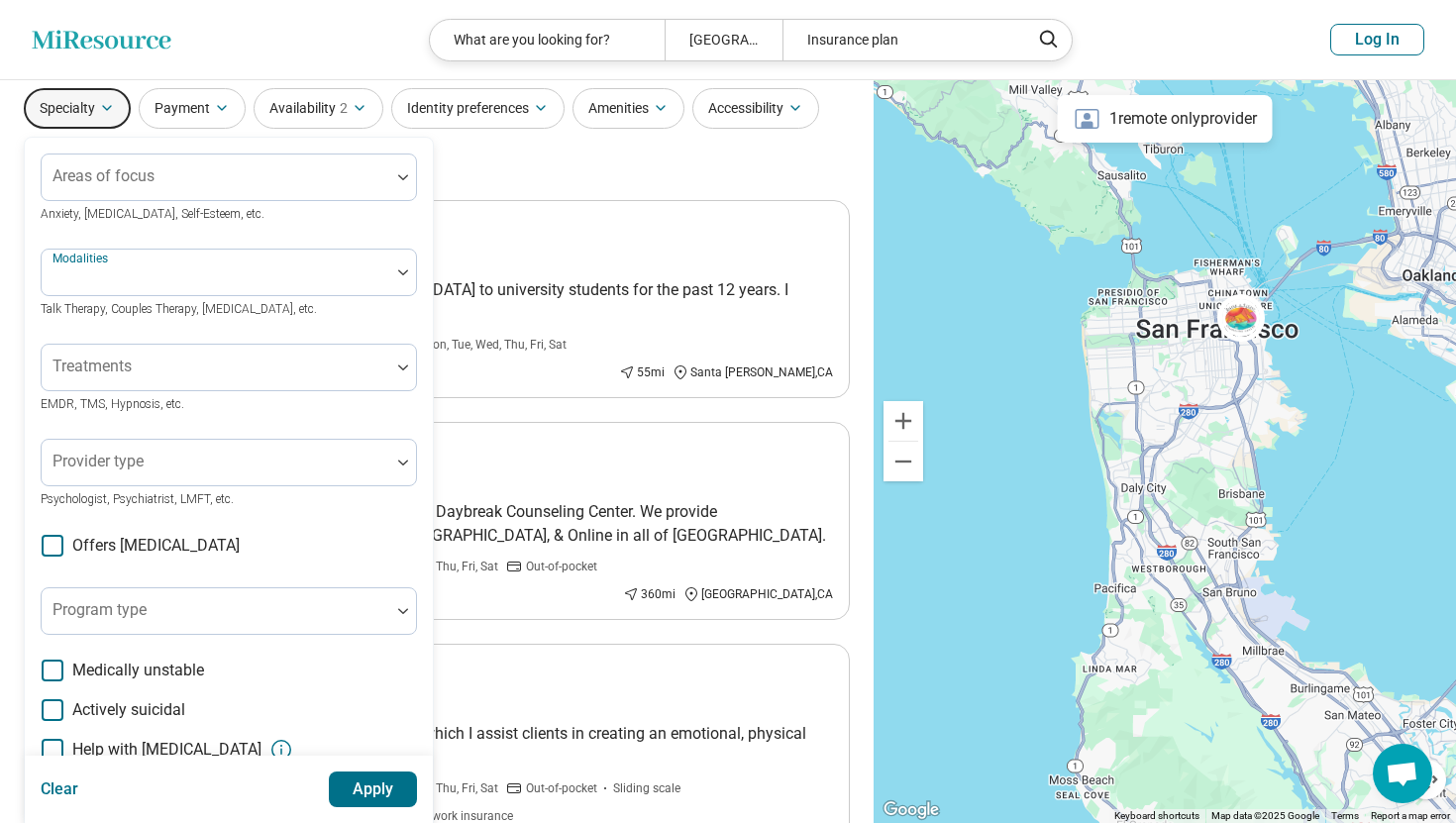 click on "Modalities Talk Therapy, Couples Therapy, Family Therapy, etc." at bounding box center [229, 284] 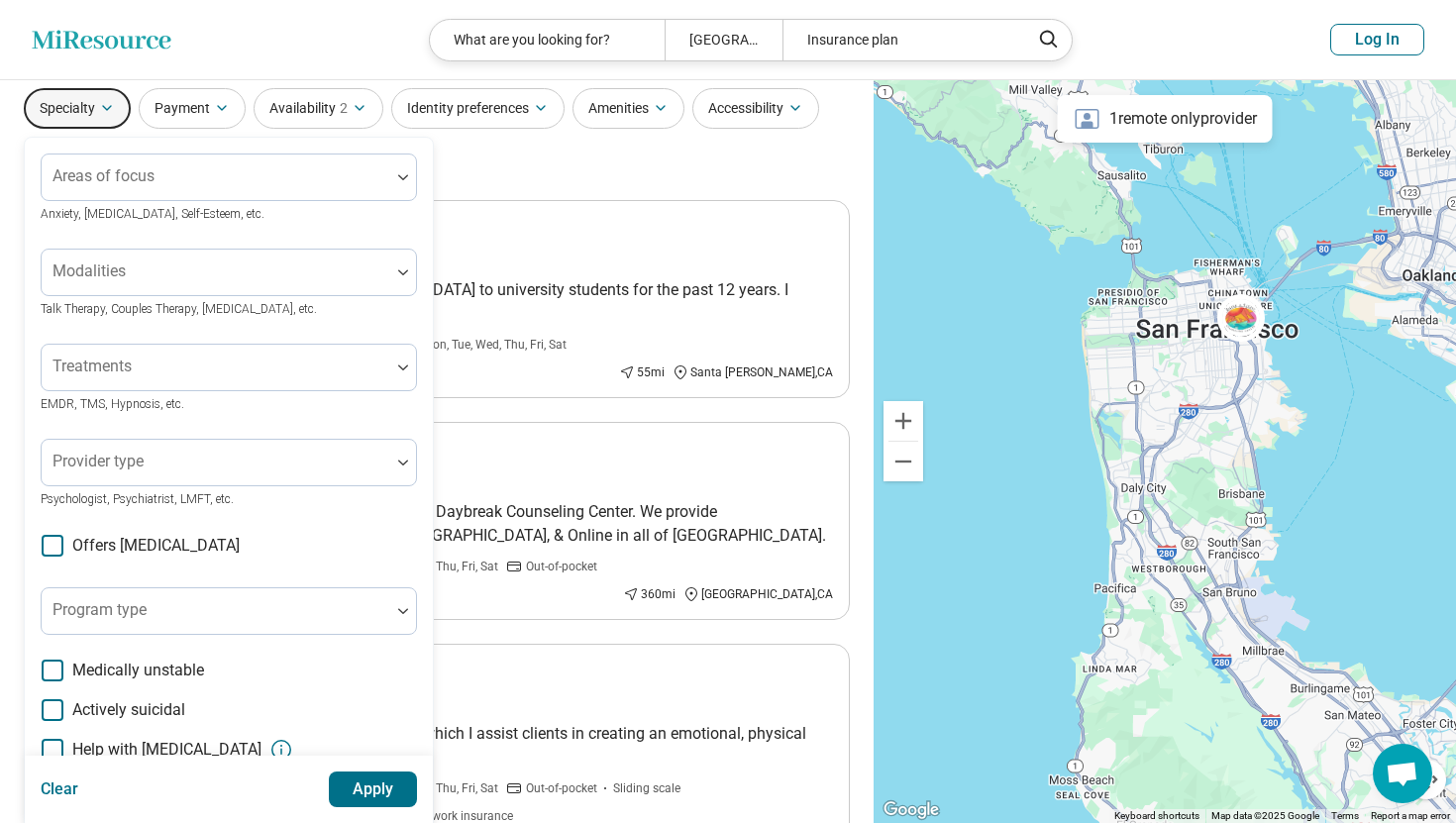 click on "Payment" at bounding box center [192, 108] 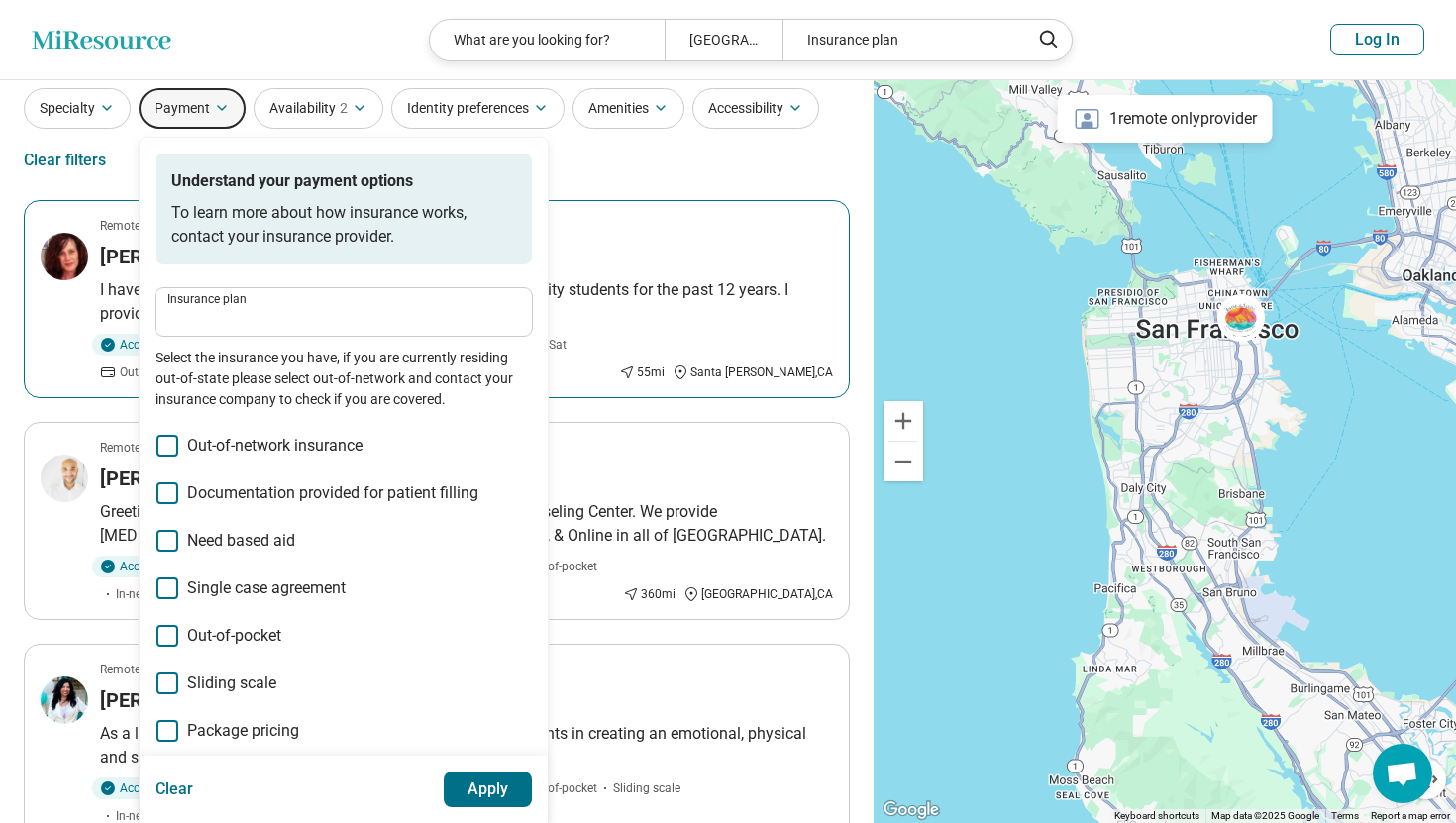 click on "Kimberly Prohaska" at bounding box center [176, 257] 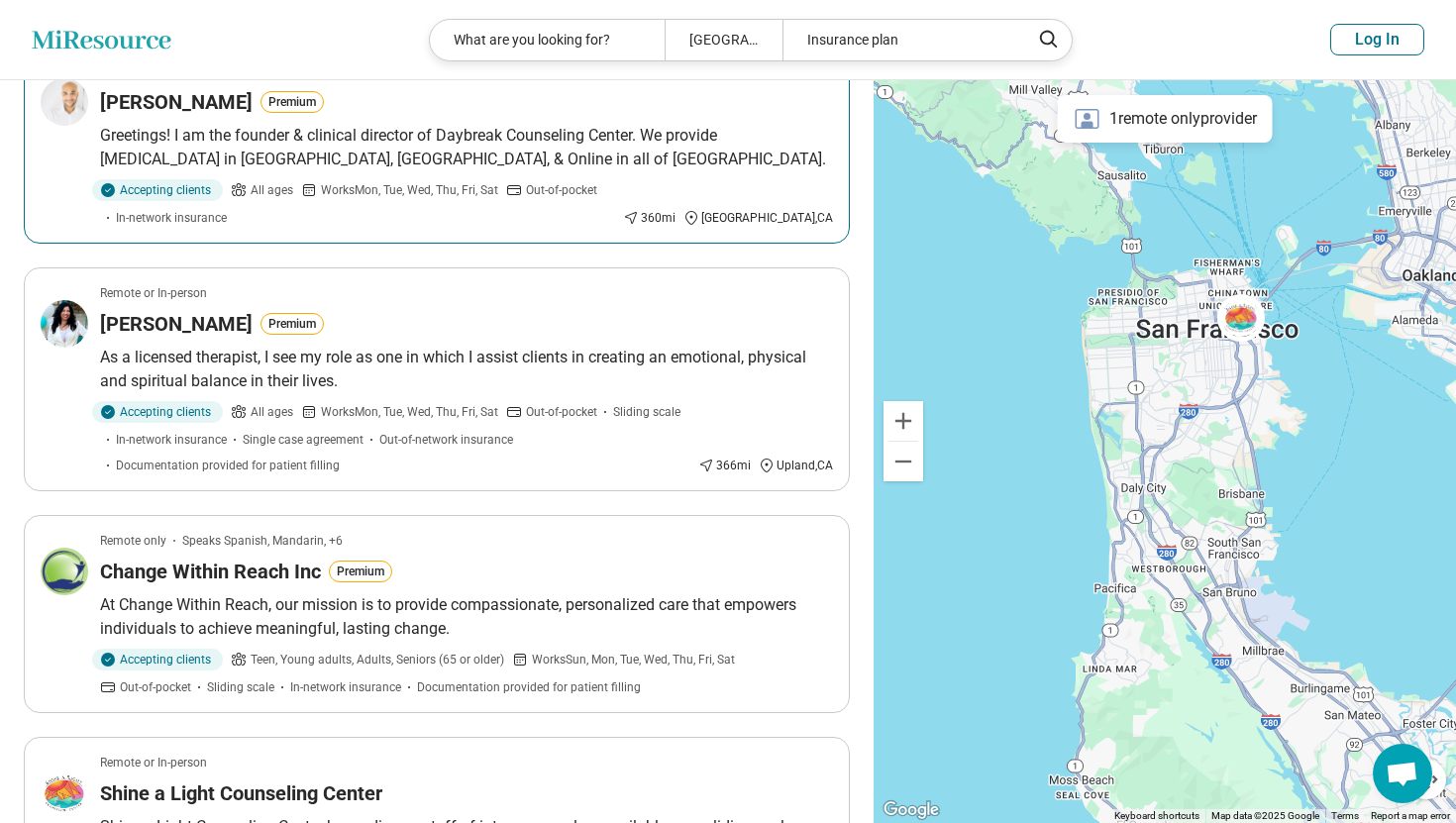 scroll, scrollTop: 447, scrollLeft: 0, axis: vertical 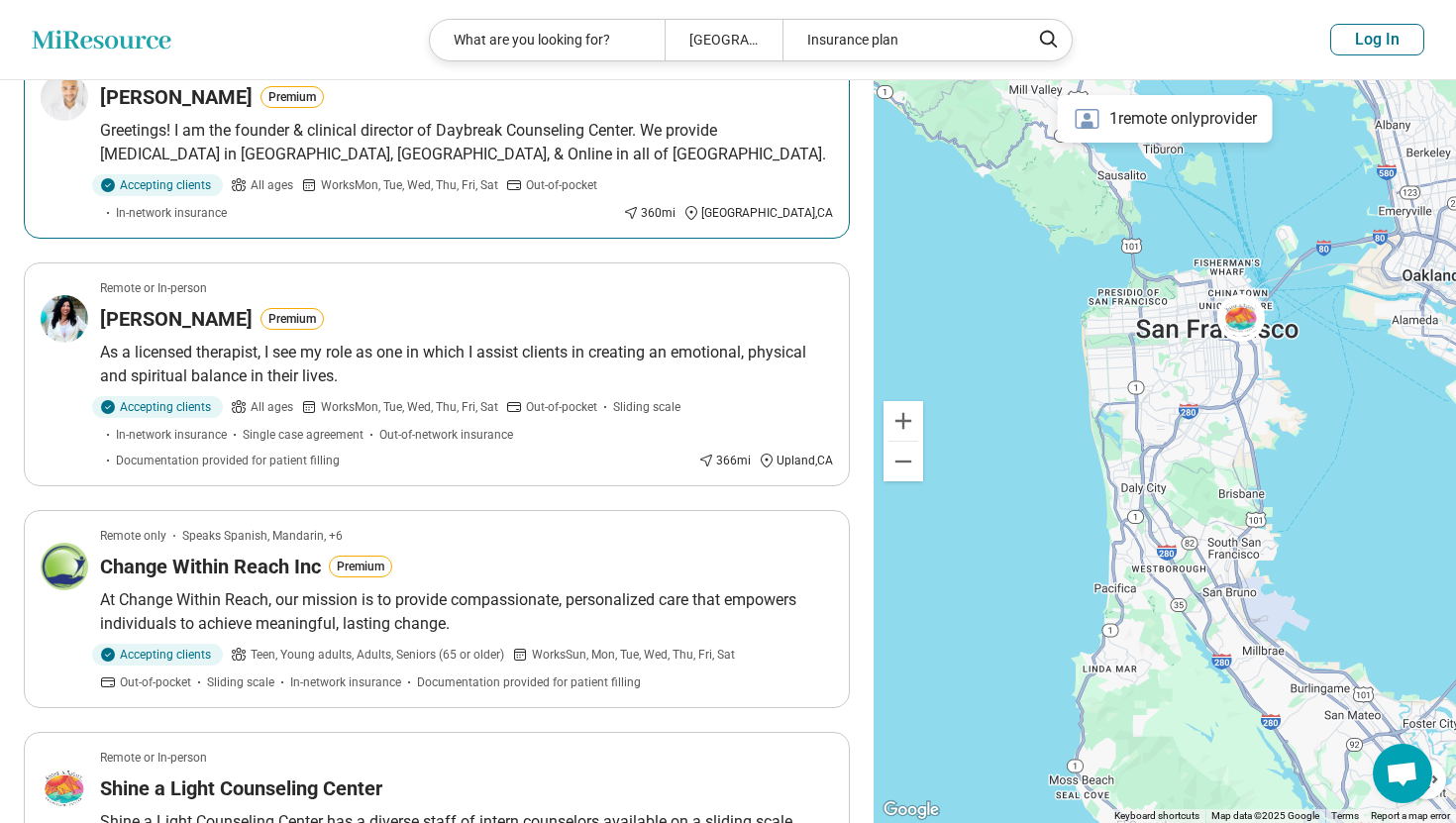 click on "Accepting clients All ages Works  Mon, Tue, Wed, Thu, Fri, Sat Out-of-pocket In-network insurance" at bounding box center [358, 198] 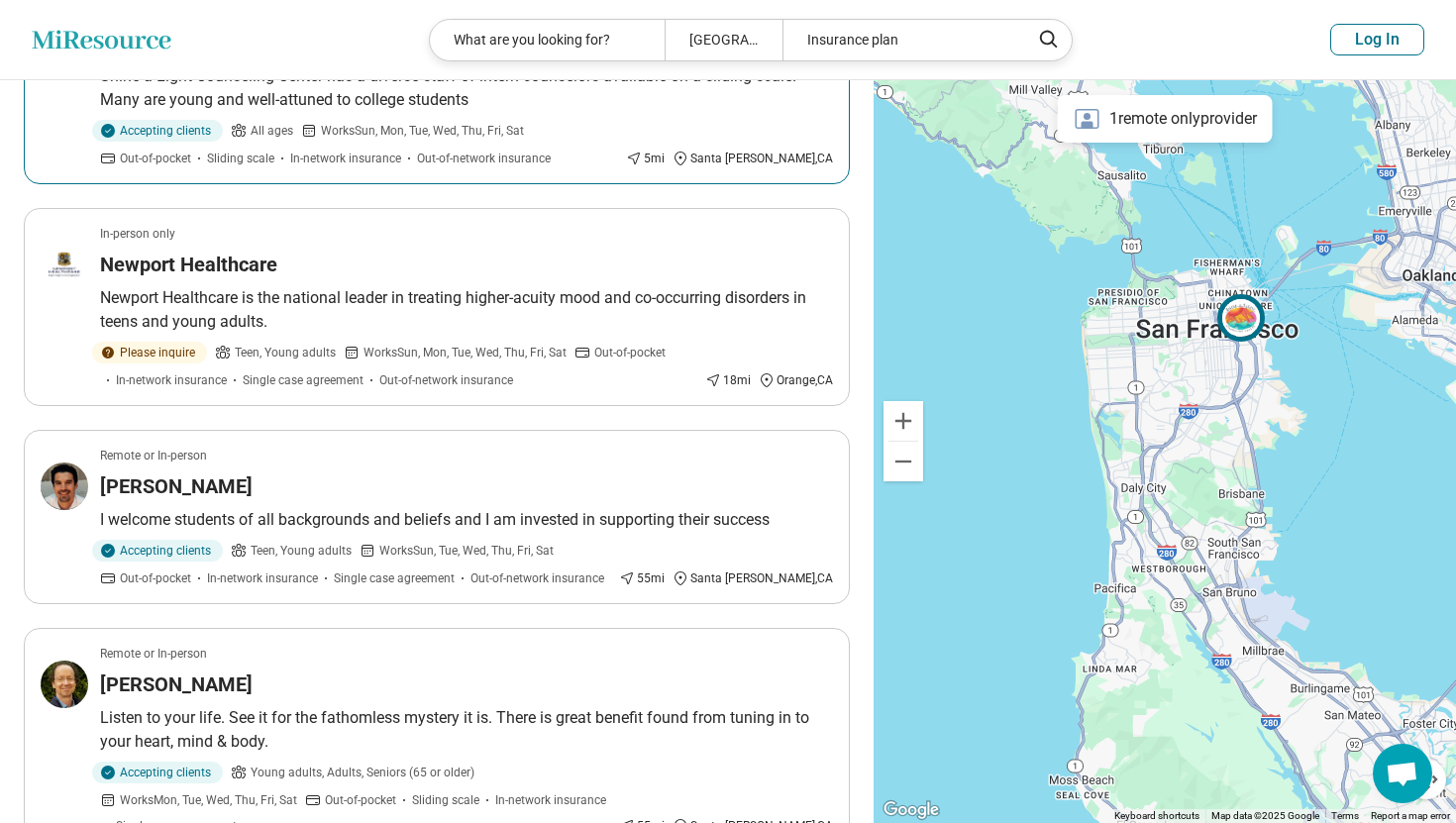 scroll, scrollTop: 1200, scrollLeft: 0, axis: vertical 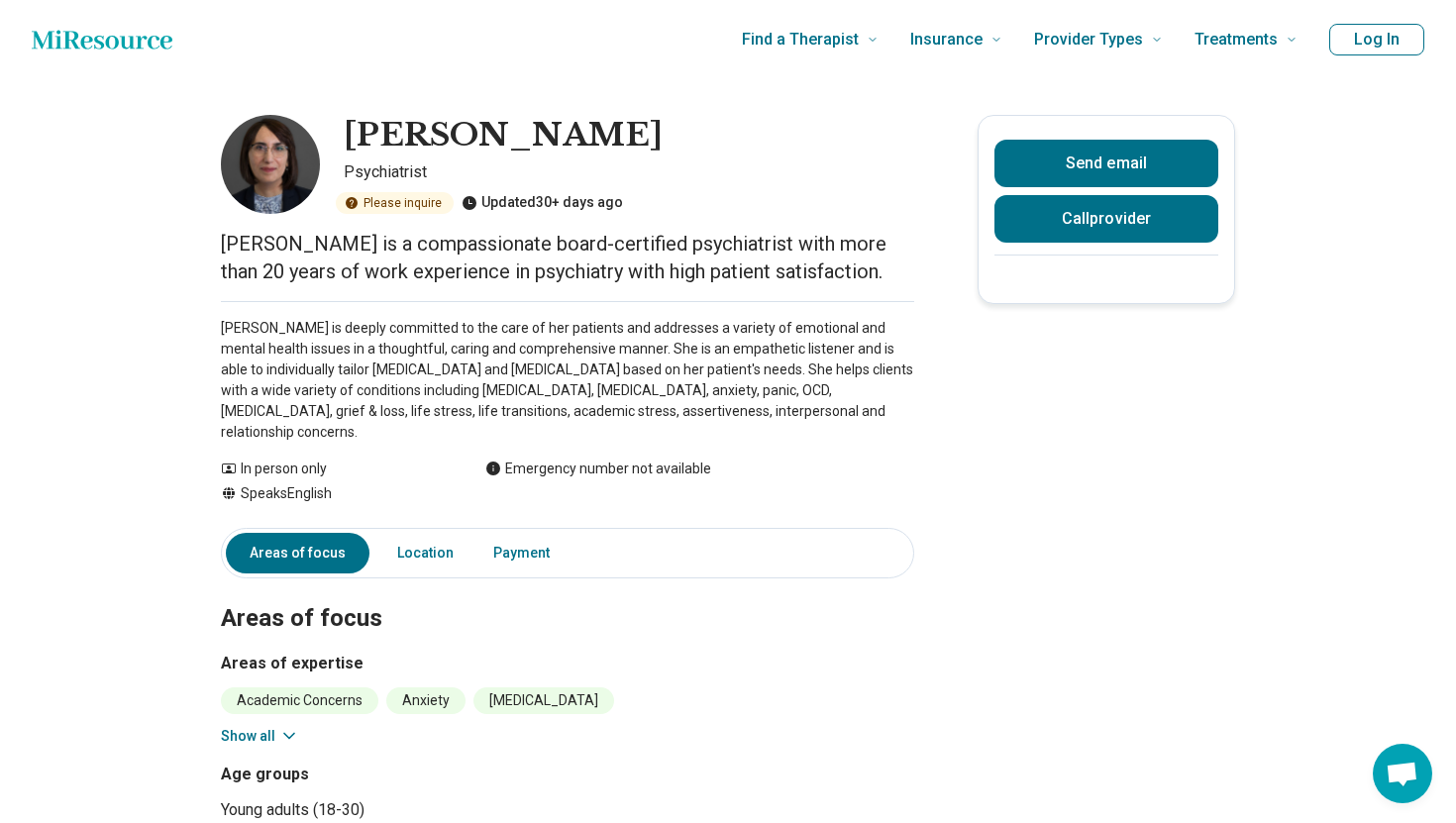 click 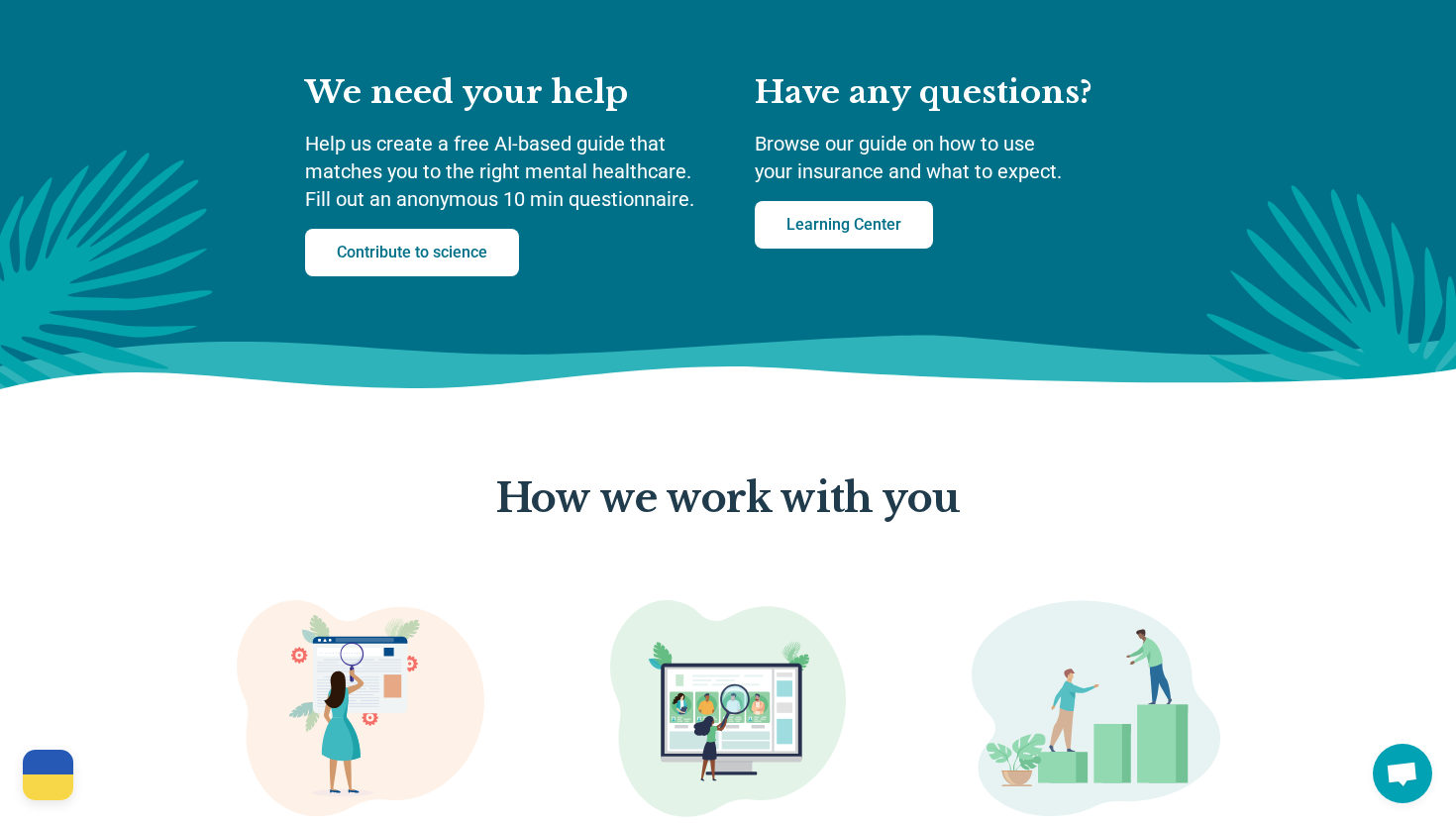 scroll, scrollTop: 0, scrollLeft: 0, axis: both 